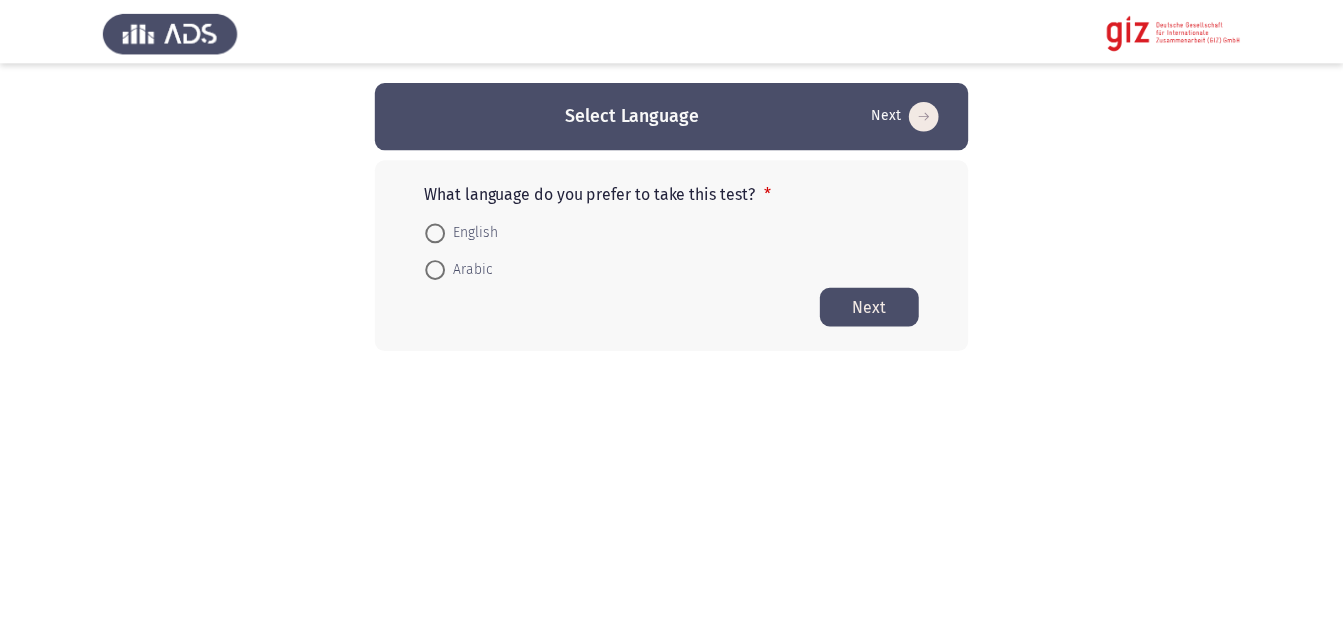 scroll, scrollTop: 0, scrollLeft: 0, axis: both 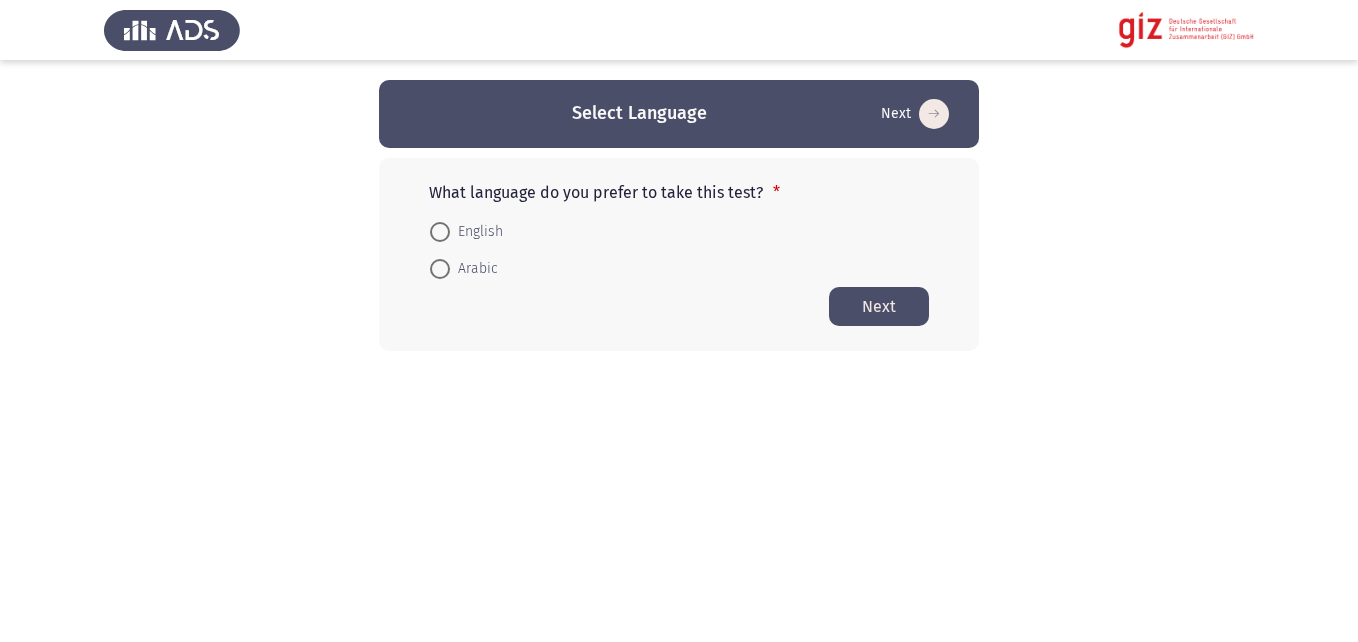 click on "Arabic" at bounding box center (474, 269) 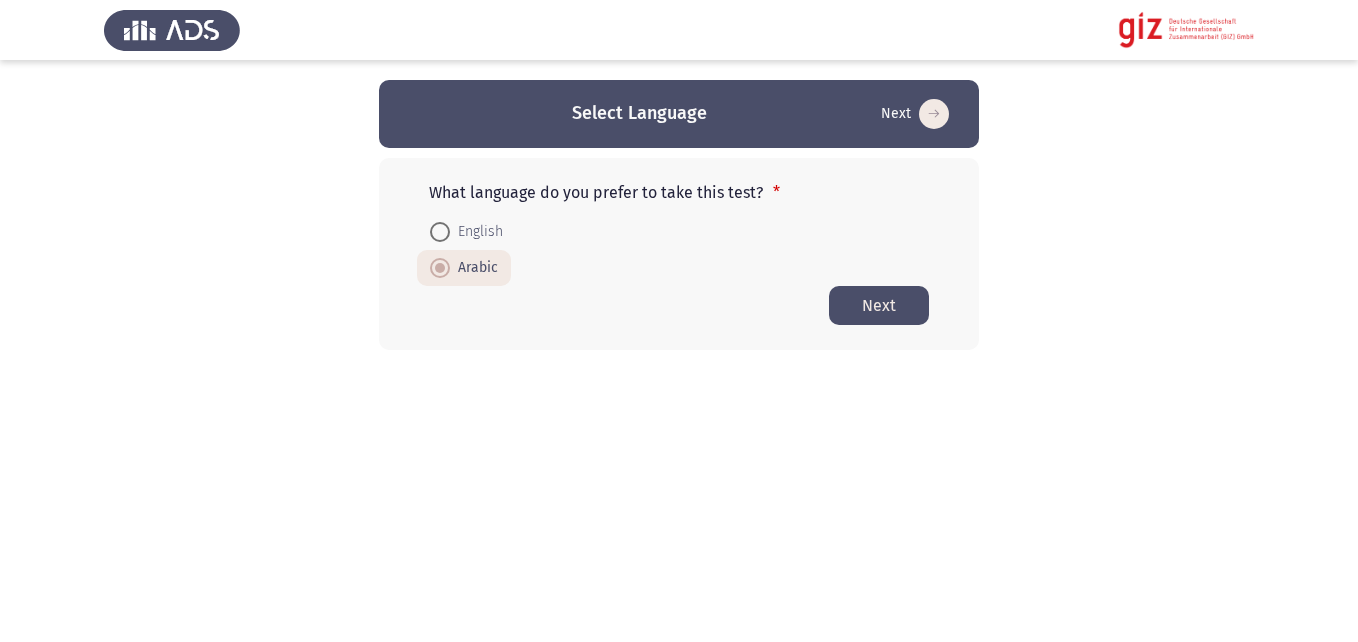 click on "Next" 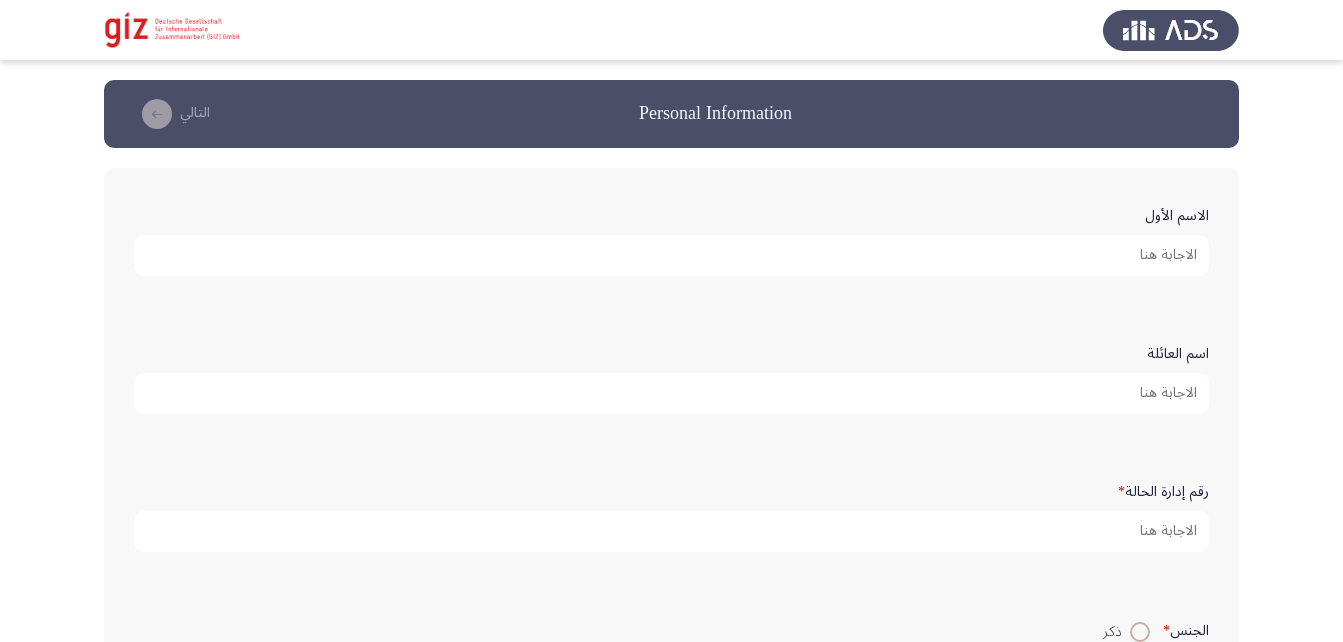 click on "الاسم الأول" at bounding box center (671, 255) 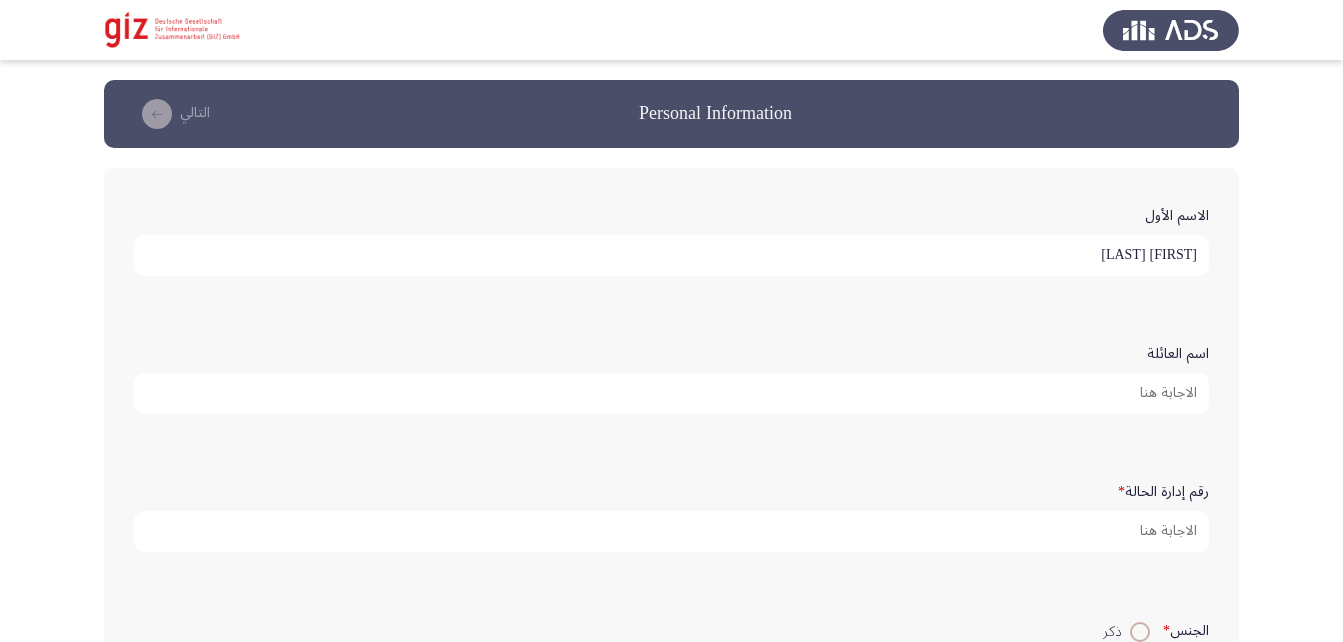 scroll, scrollTop: 110, scrollLeft: 0, axis: vertical 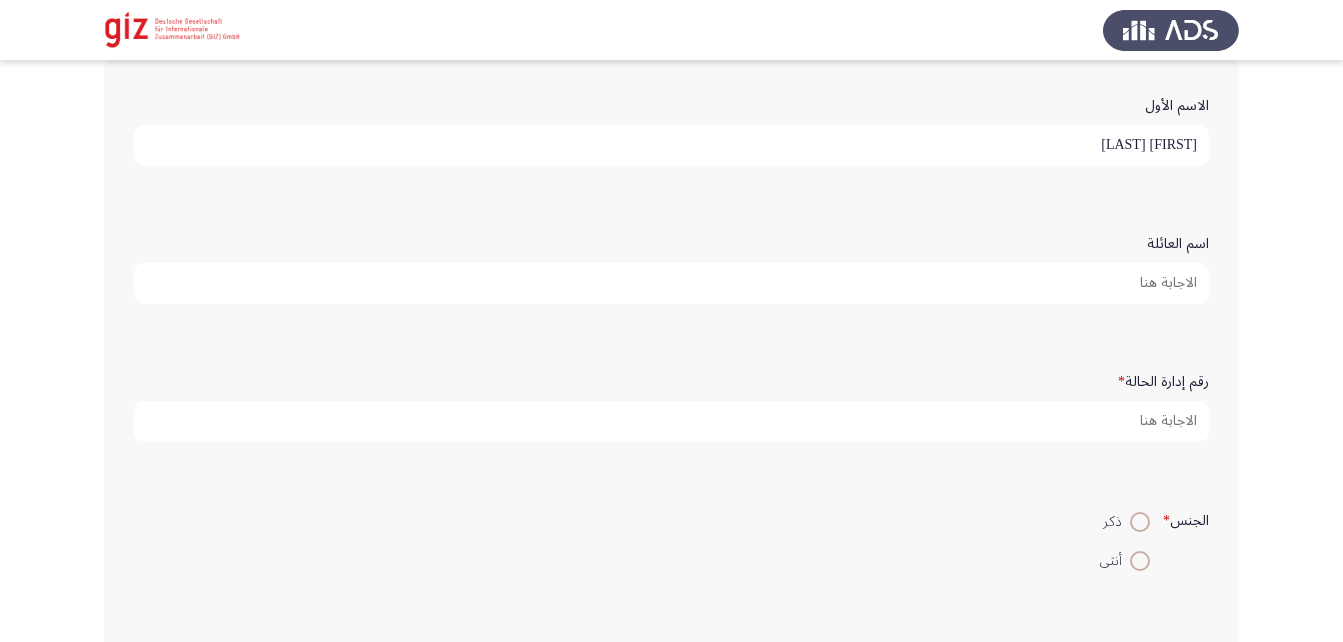 type on "[FIRST] [LAST]" 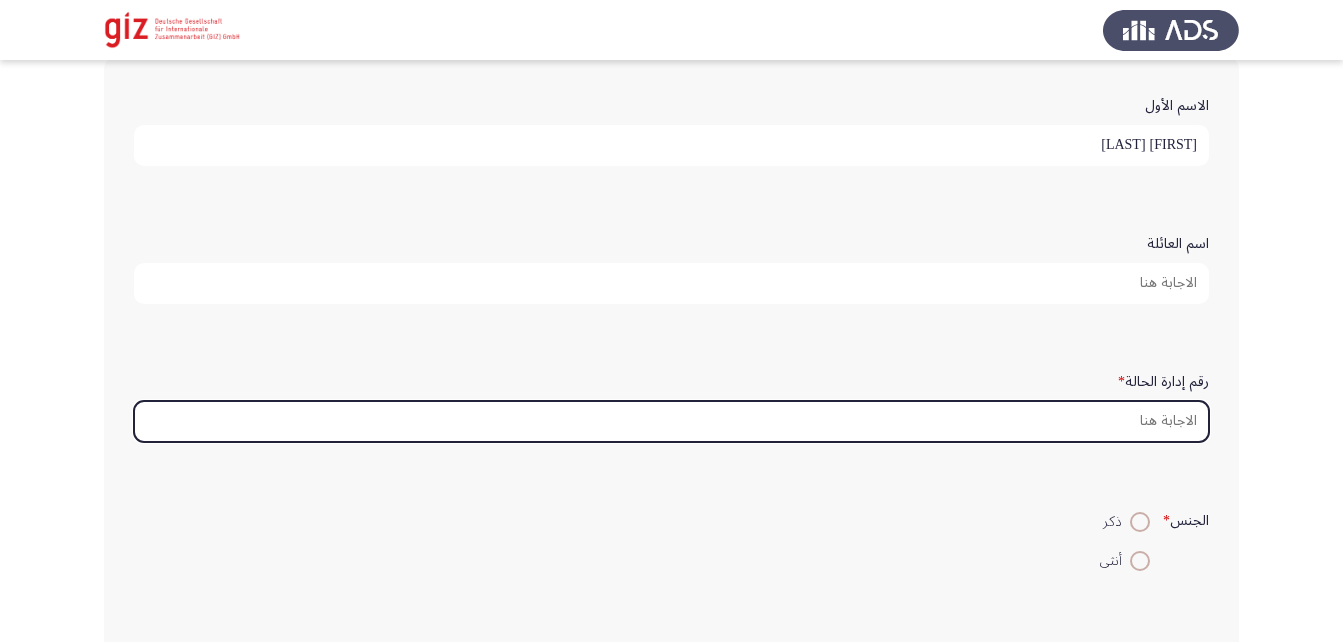 click on "رقم إدارة الحالة   *" at bounding box center [671, 421] 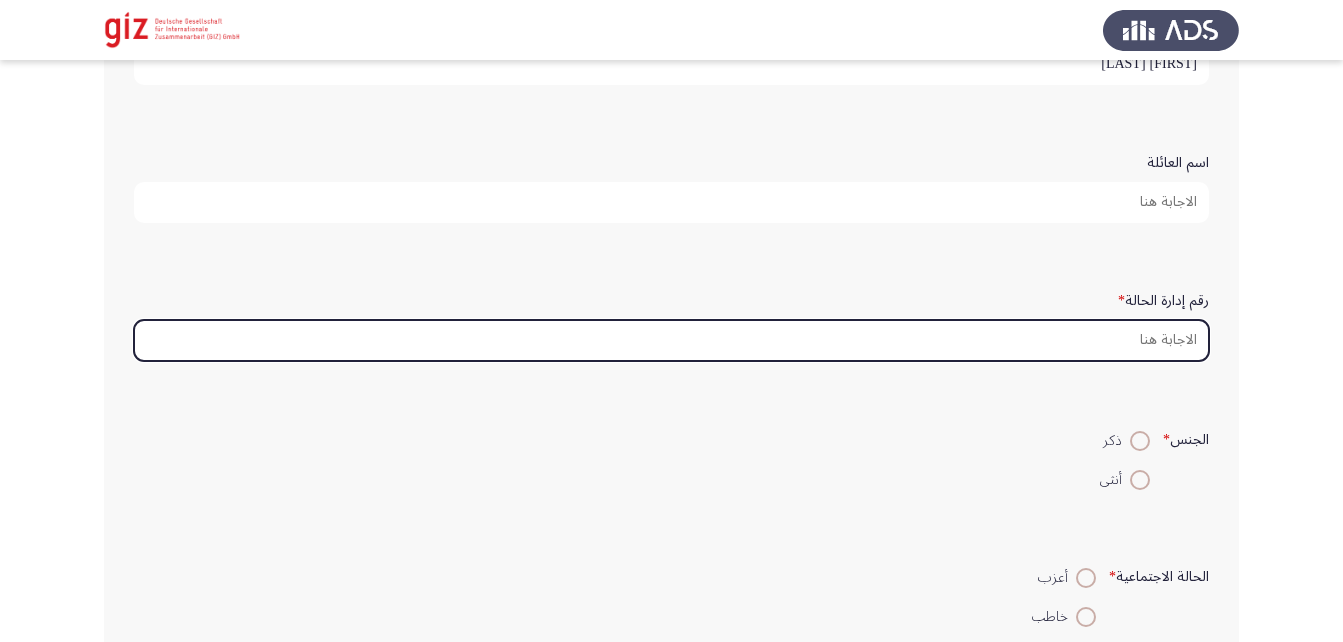 scroll, scrollTop: 190, scrollLeft: 0, axis: vertical 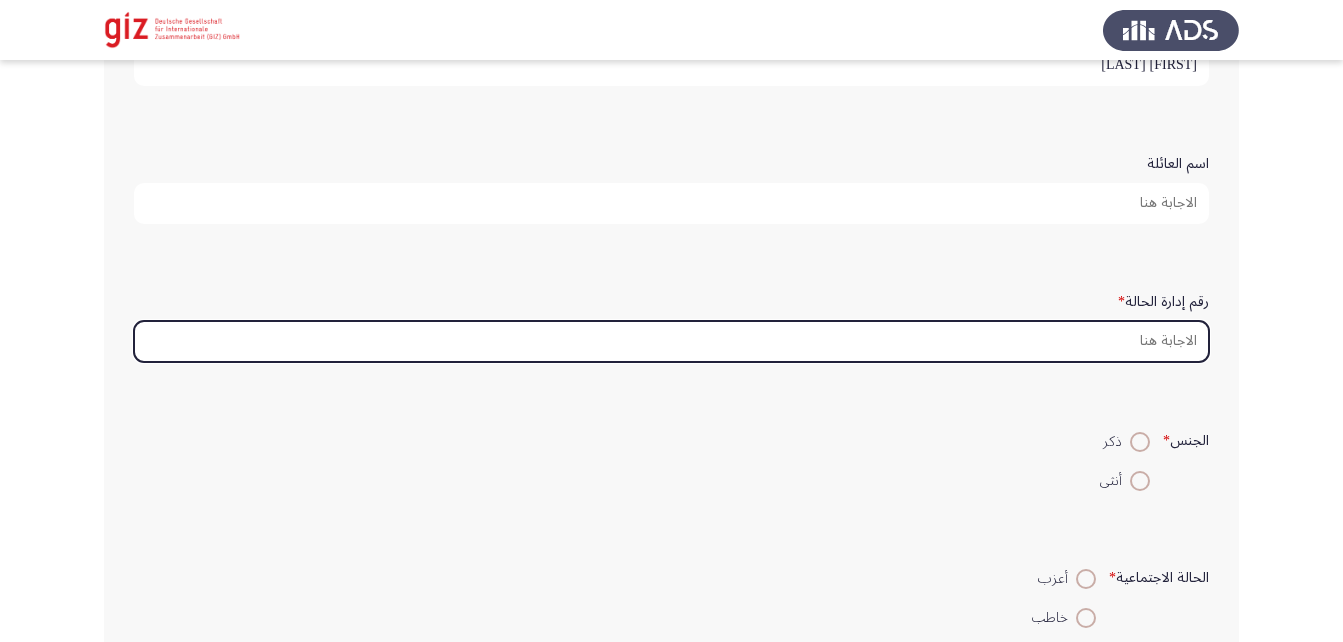click on "رقم إدارة الحالة   *" at bounding box center [671, 341] 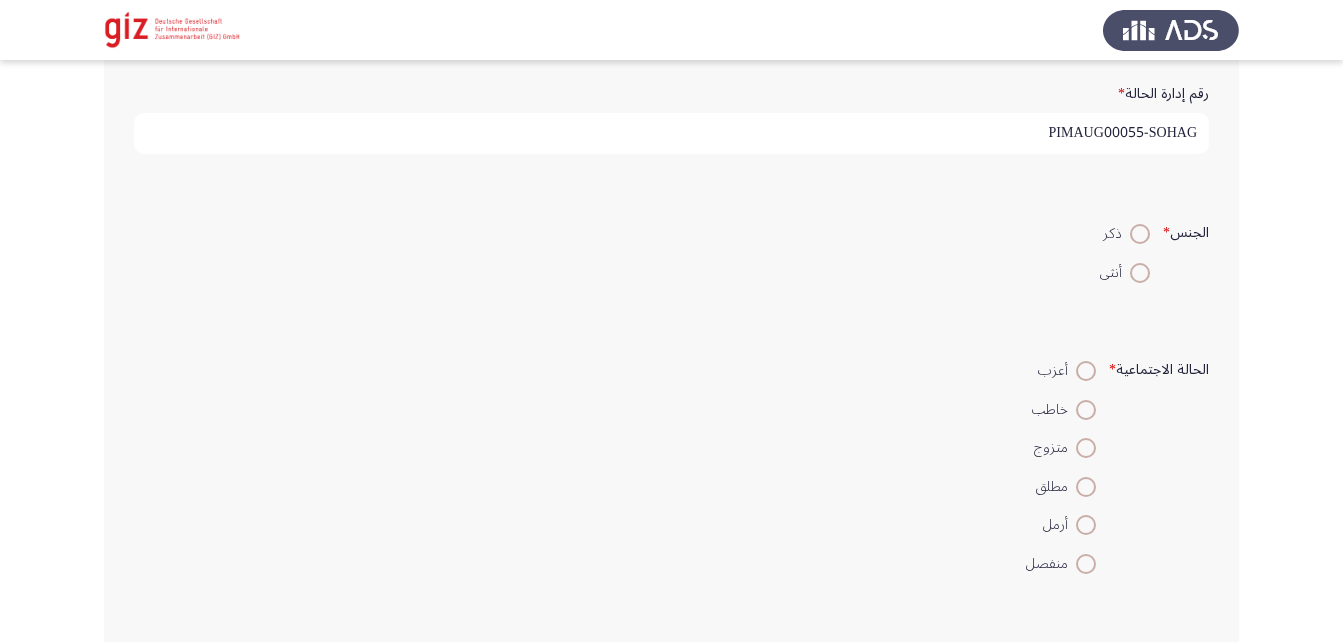 scroll, scrollTop: 401, scrollLeft: 0, axis: vertical 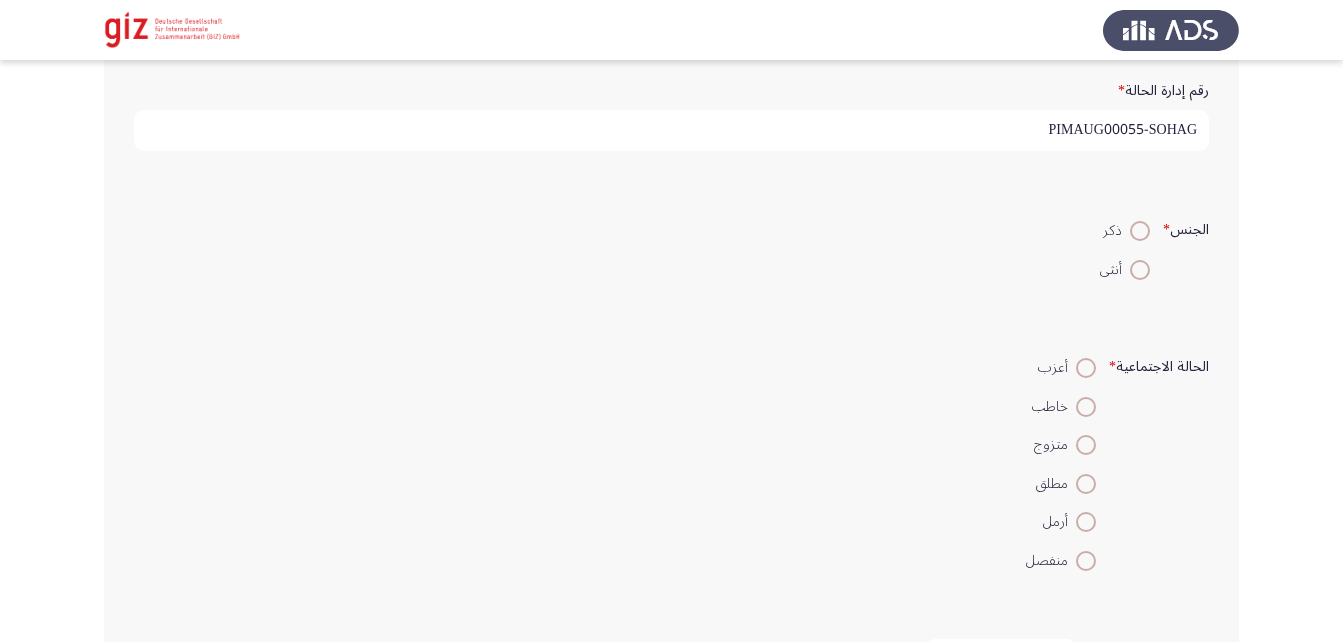 type on "PIMAUG00055-SOHAG" 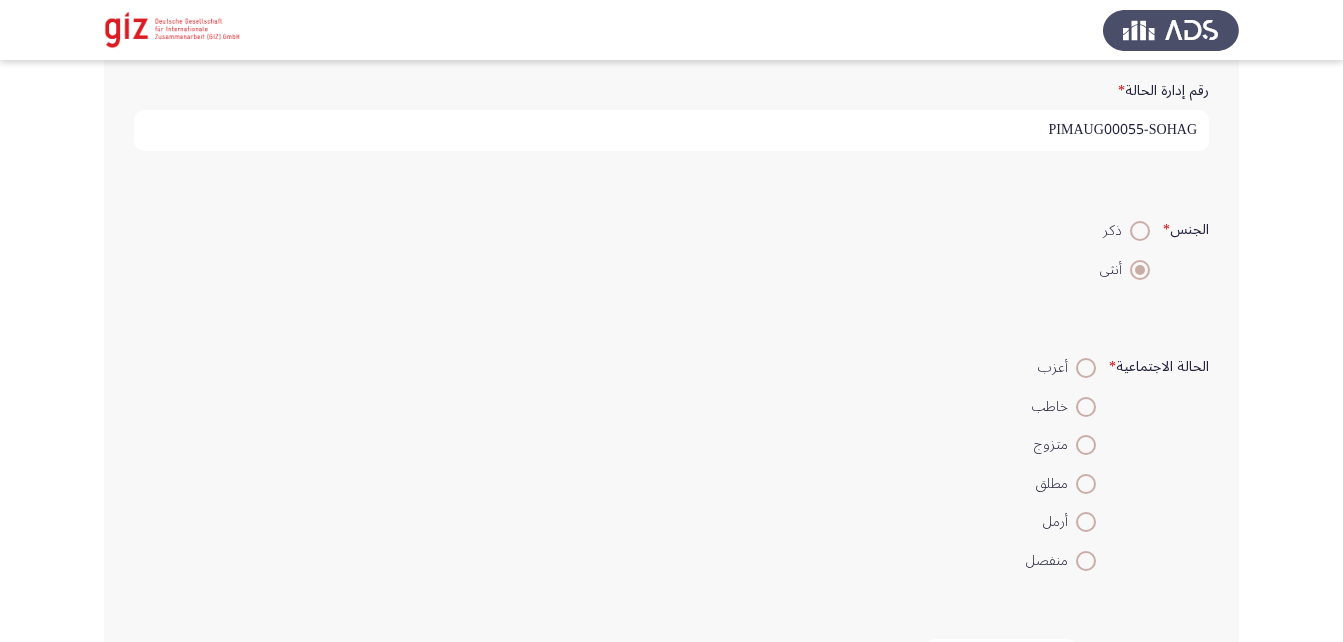 click at bounding box center [1086, 445] 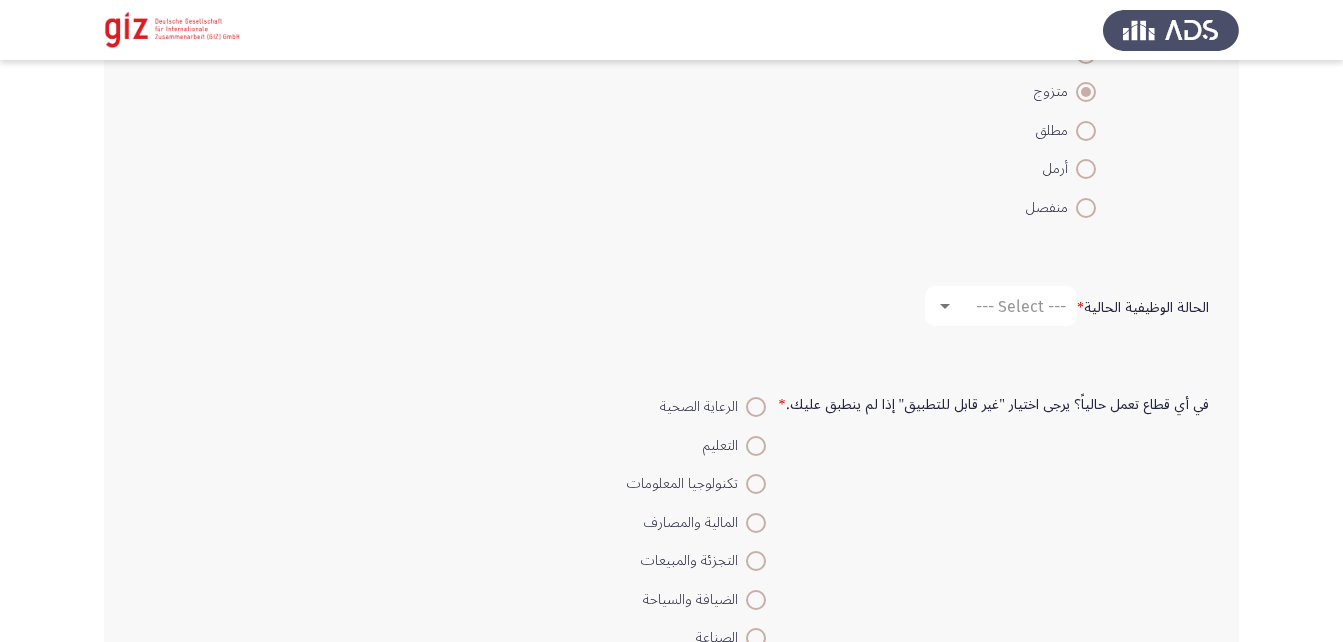 scroll, scrollTop: 761, scrollLeft: 0, axis: vertical 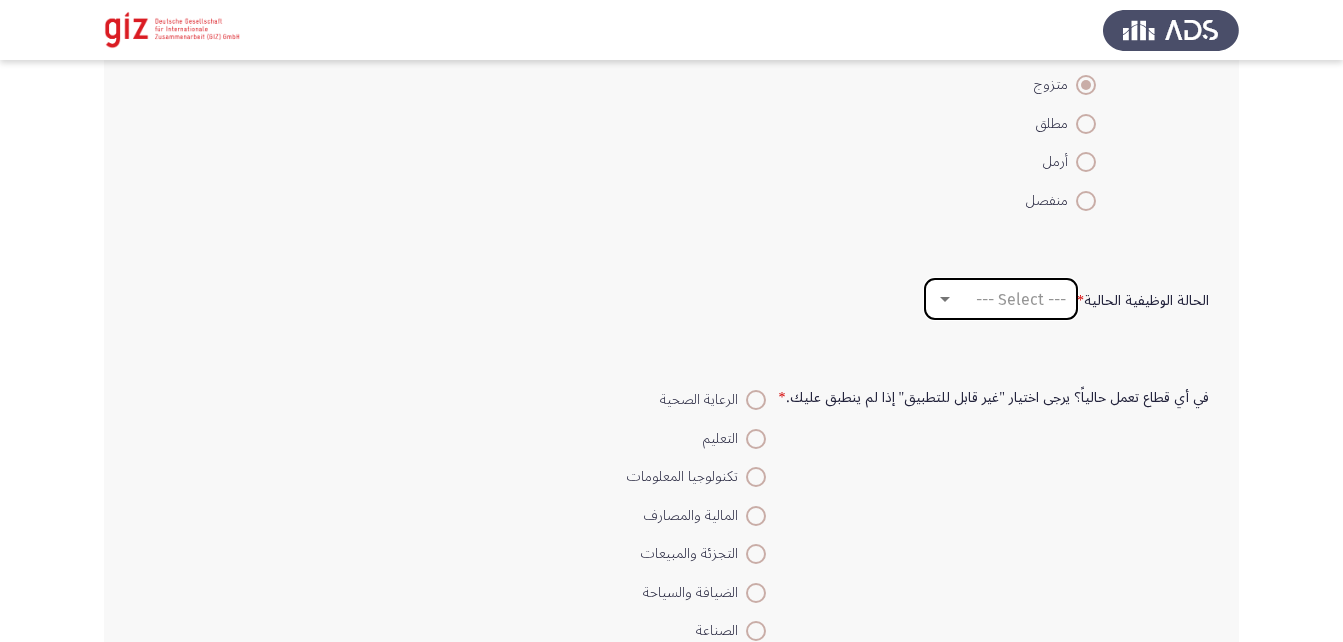 click on "--- Select ---" at bounding box center (1021, 299) 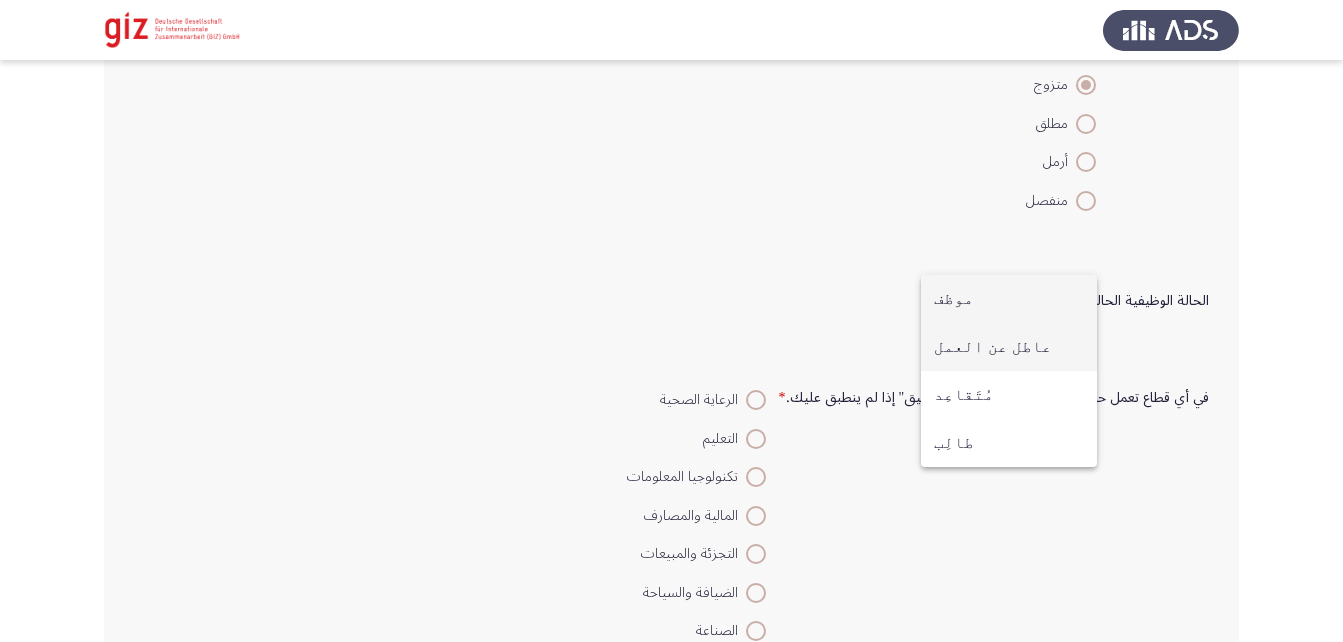 click on "عاطل عن العمل" at bounding box center (1009, 347) 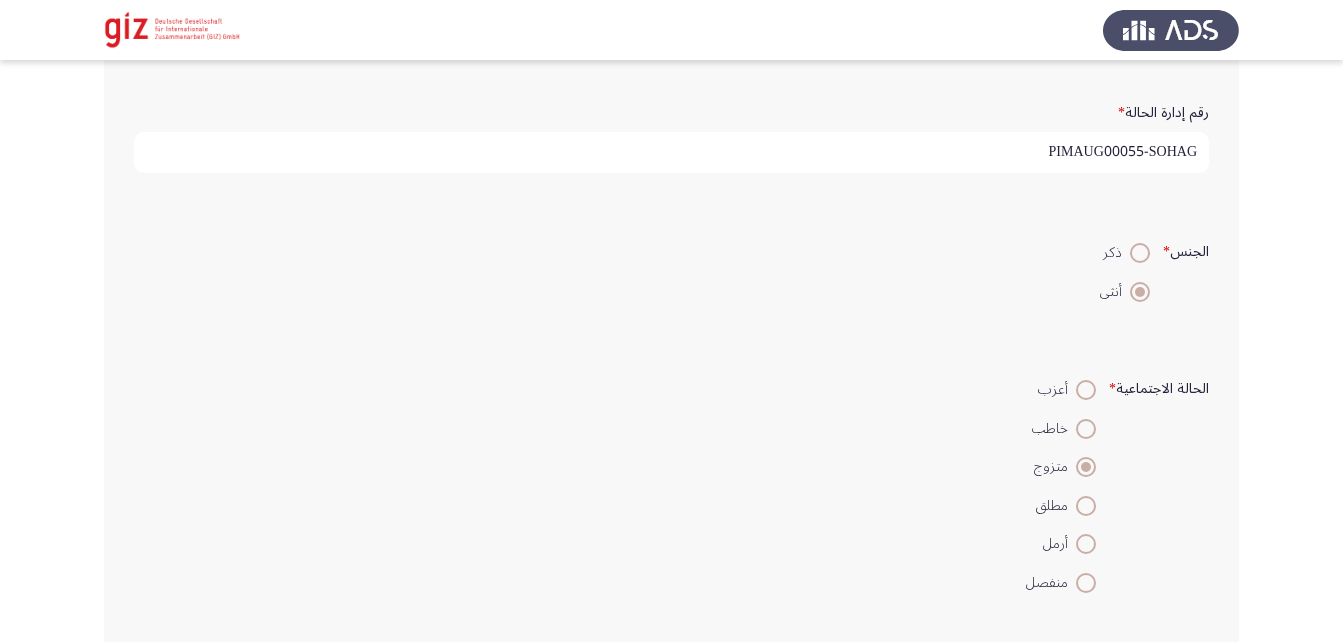 scroll, scrollTop: 382, scrollLeft: 0, axis: vertical 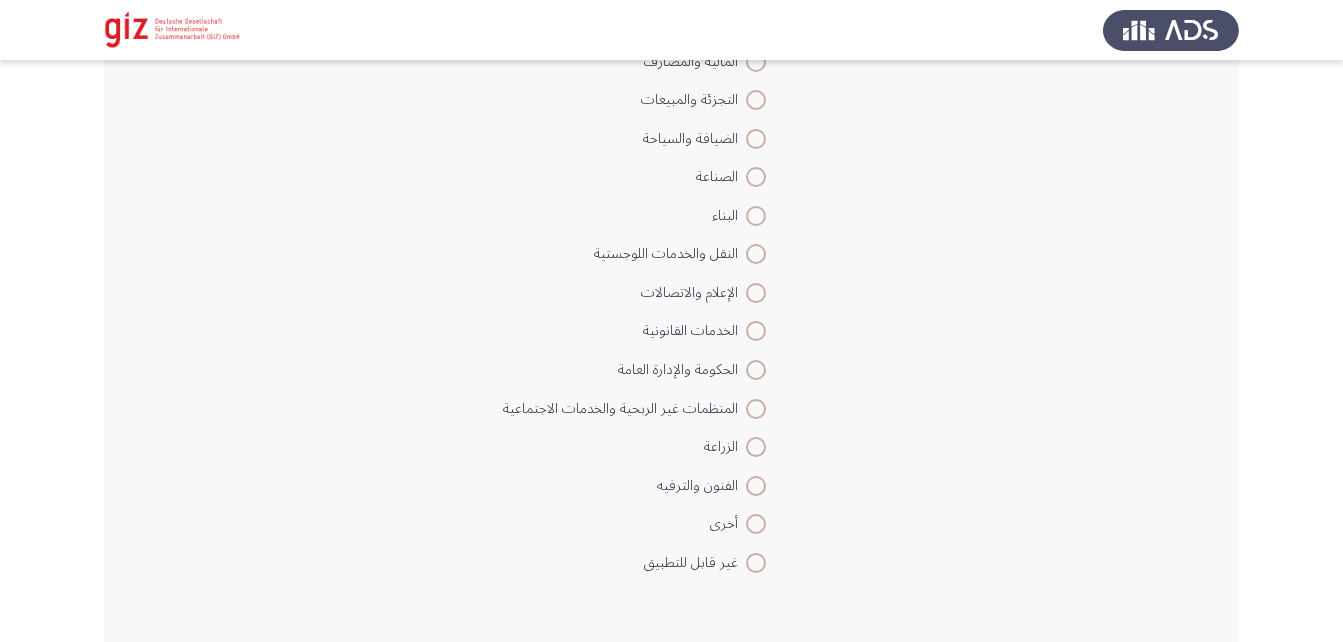 click at bounding box center [756, 524] 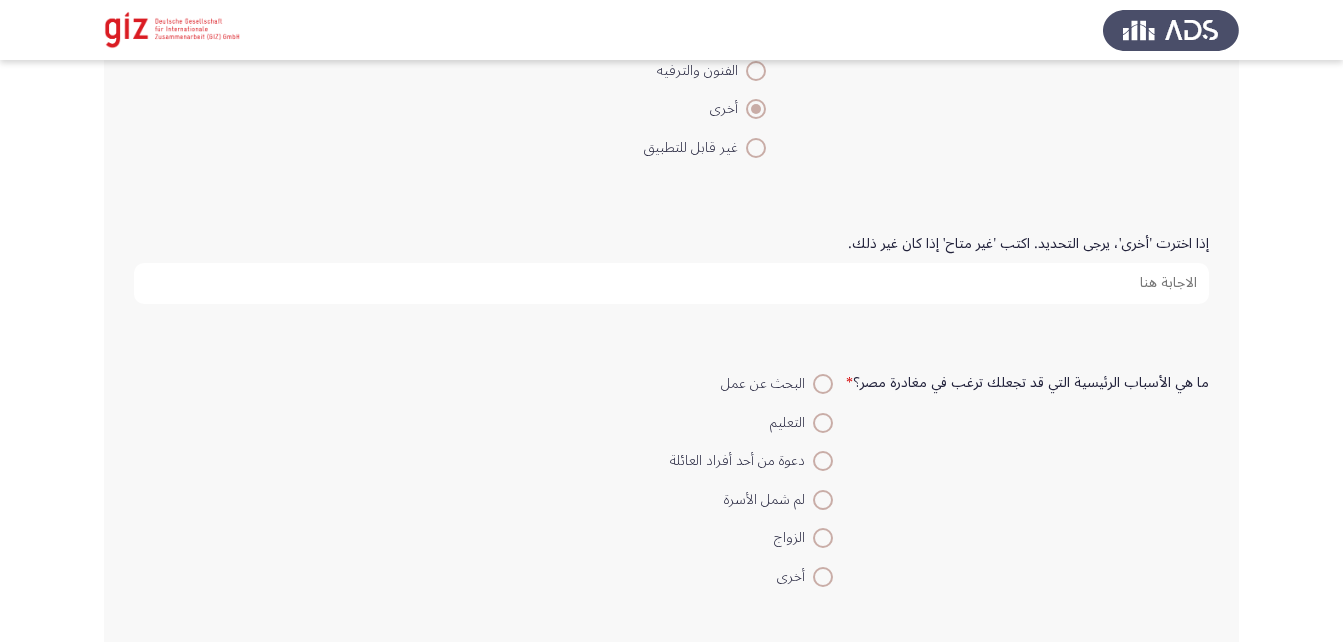 scroll, scrollTop: 1644, scrollLeft: 0, axis: vertical 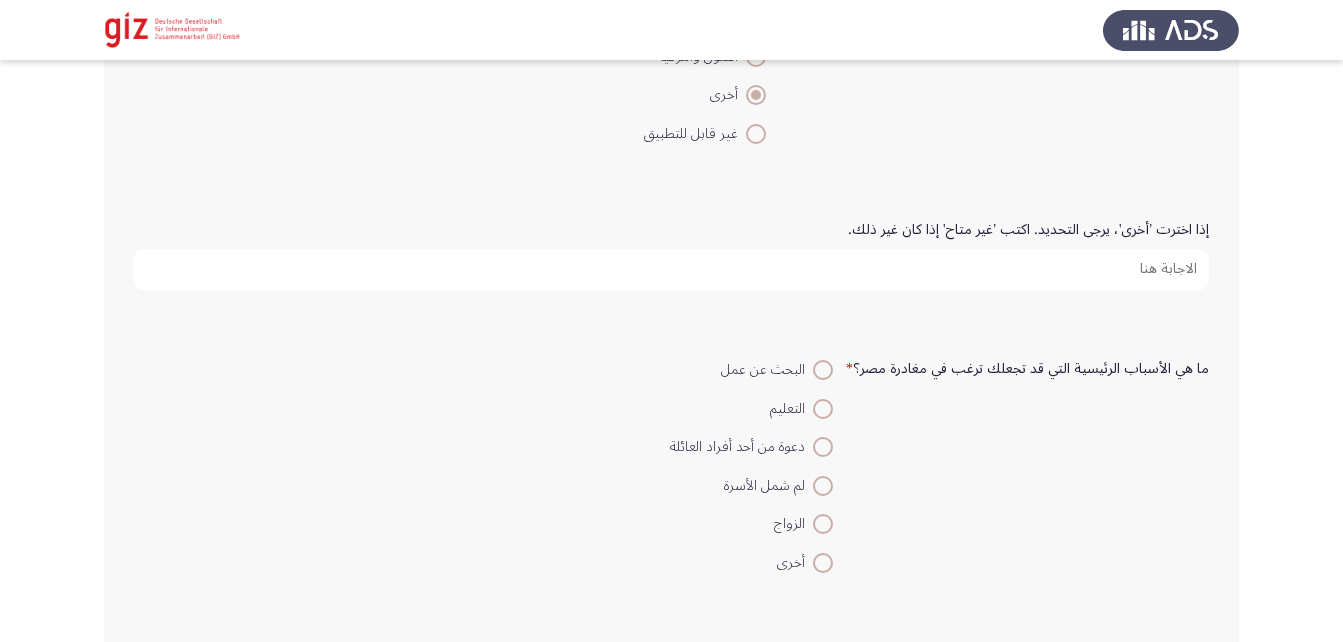 click on "إذا اخترت 'أخرى'، يرجى التحديد. اكتب 'غير متاح' إذا كان غير ذلك." at bounding box center (671, 269) 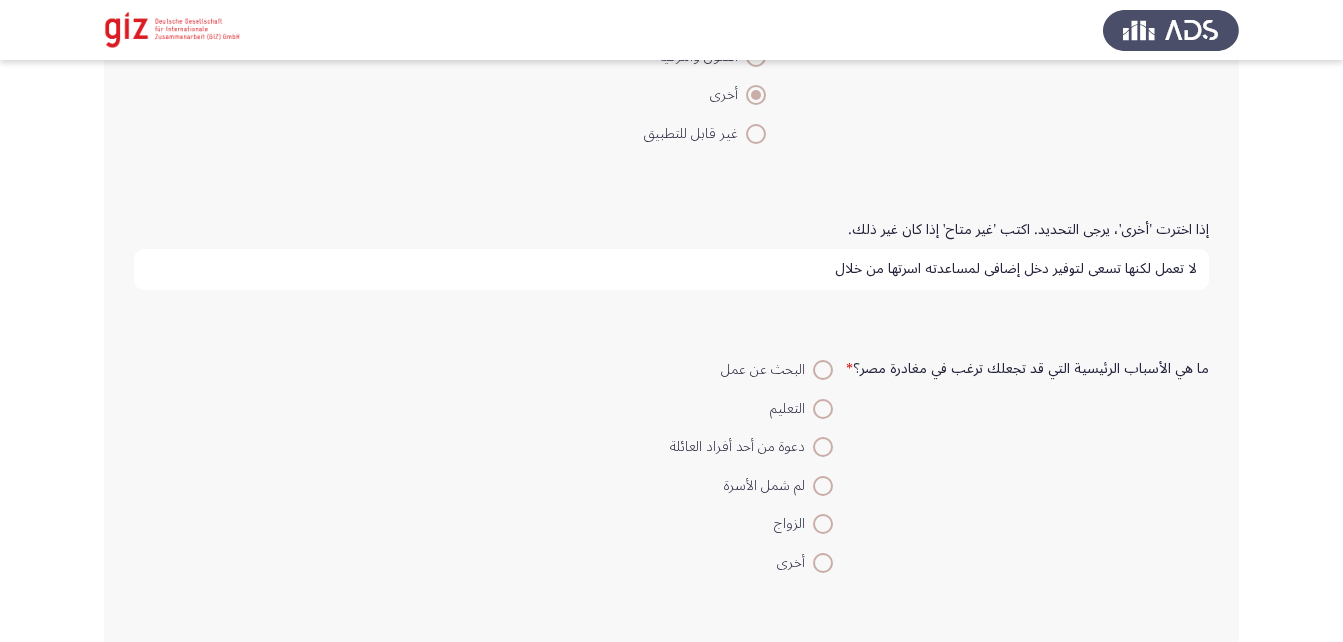 click on "لا تعمل لكنها تسعي لتوفير دخل إضافي لمساعدته اسرتها من خلال" at bounding box center [671, 269] 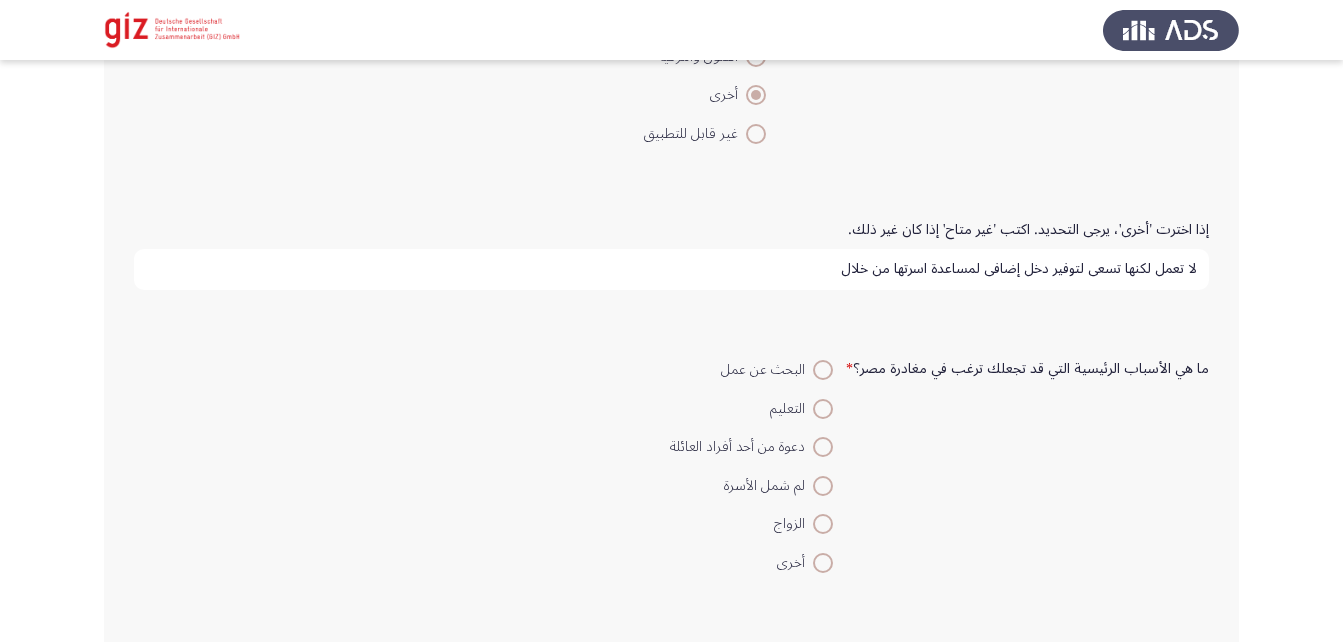 click on "لا تعمل لكنها تسعي لتوفير دخل إضافي لمساعدة اسرتها من خلال" at bounding box center (671, 269) 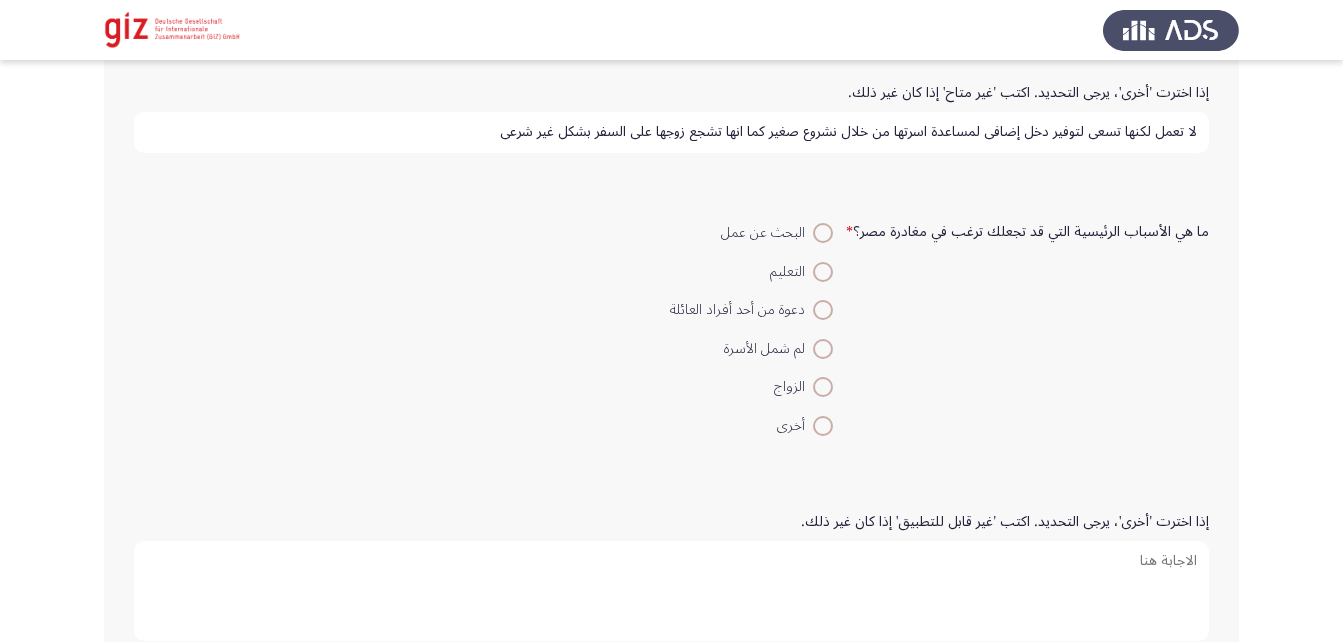 scroll, scrollTop: 1782, scrollLeft: 0, axis: vertical 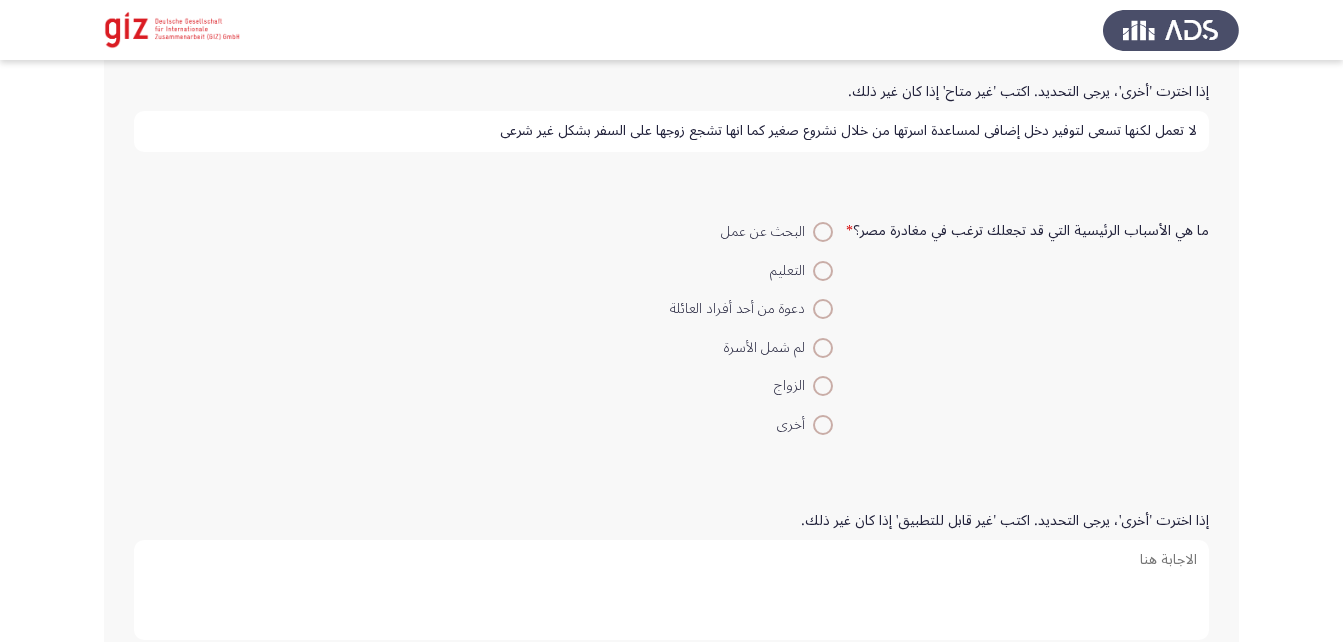 type on "لا تعمل لكنها تسعي لتوفير دخل إضافي لمساعدة اسرتها من خلال نشروع صغير كما انها تشجع زوجها علي السفر بشكل غير شرعي" 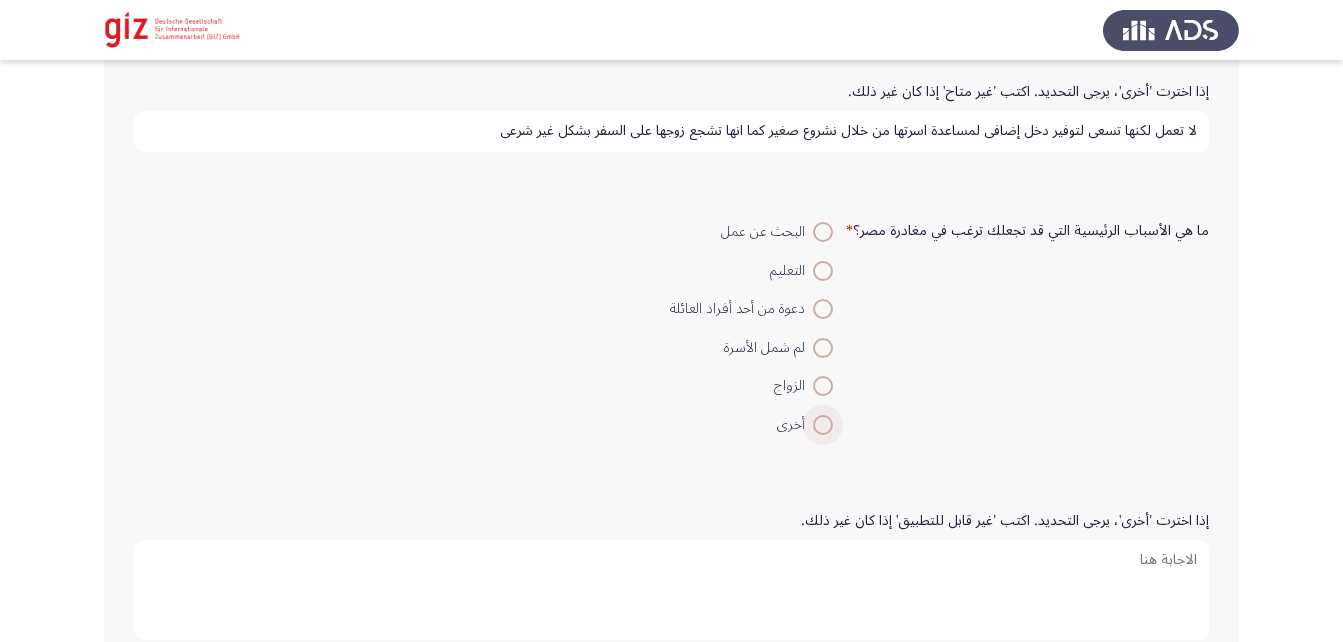 click at bounding box center [823, 425] 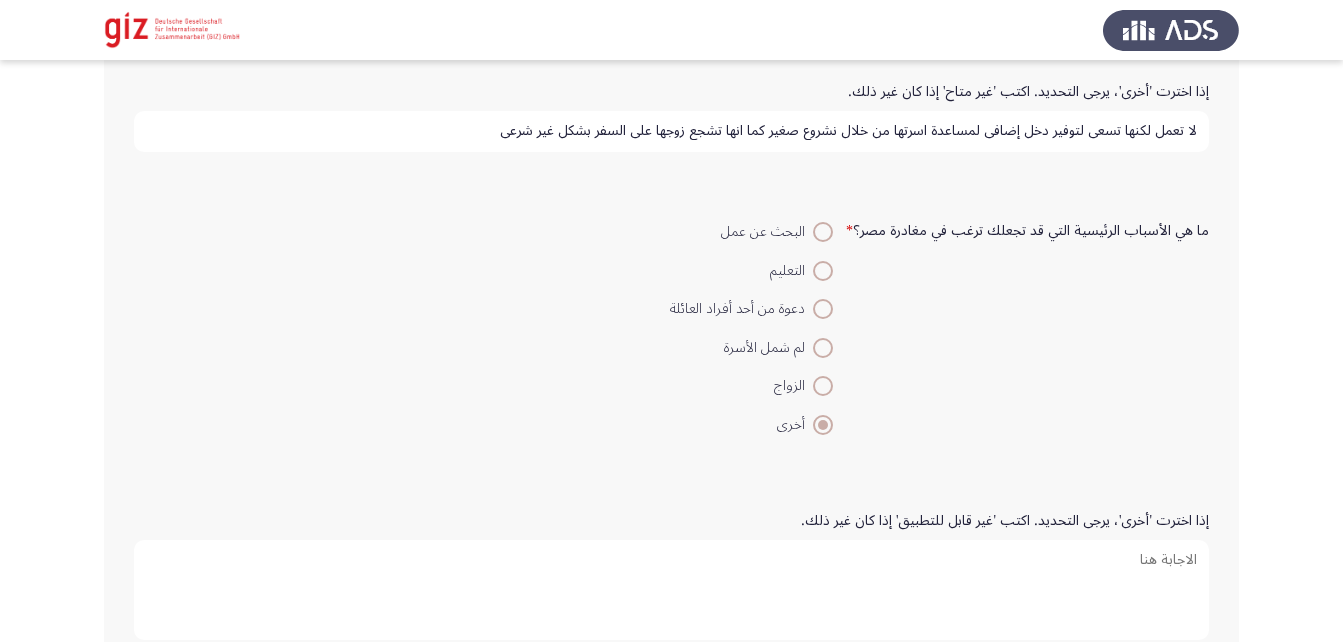 scroll, scrollTop: 1922, scrollLeft: 0, axis: vertical 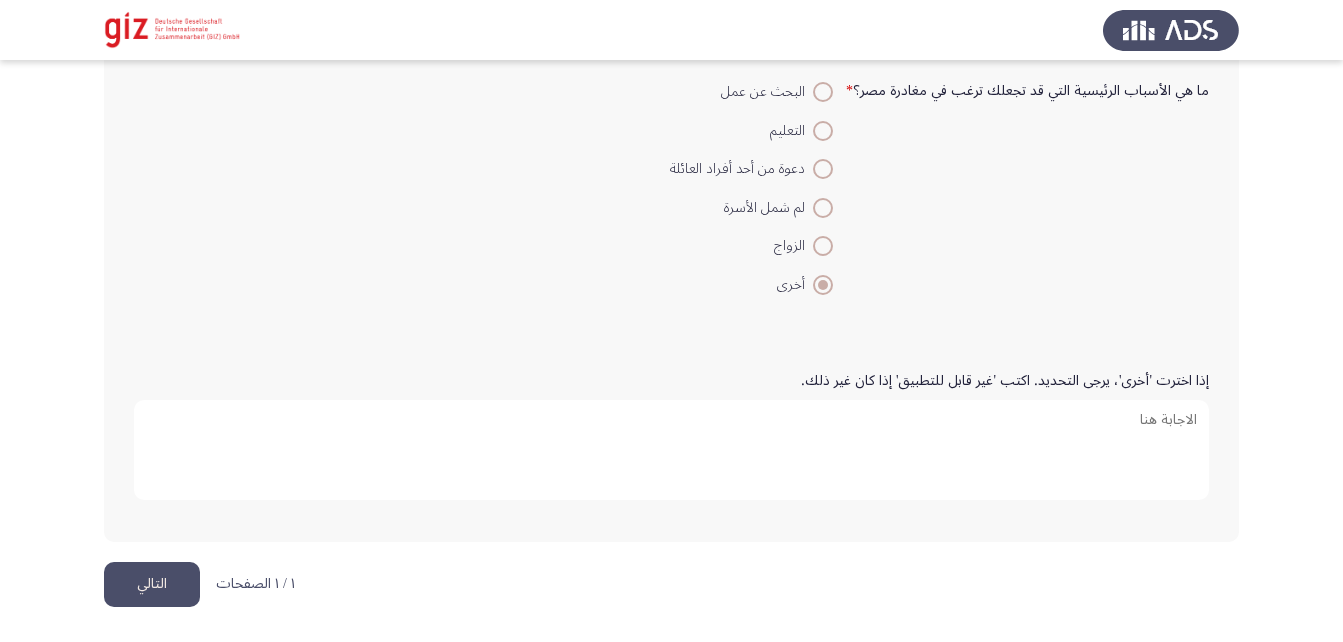 click on "إذا اخترت 'أخرى'، يرجى التحديد. اكتب 'غير قابل للتطبيق' إذا كان غير ذلك." at bounding box center [671, 450] 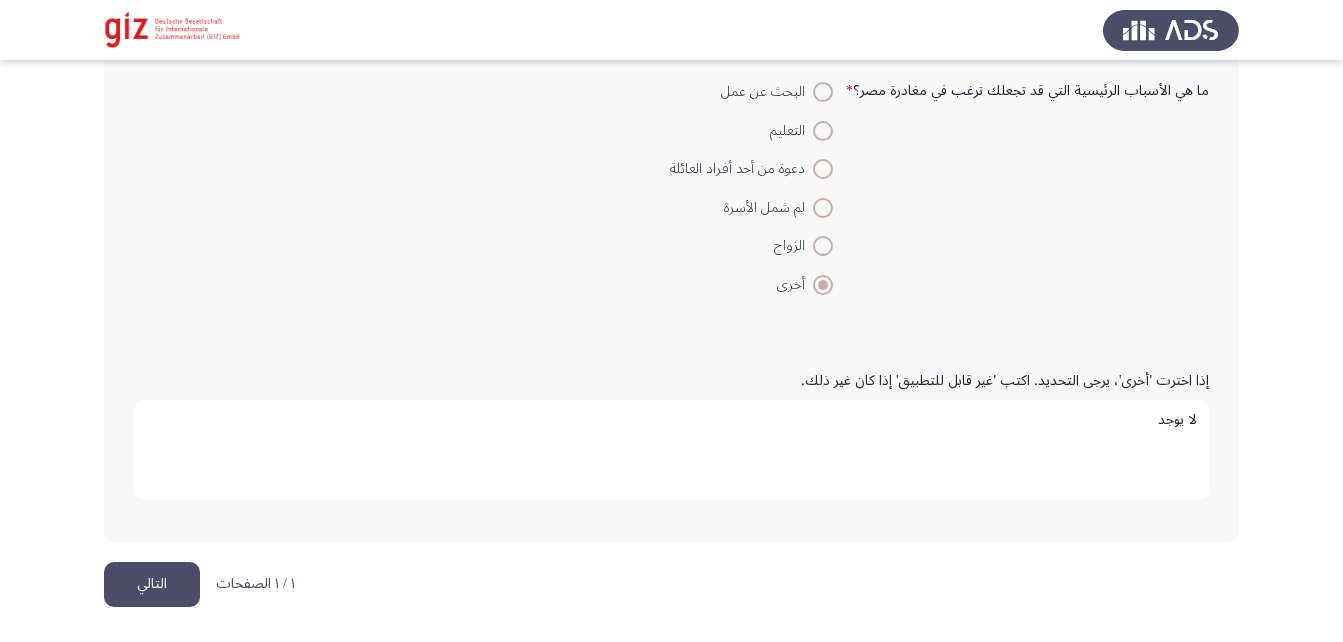 type on "لا يوجد" 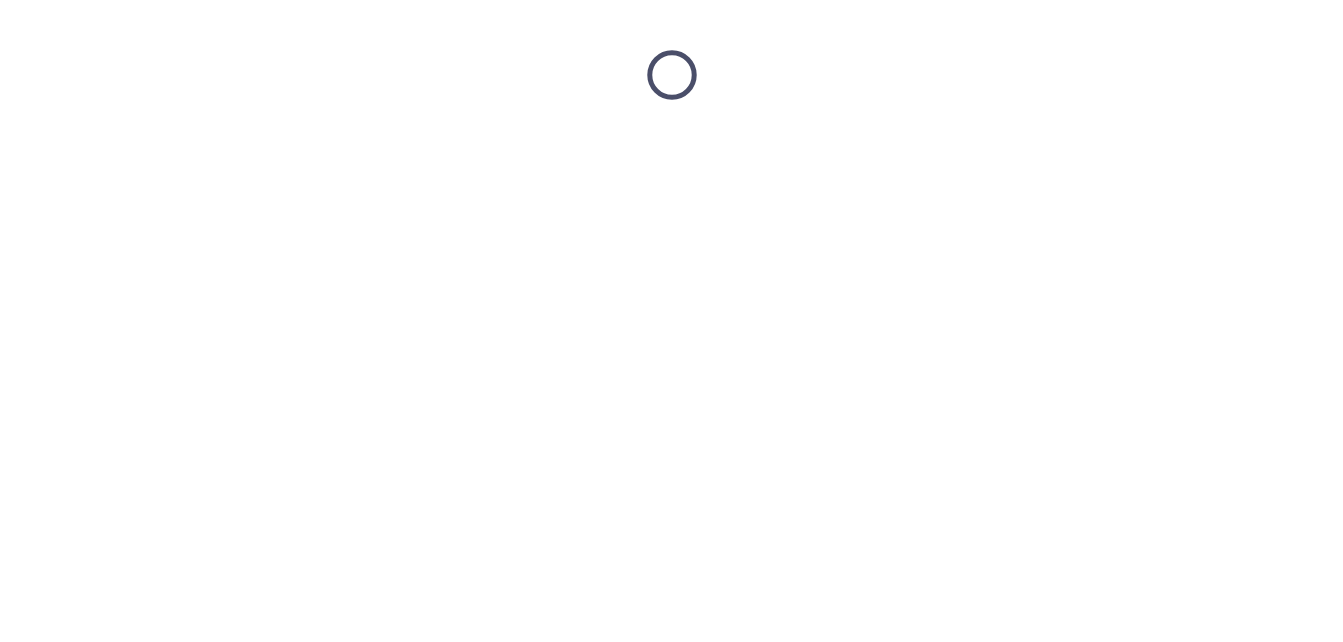 scroll, scrollTop: 0, scrollLeft: 0, axis: both 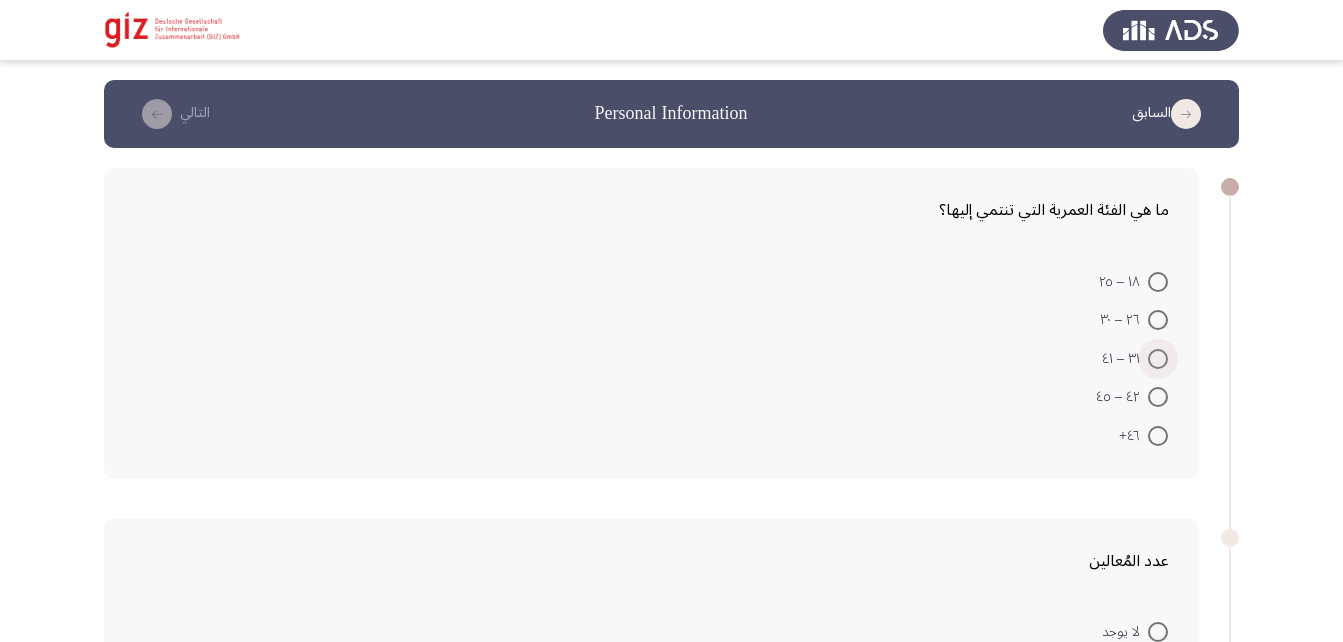 click at bounding box center [1158, 359] 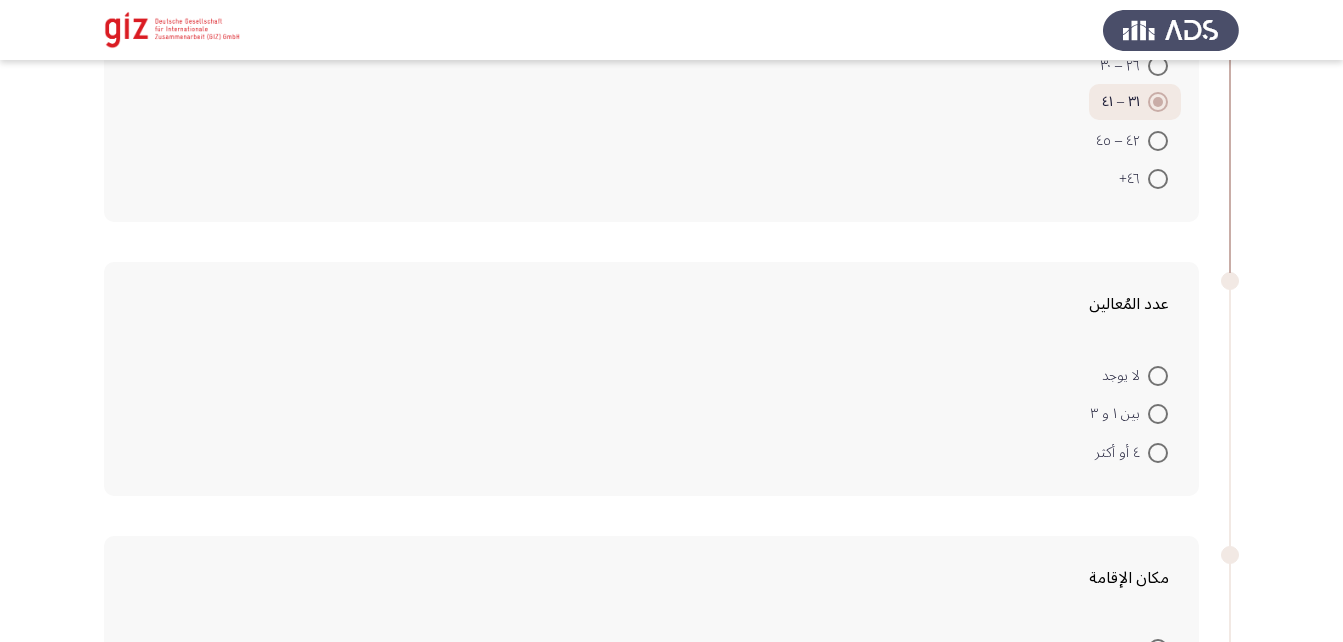 scroll, scrollTop: 255, scrollLeft: 0, axis: vertical 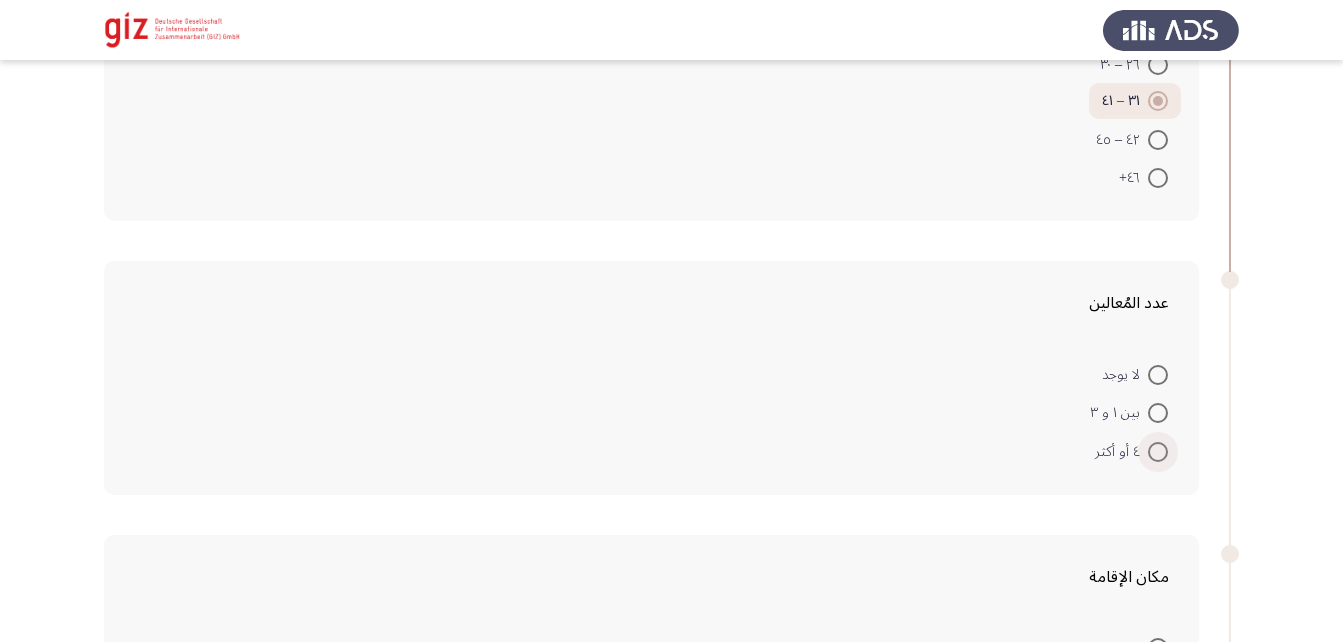 click at bounding box center [1158, 452] 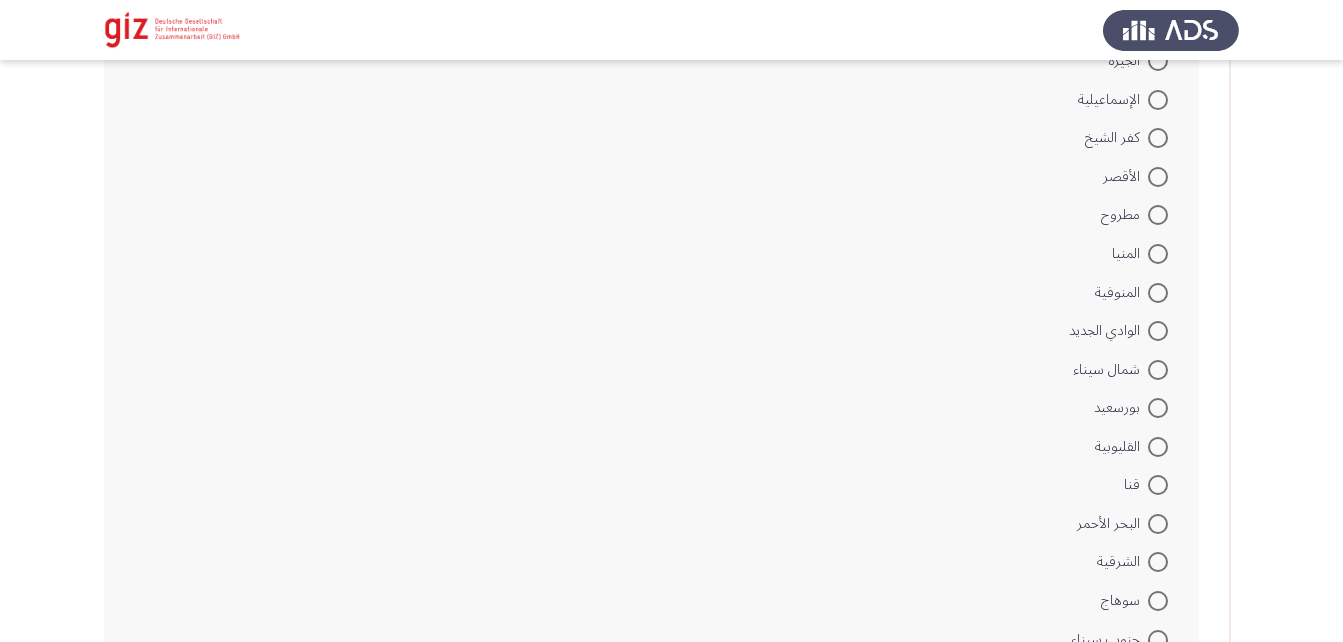scroll, scrollTop: 1483, scrollLeft: 0, axis: vertical 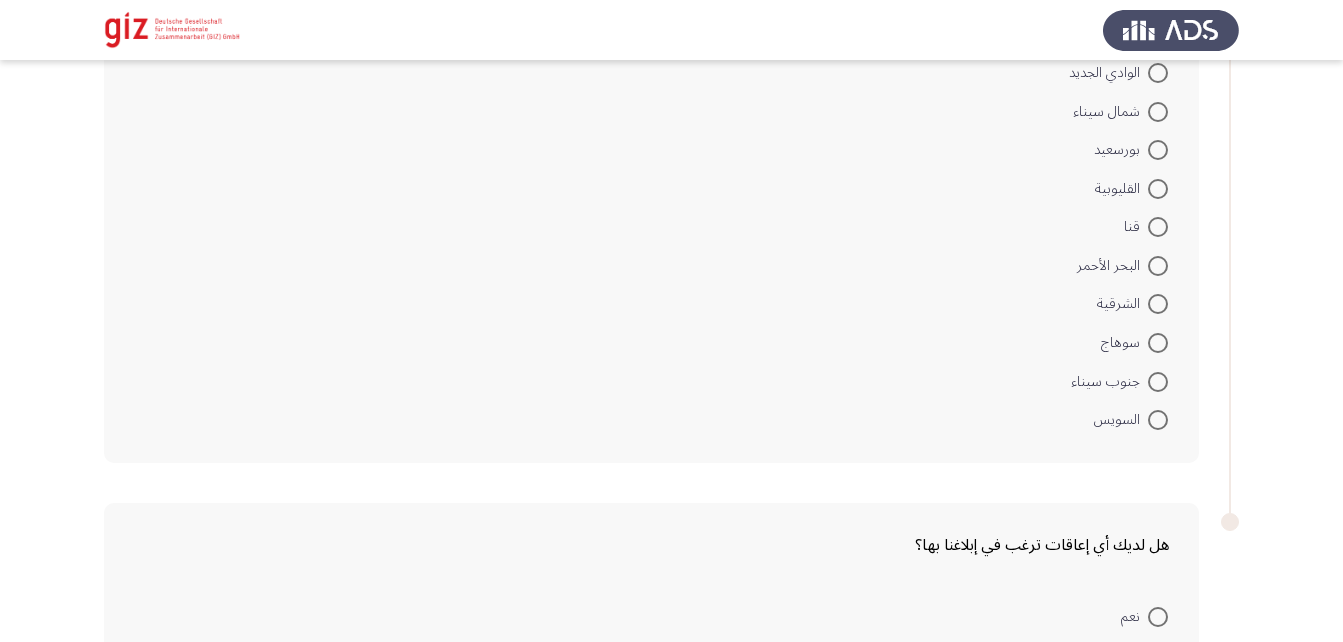 click on "سوهاج" at bounding box center [1134, 341] 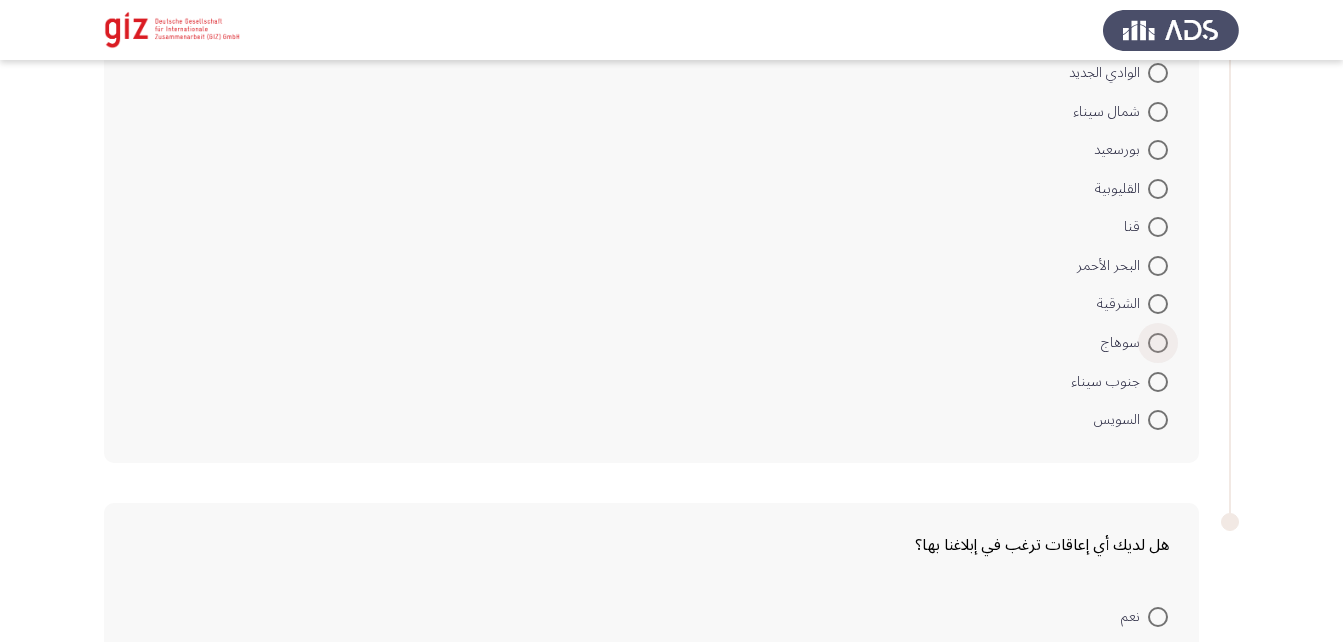 click at bounding box center [1158, 343] 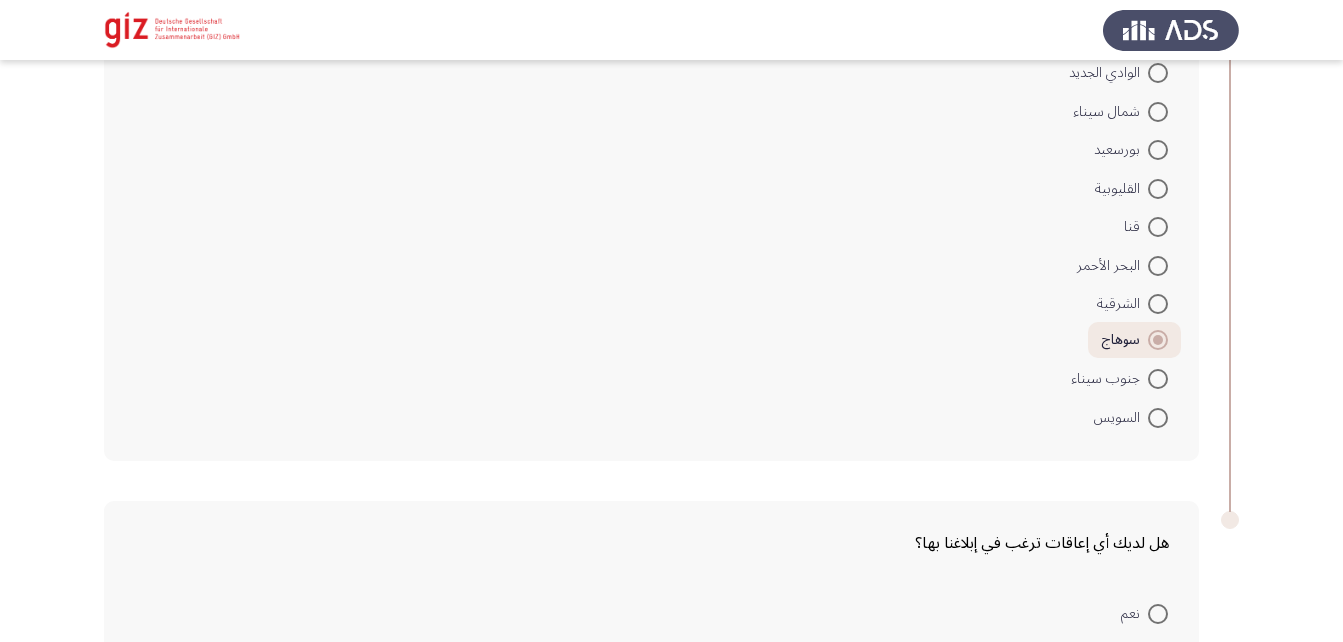 scroll, scrollTop: 1637, scrollLeft: 0, axis: vertical 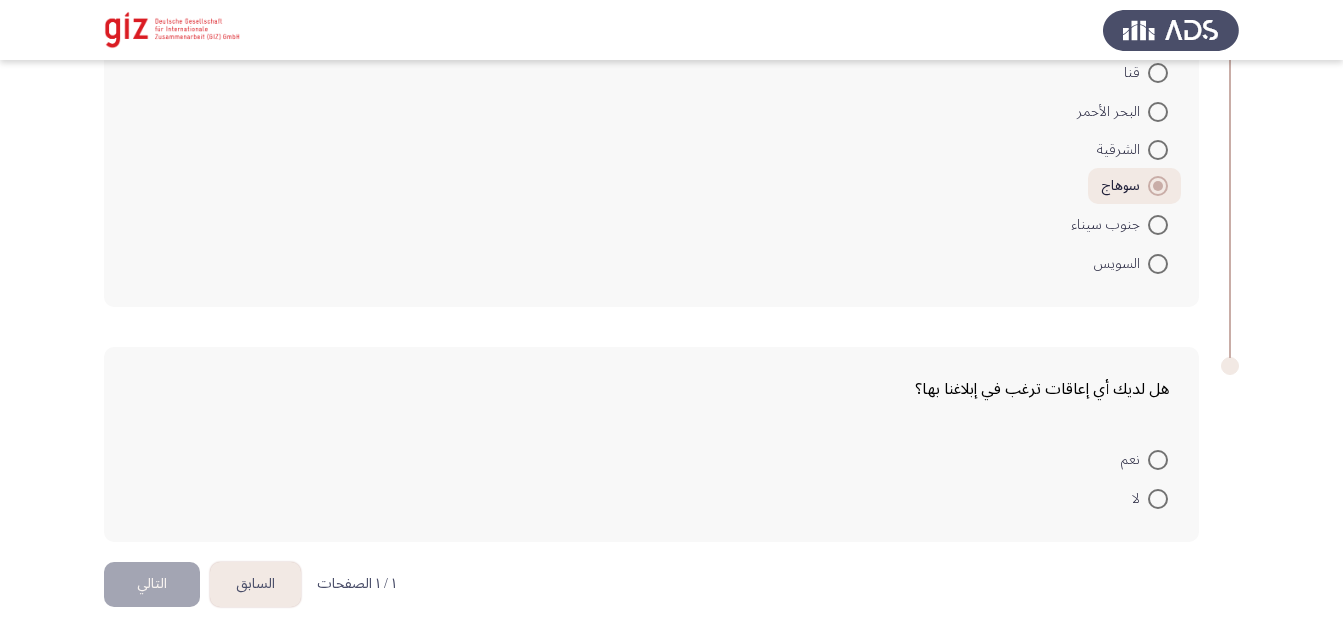 click at bounding box center (1158, 499) 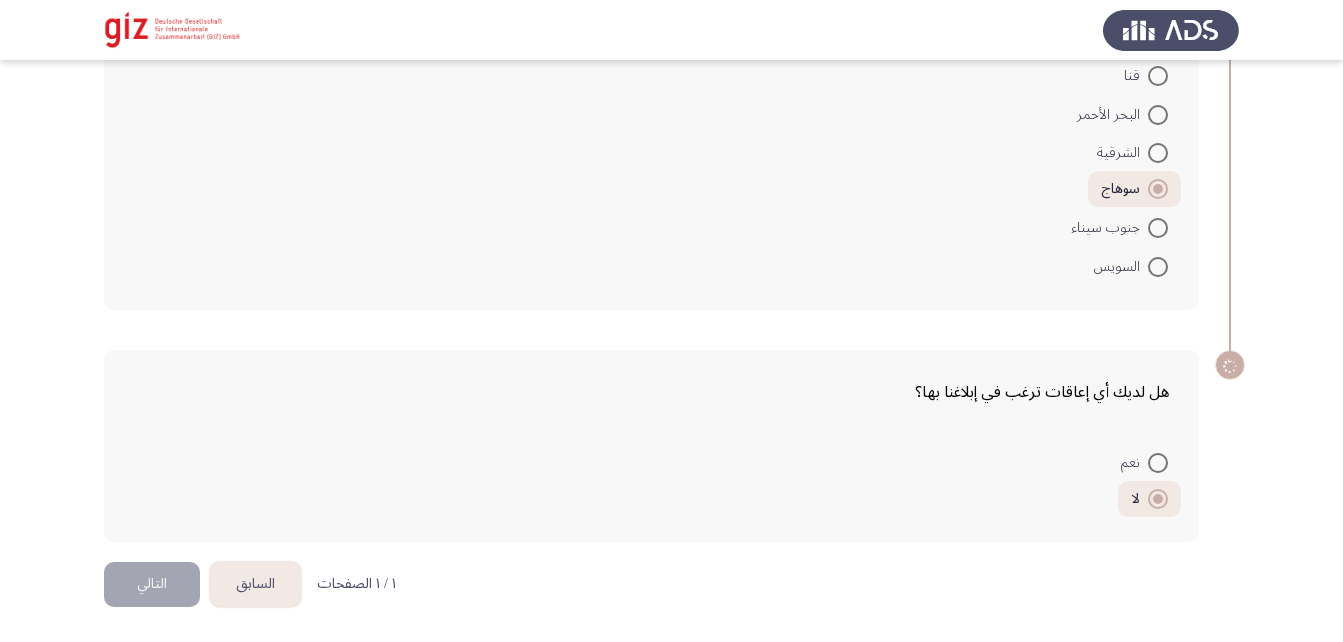 scroll, scrollTop: 1634, scrollLeft: 0, axis: vertical 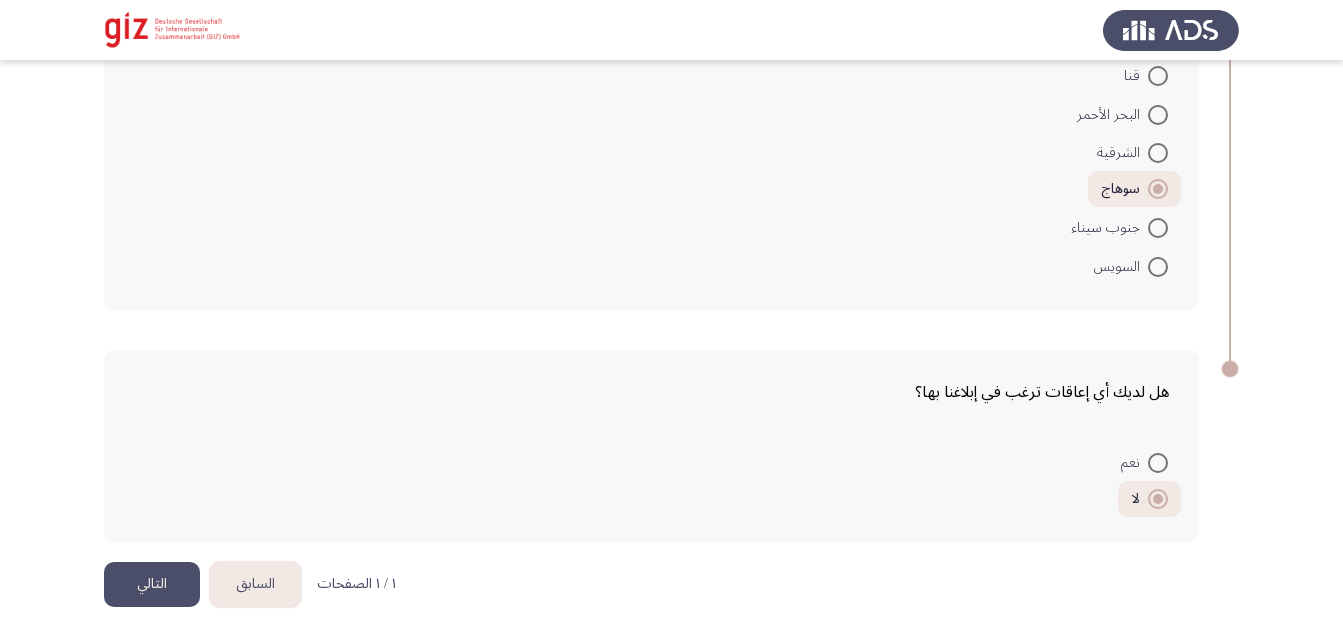 click on "التالي" 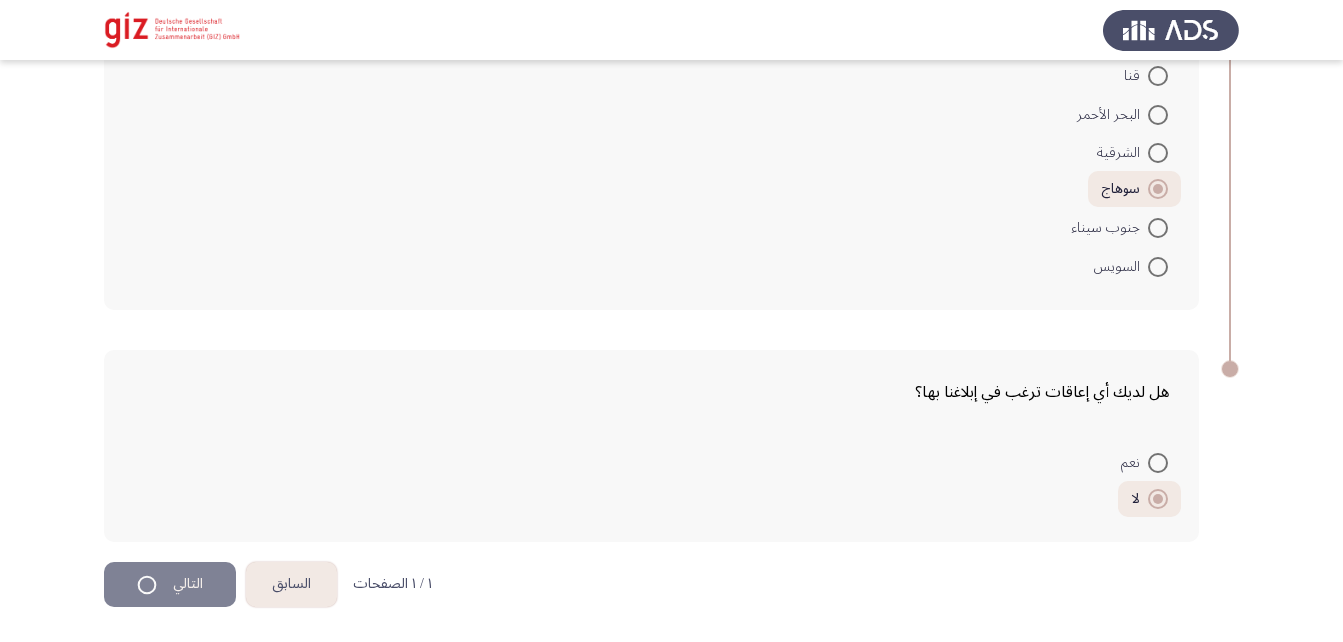 scroll, scrollTop: 0, scrollLeft: 0, axis: both 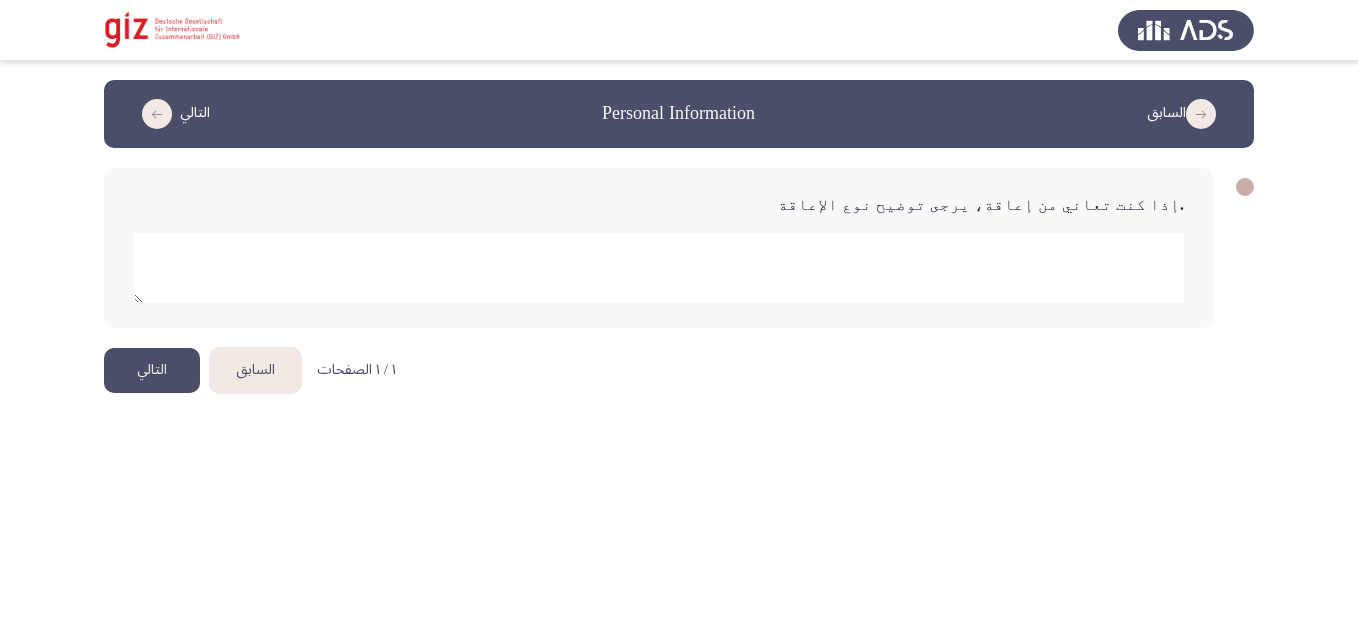 click 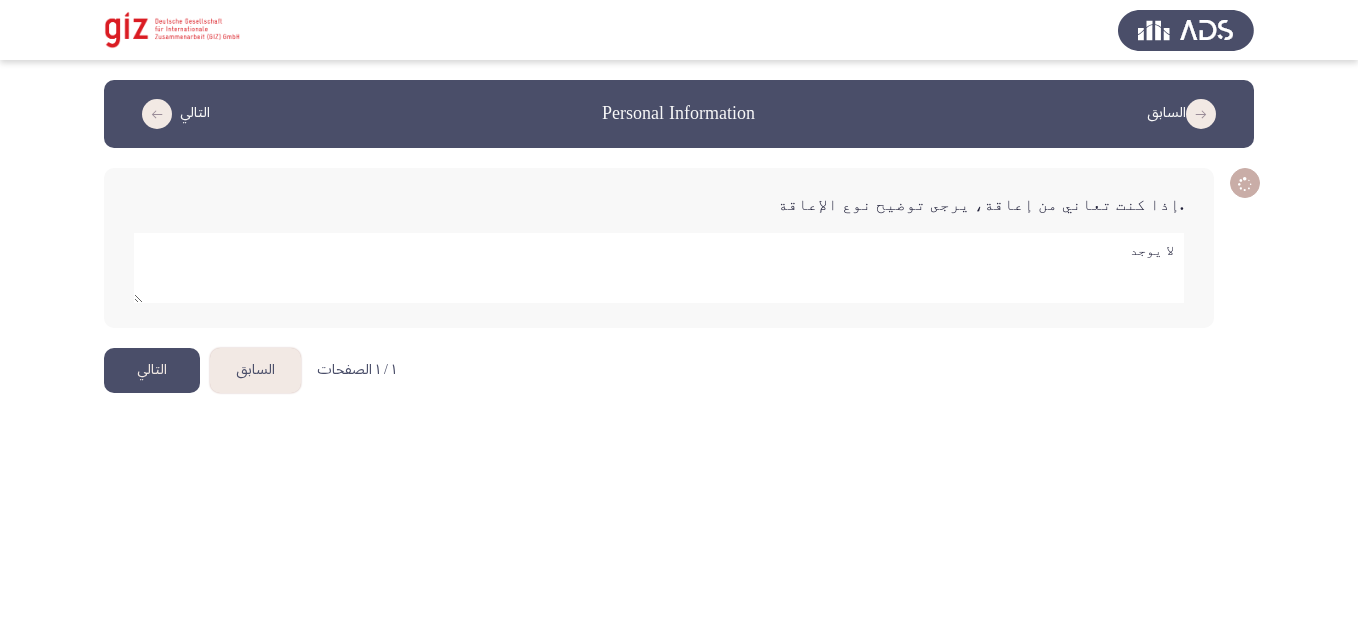 type on "لا يوجد" 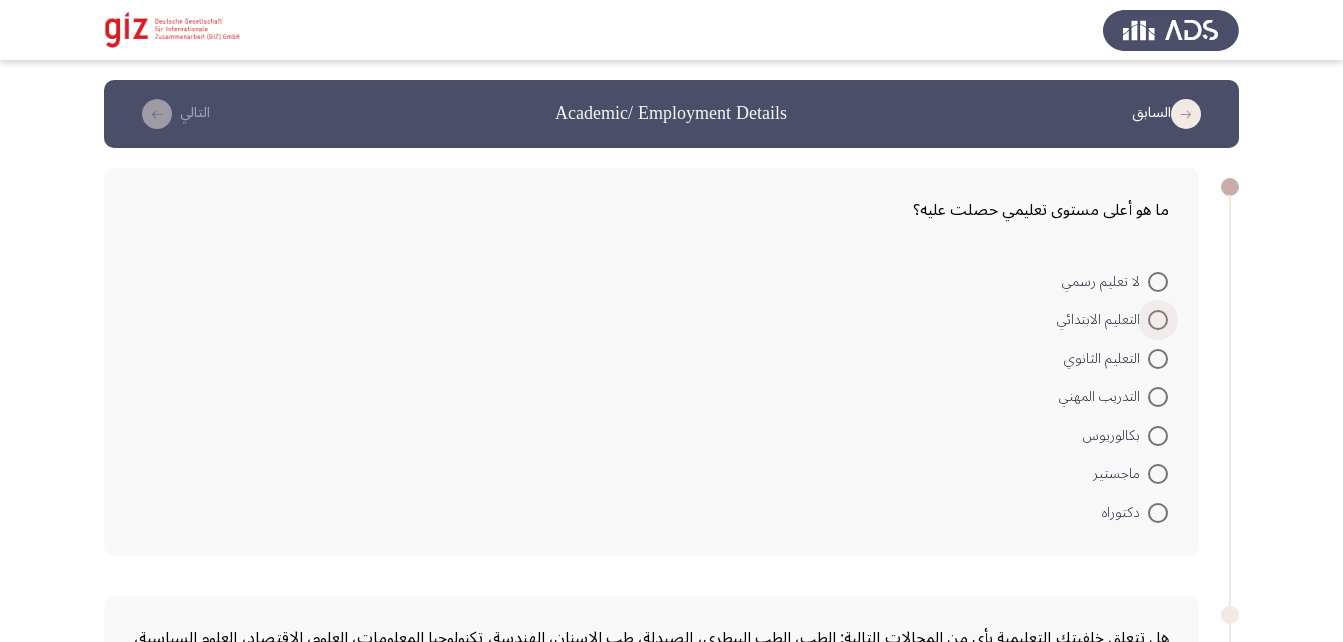 click at bounding box center [1158, 320] 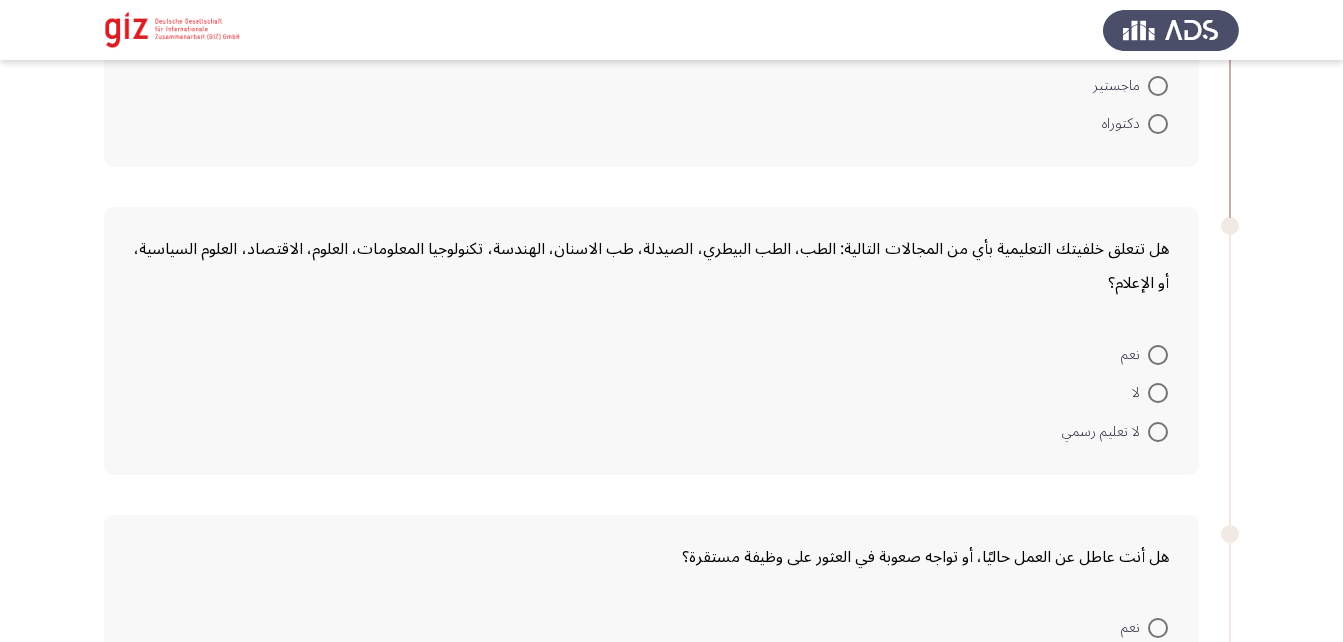scroll, scrollTop: 412, scrollLeft: 0, axis: vertical 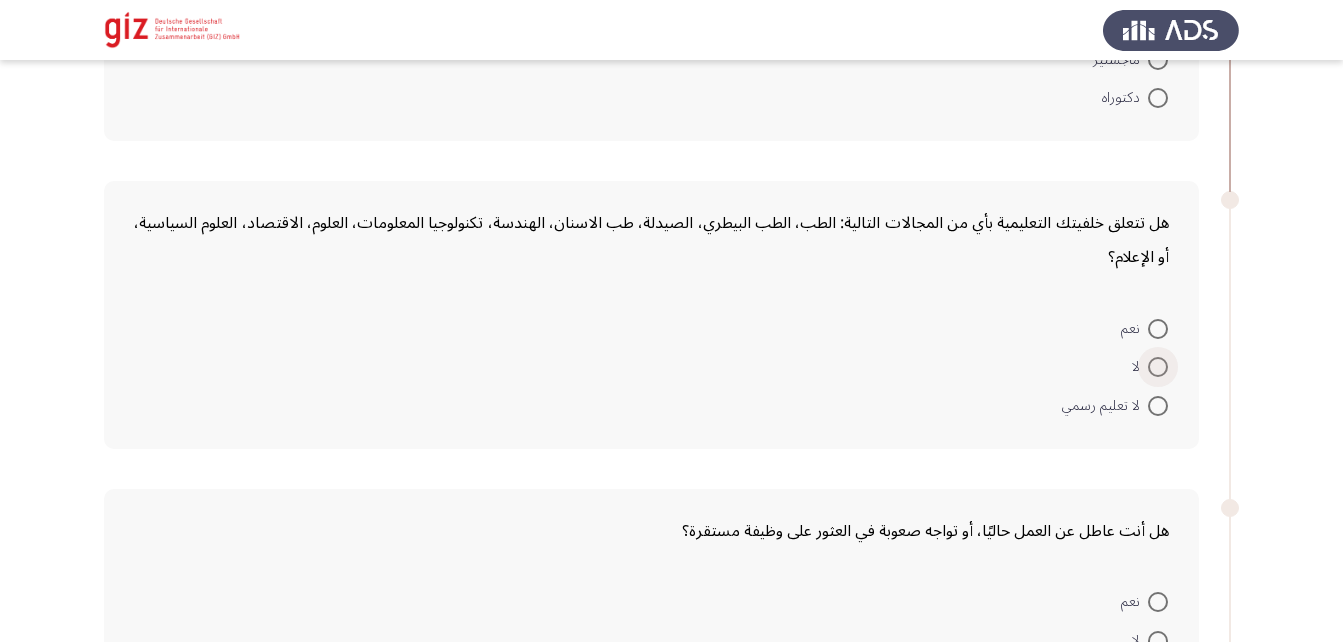 click at bounding box center (1158, 367) 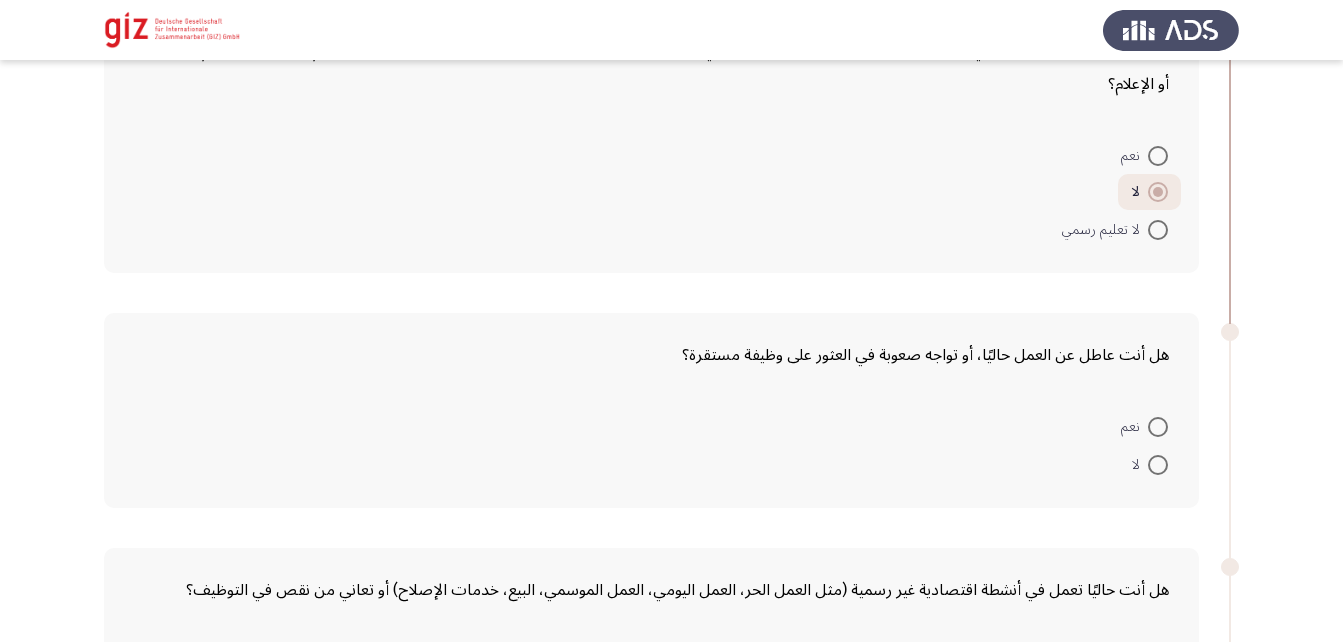scroll, scrollTop: 610, scrollLeft: 0, axis: vertical 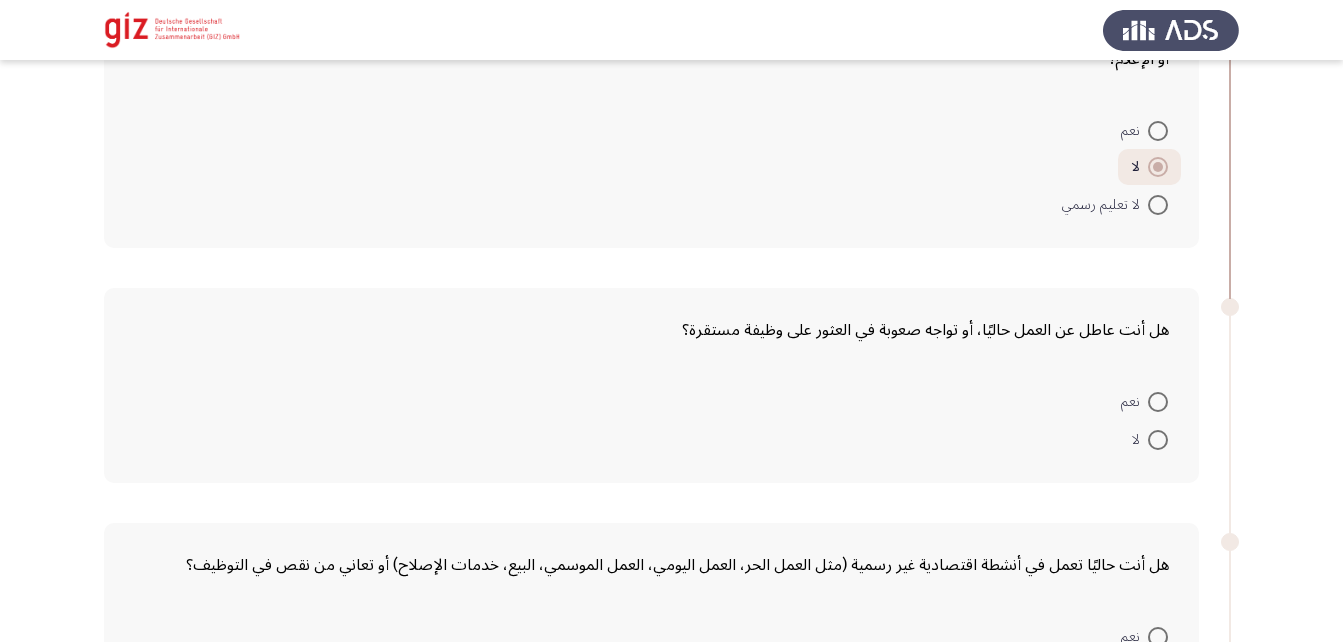 click at bounding box center (1158, 402) 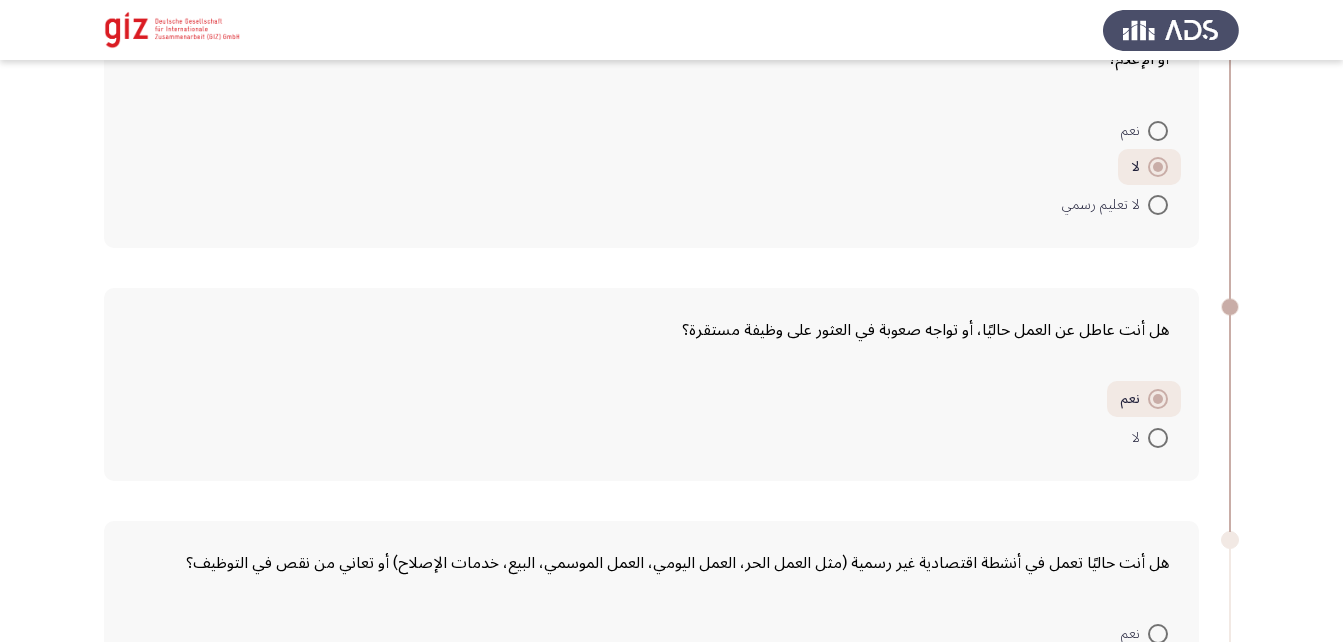 scroll, scrollTop: 954, scrollLeft: 0, axis: vertical 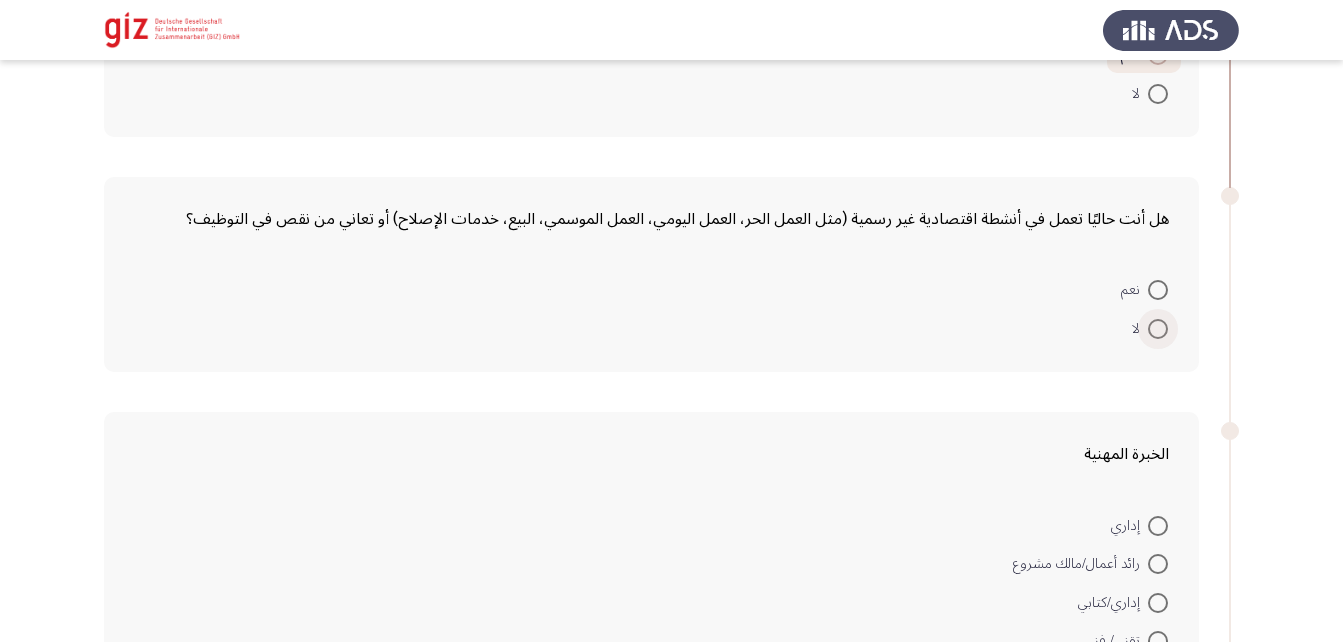 click at bounding box center (1158, 329) 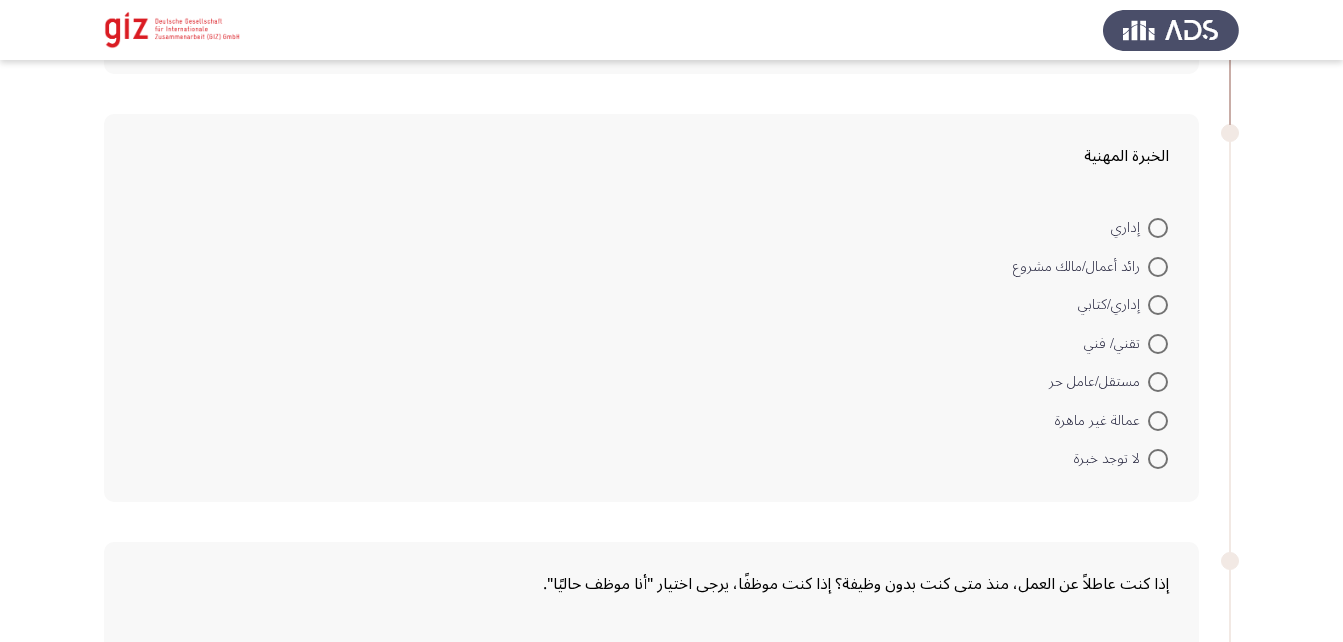 scroll, scrollTop: 1248, scrollLeft: 0, axis: vertical 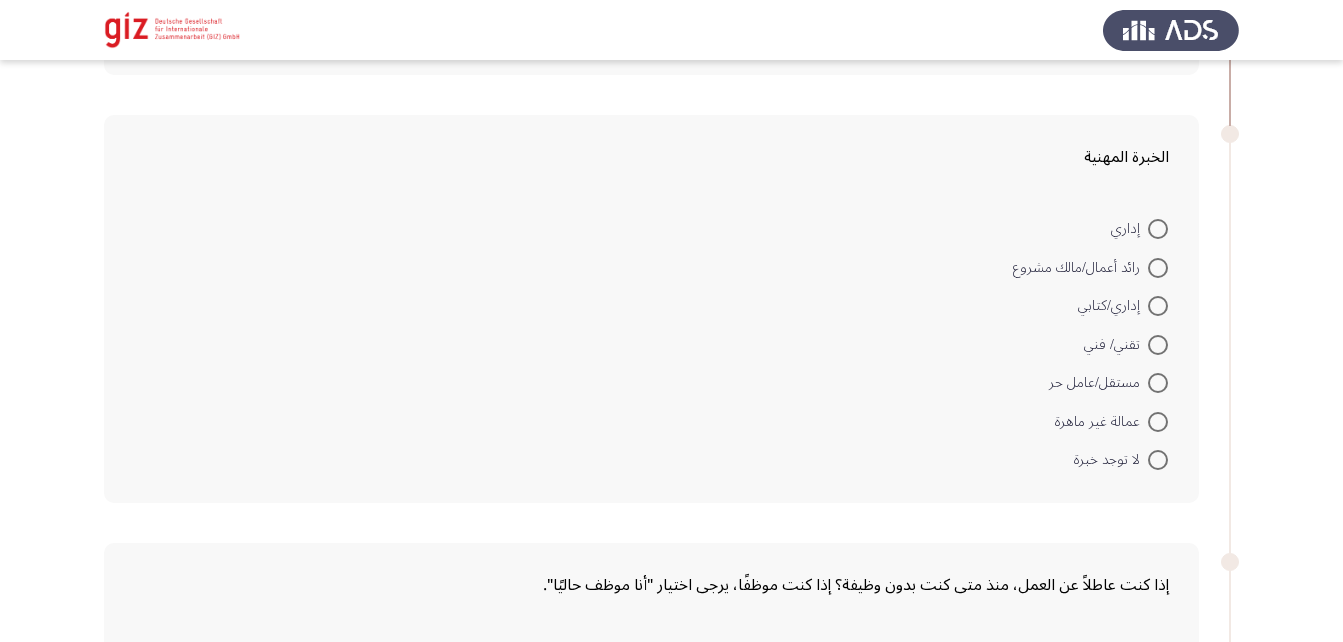 click at bounding box center [1158, 460] 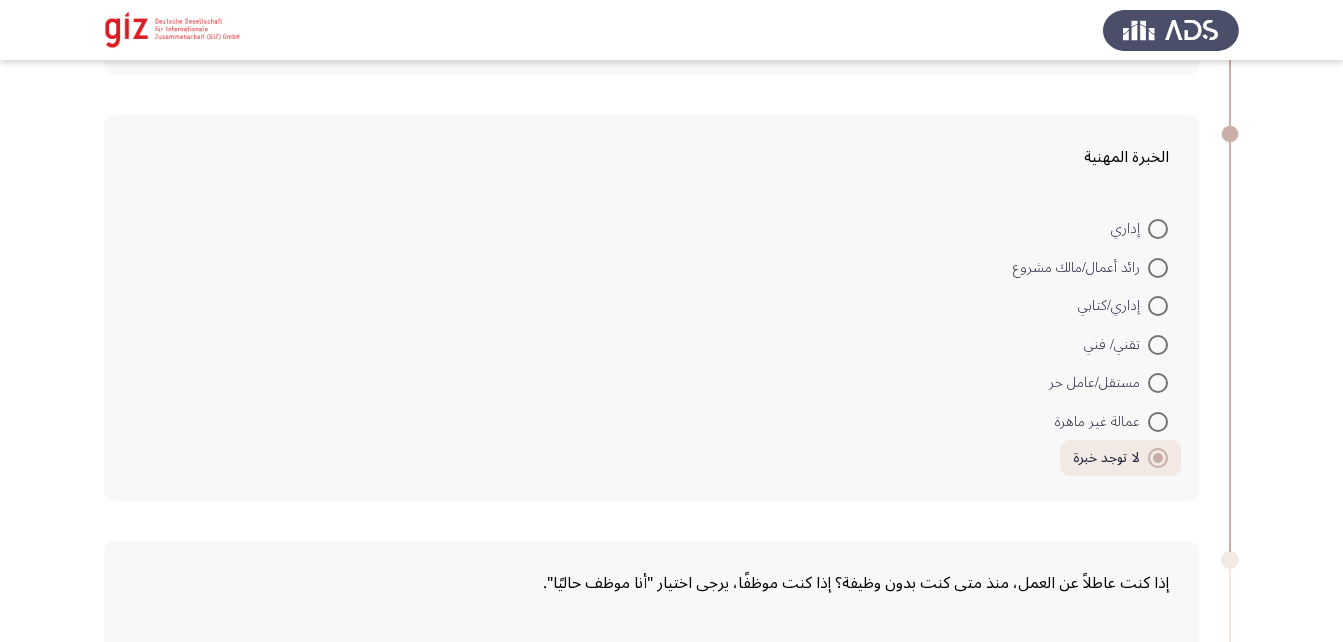 scroll, scrollTop: 1660, scrollLeft: 0, axis: vertical 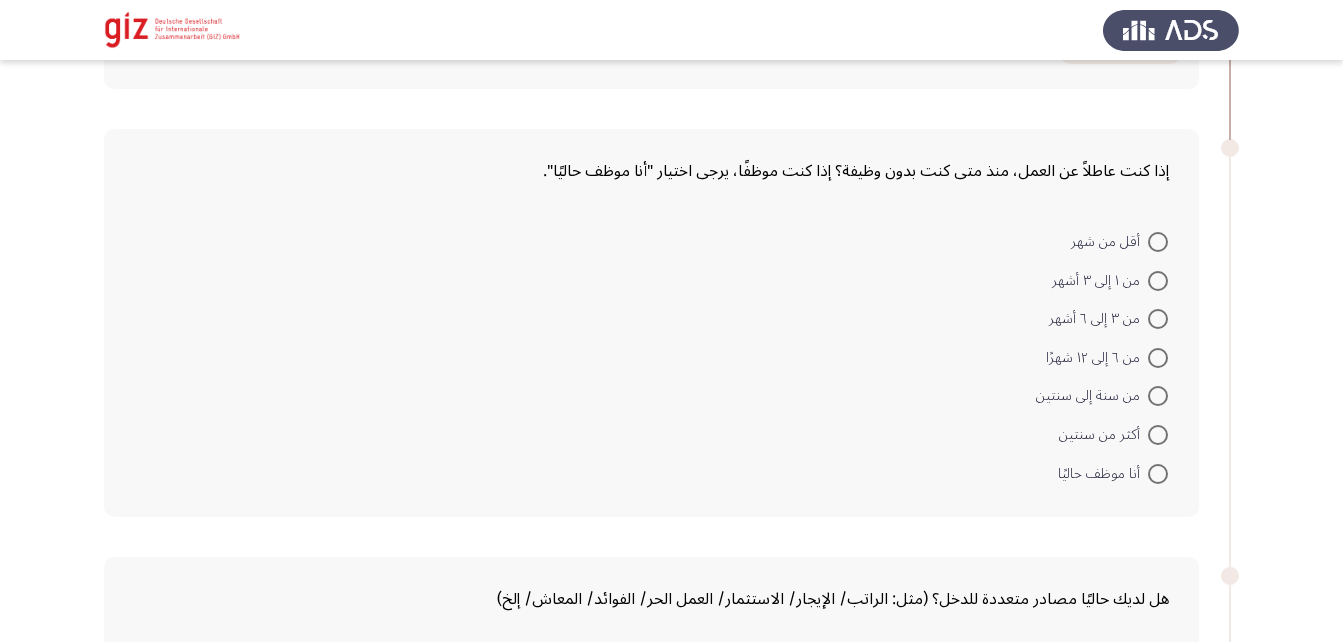 click at bounding box center [1158, 435] 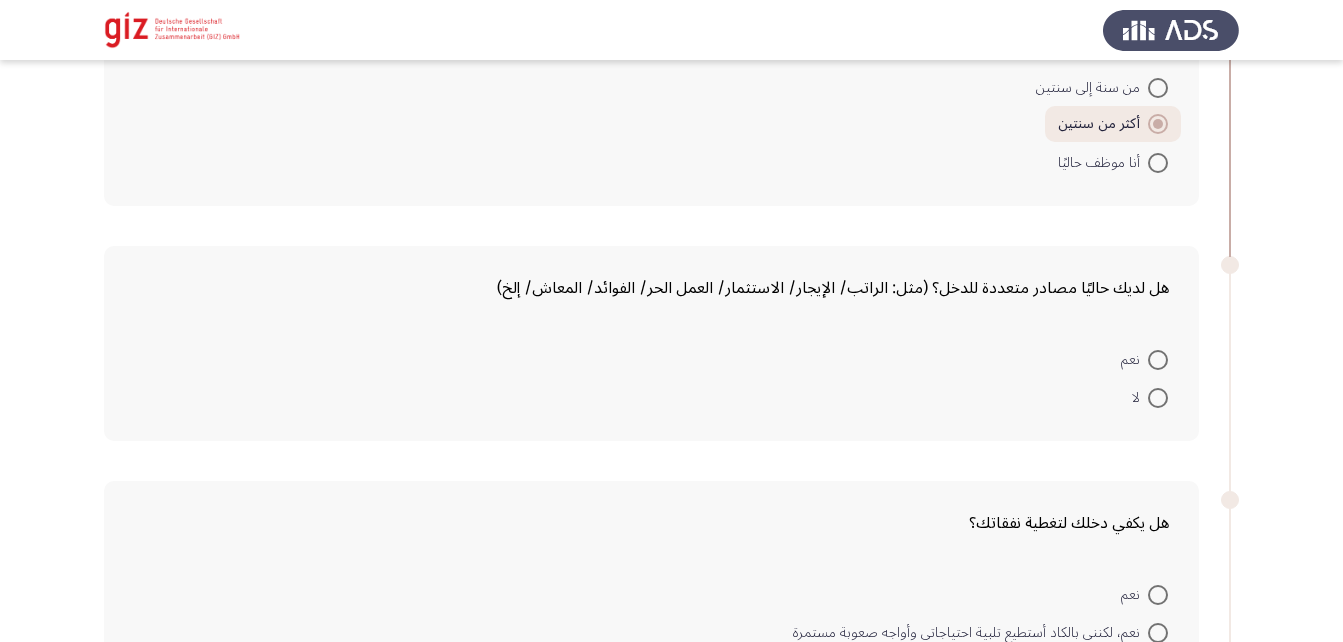 scroll, scrollTop: 2014, scrollLeft: 0, axis: vertical 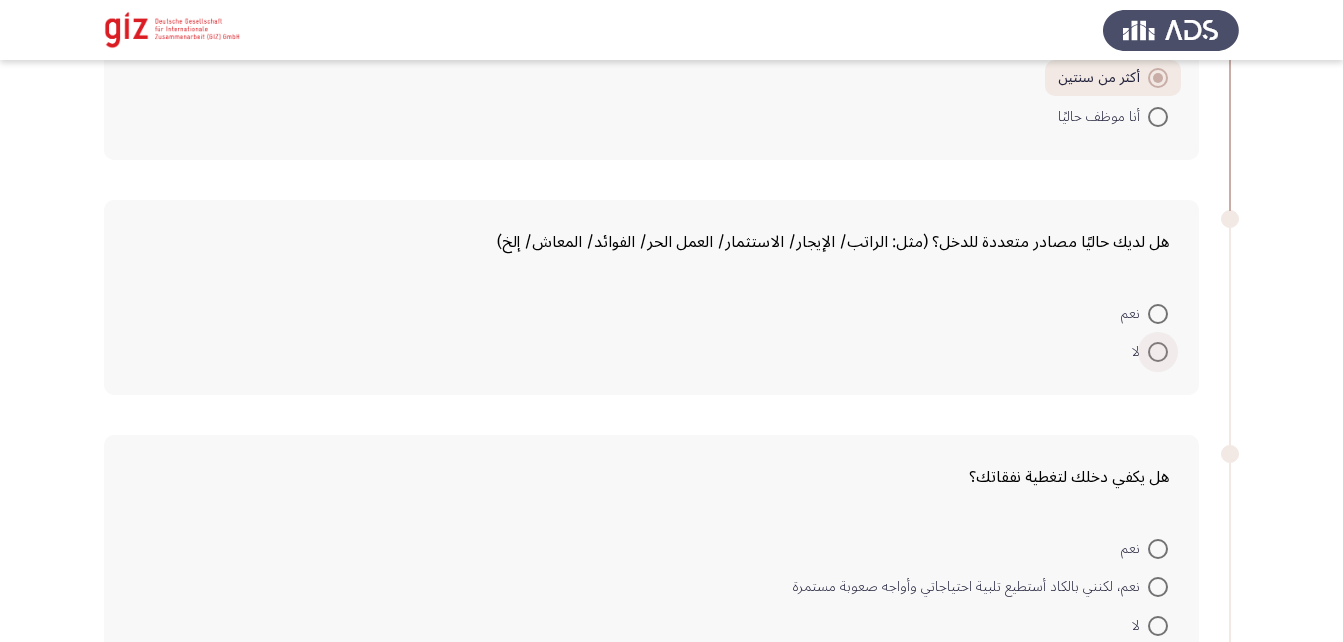 click at bounding box center [1158, 352] 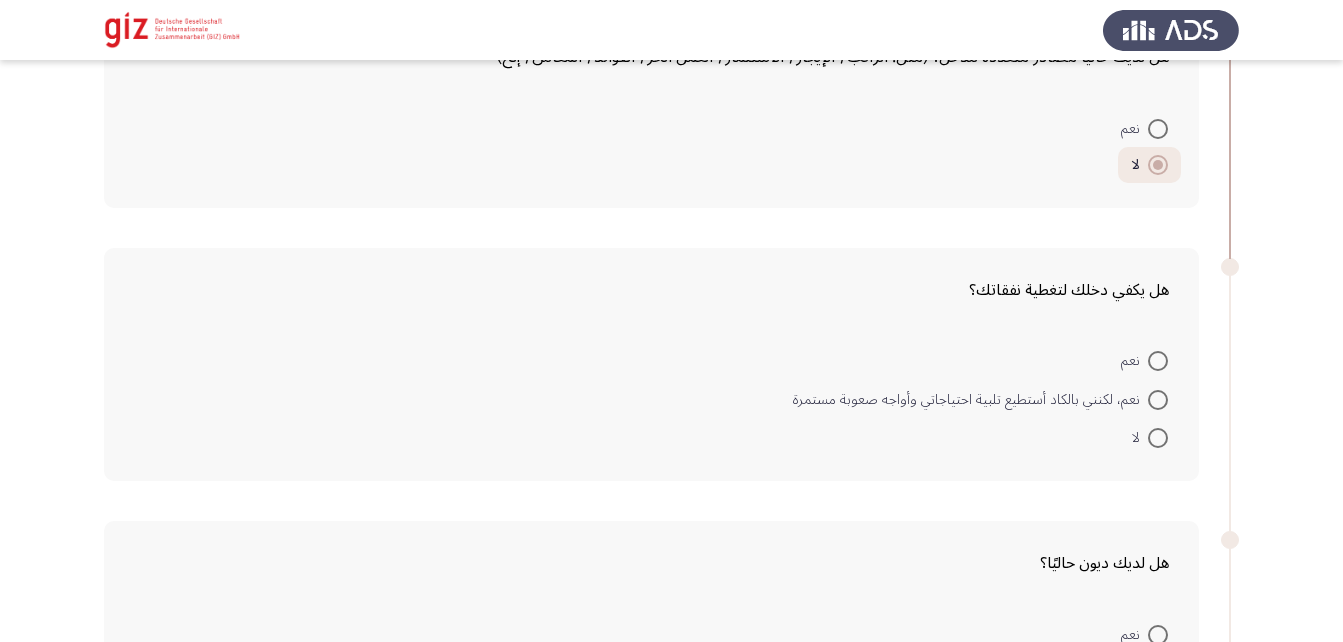 scroll, scrollTop: 2202, scrollLeft: 0, axis: vertical 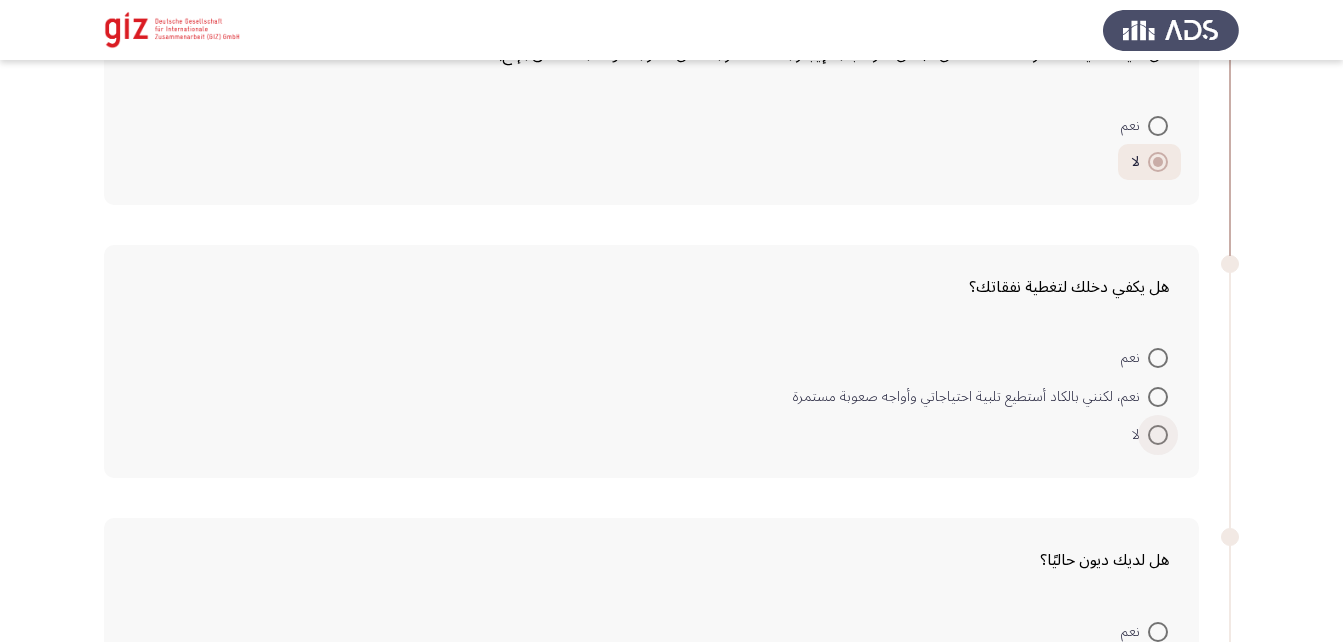 click at bounding box center (1158, 435) 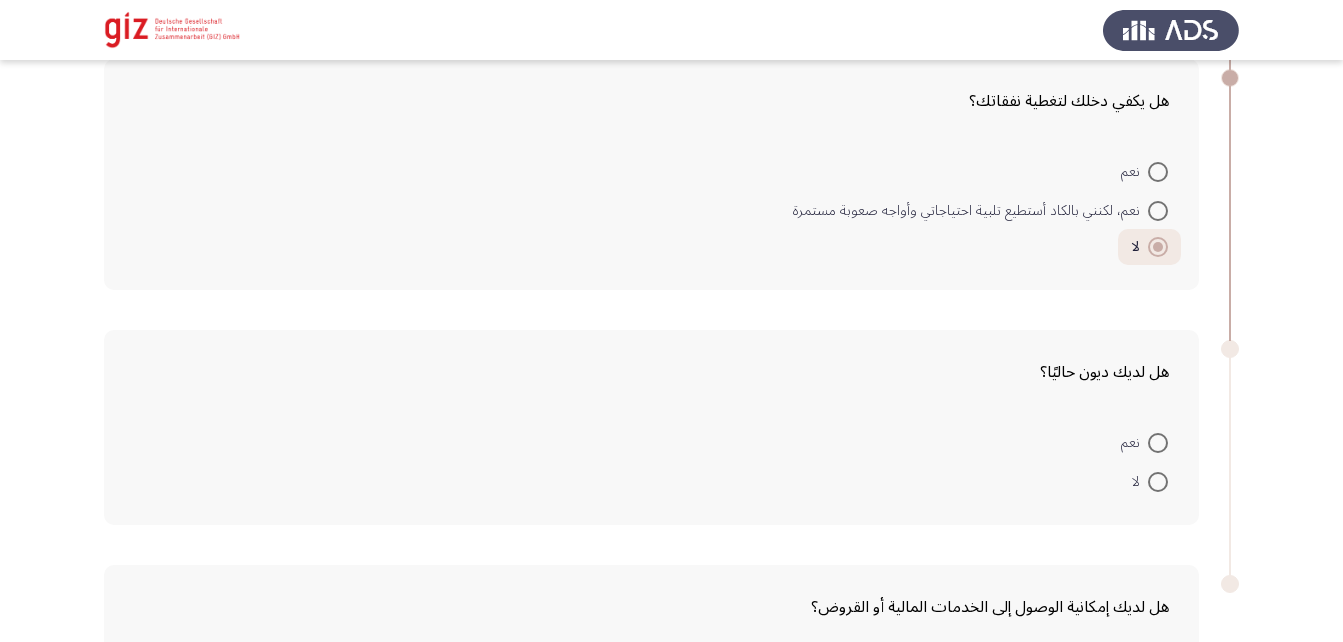 scroll, scrollTop: 2397, scrollLeft: 0, axis: vertical 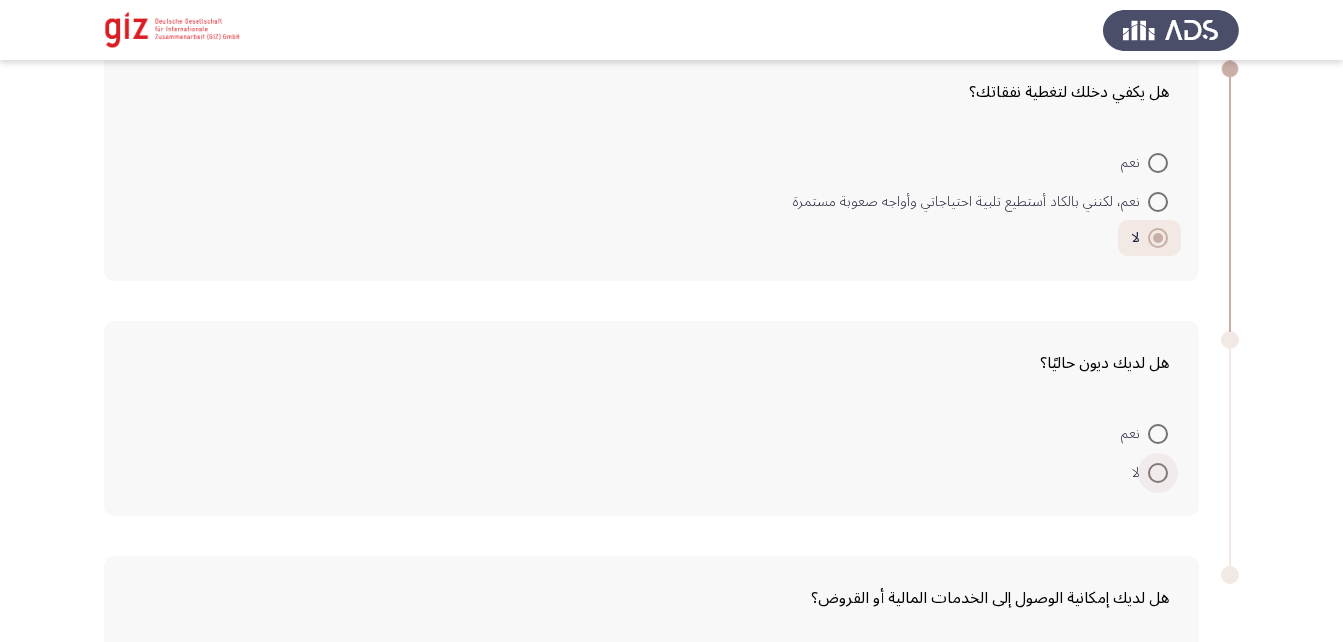 click at bounding box center (1158, 473) 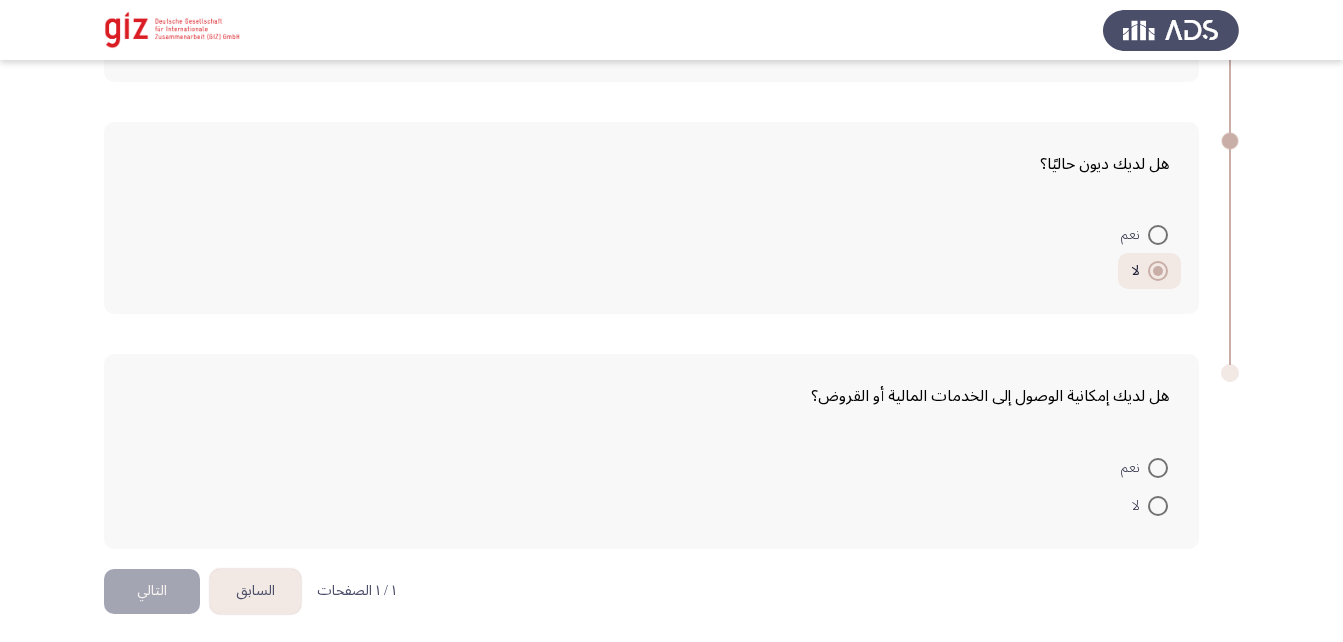 scroll, scrollTop: 2603, scrollLeft: 0, axis: vertical 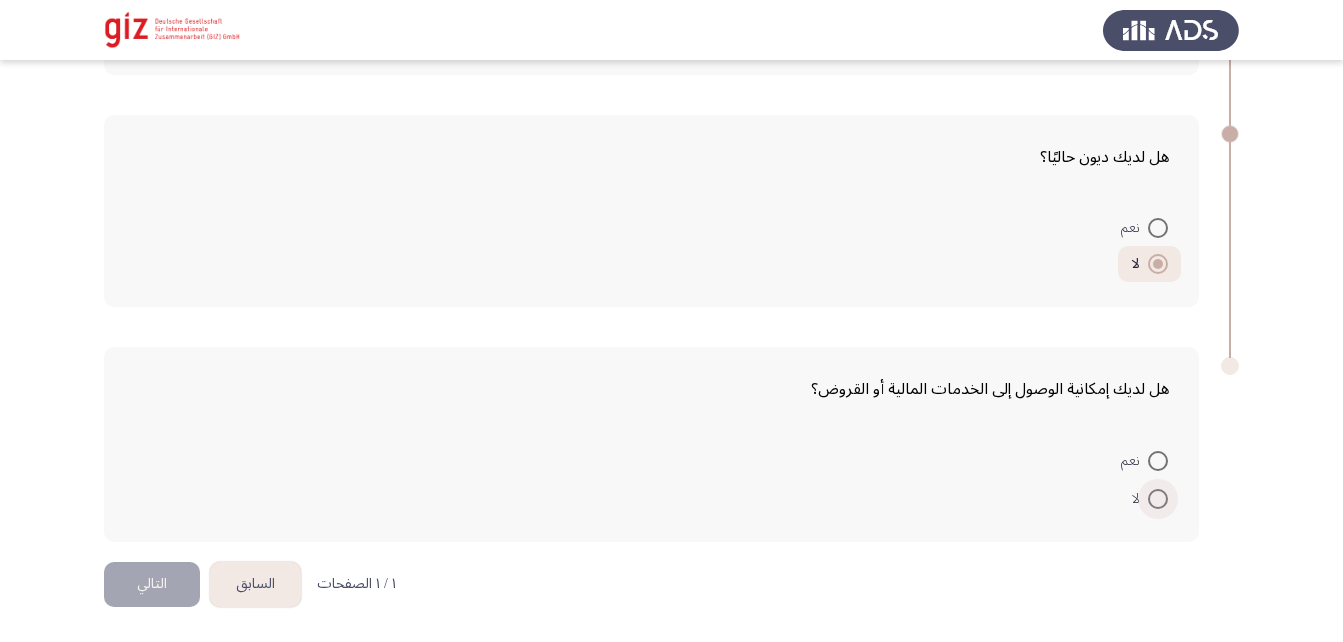 click at bounding box center (1158, 499) 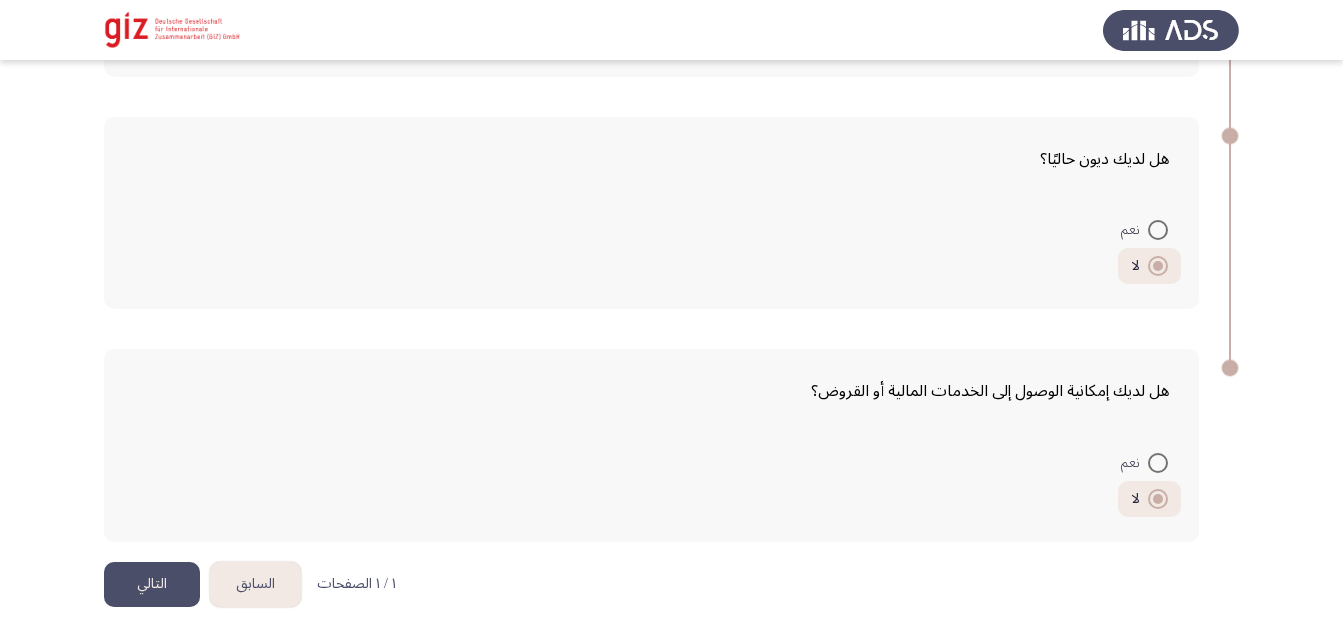 click on "التالي" 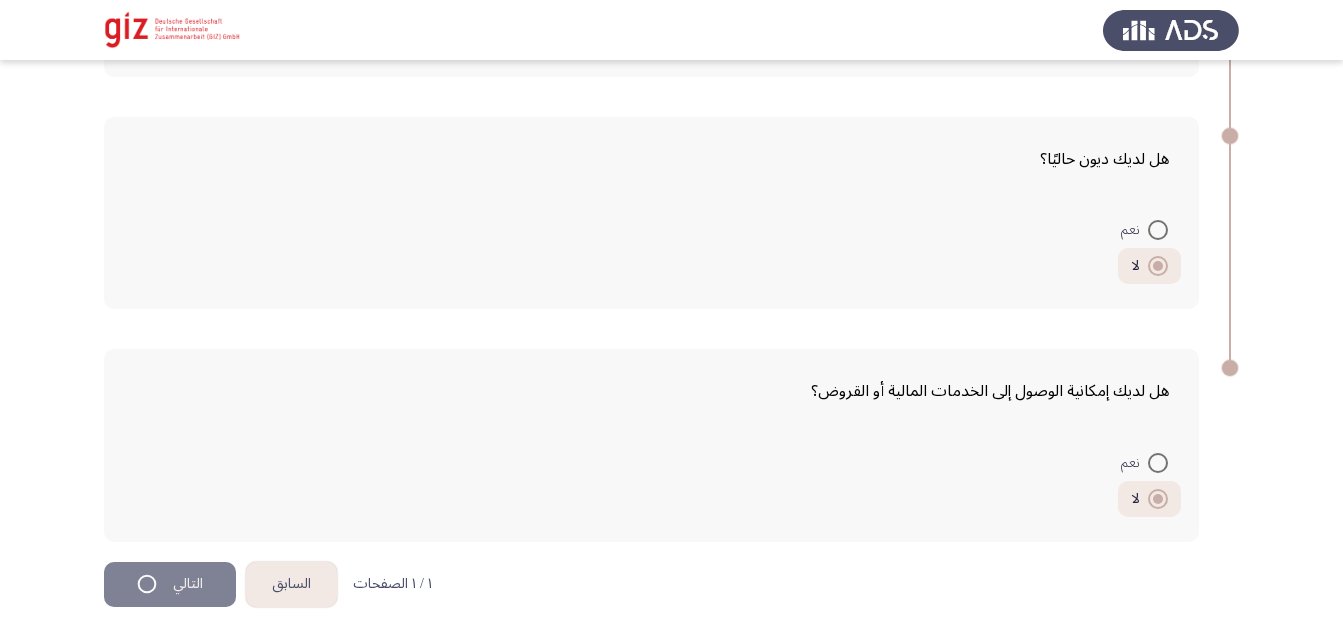 scroll, scrollTop: 0, scrollLeft: 0, axis: both 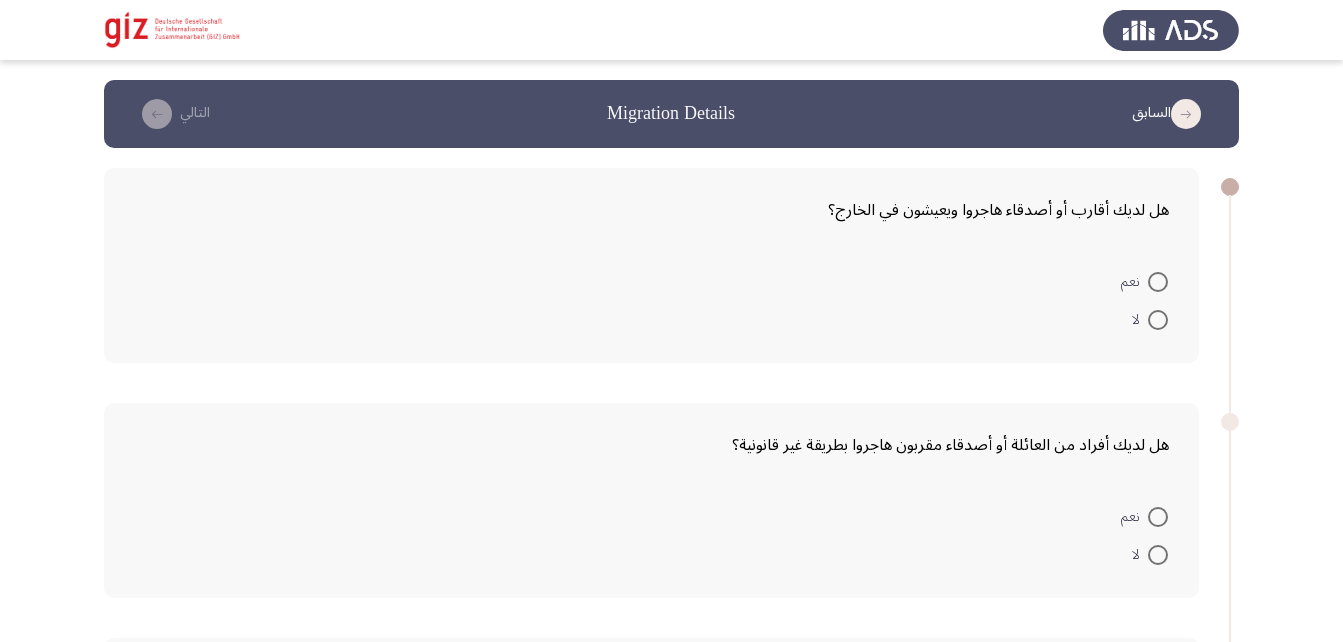 click at bounding box center [1158, 282] 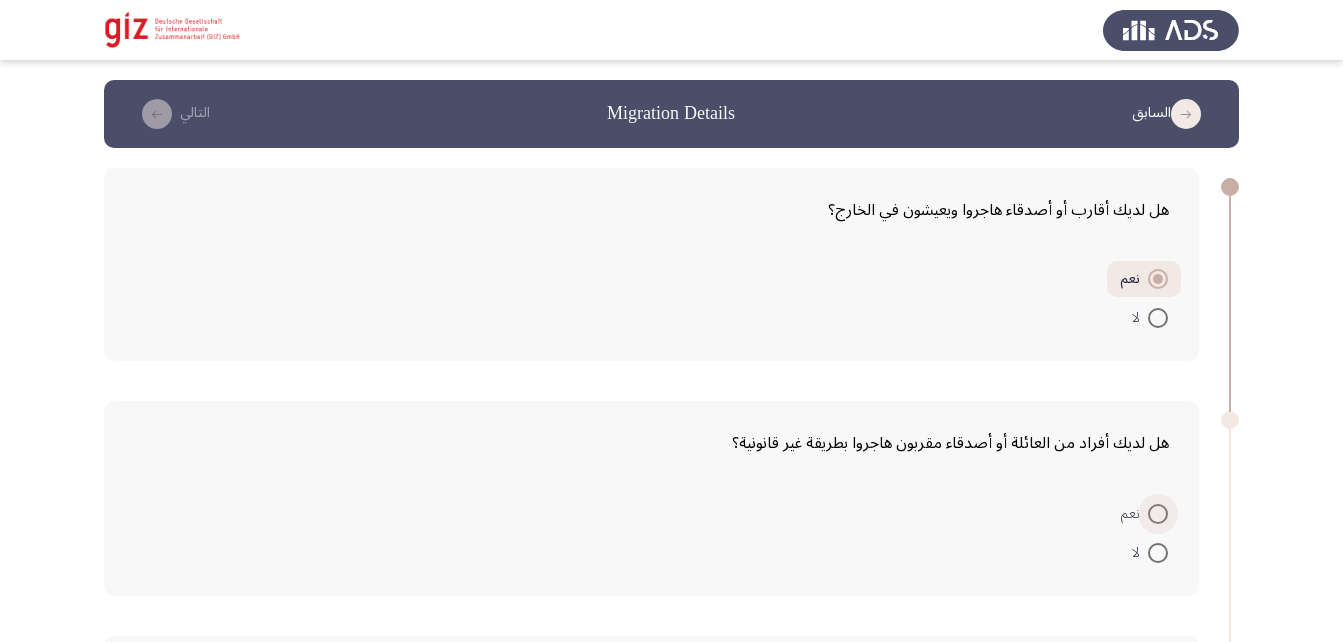 click at bounding box center (1158, 514) 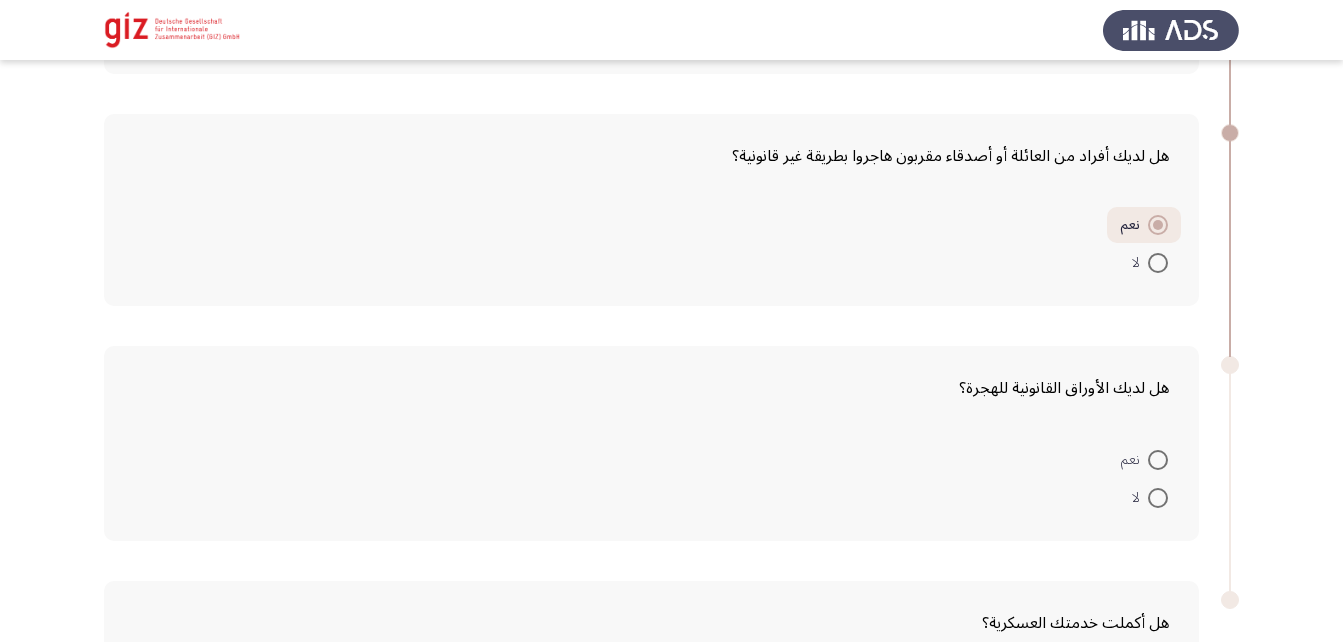 scroll, scrollTop: 288, scrollLeft: 0, axis: vertical 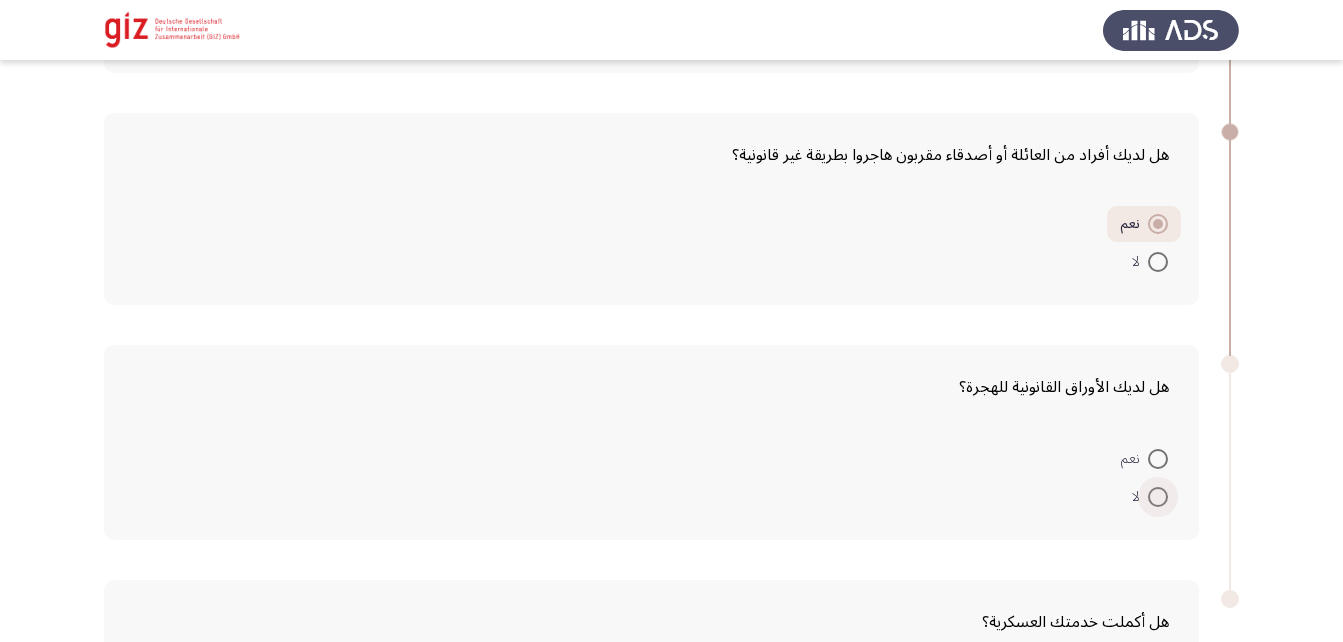 click at bounding box center [1158, 497] 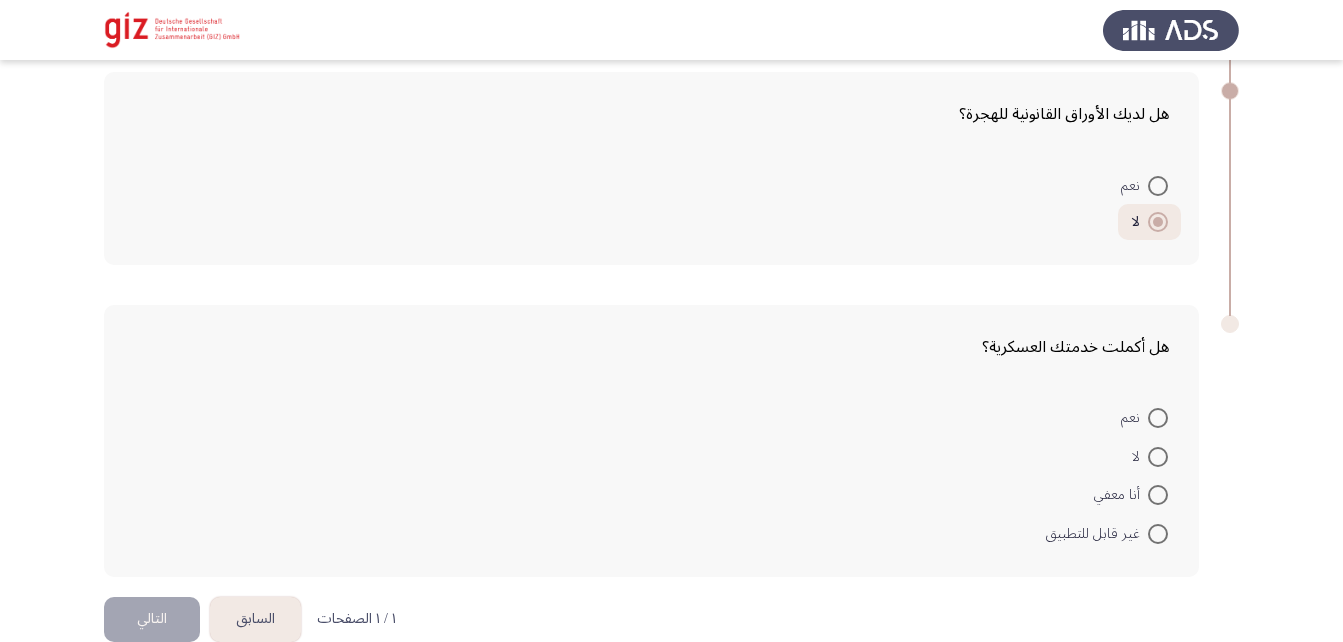scroll, scrollTop: 563, scrollLeft: 0, axis: vertical 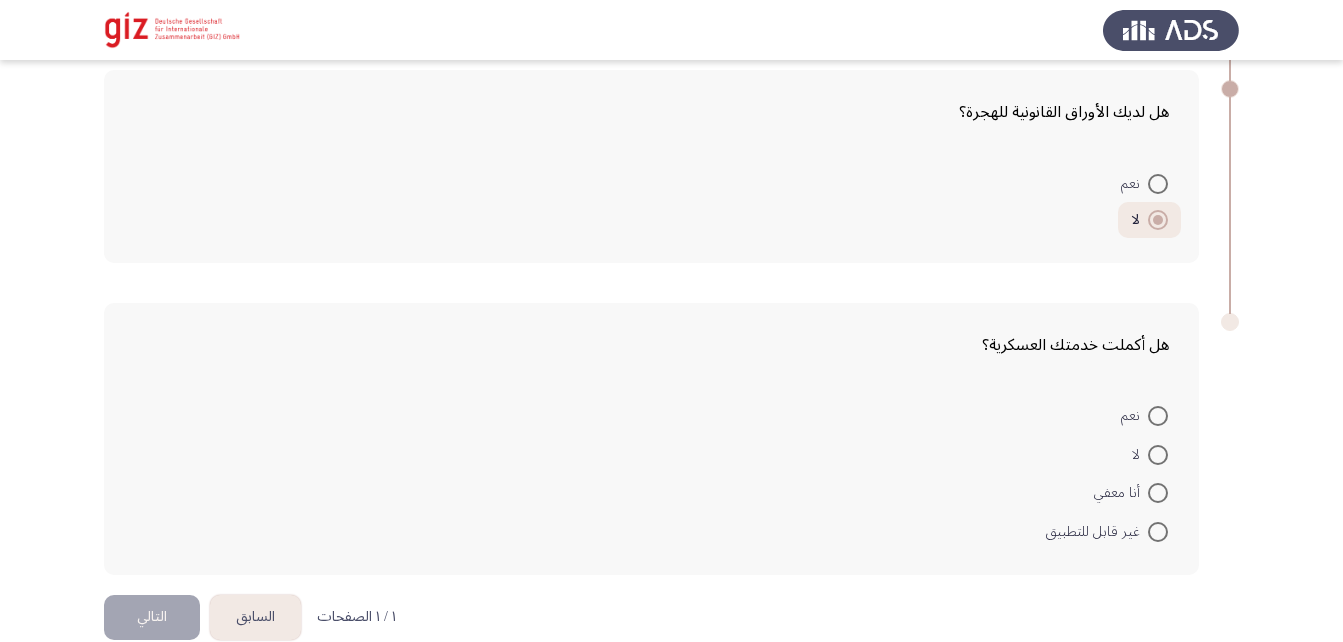 click at bounding box center (1158, 532) 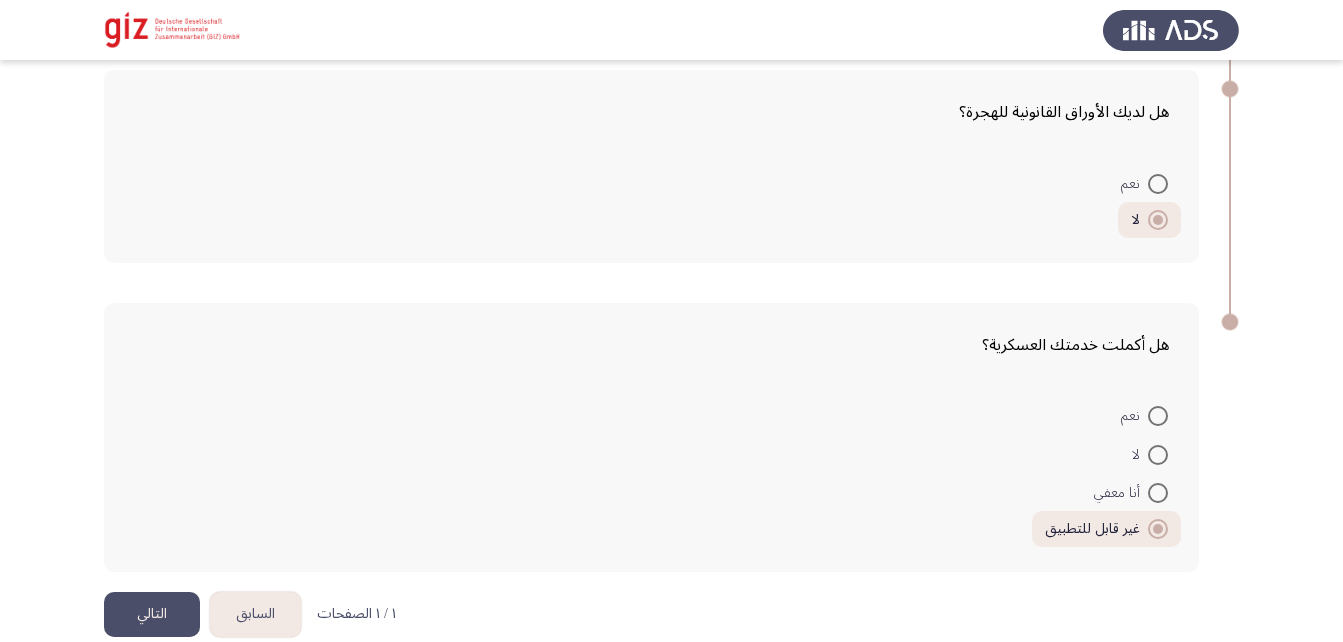 scroll, scrollTop: 593, scrollLeft: 0, axis: vertical 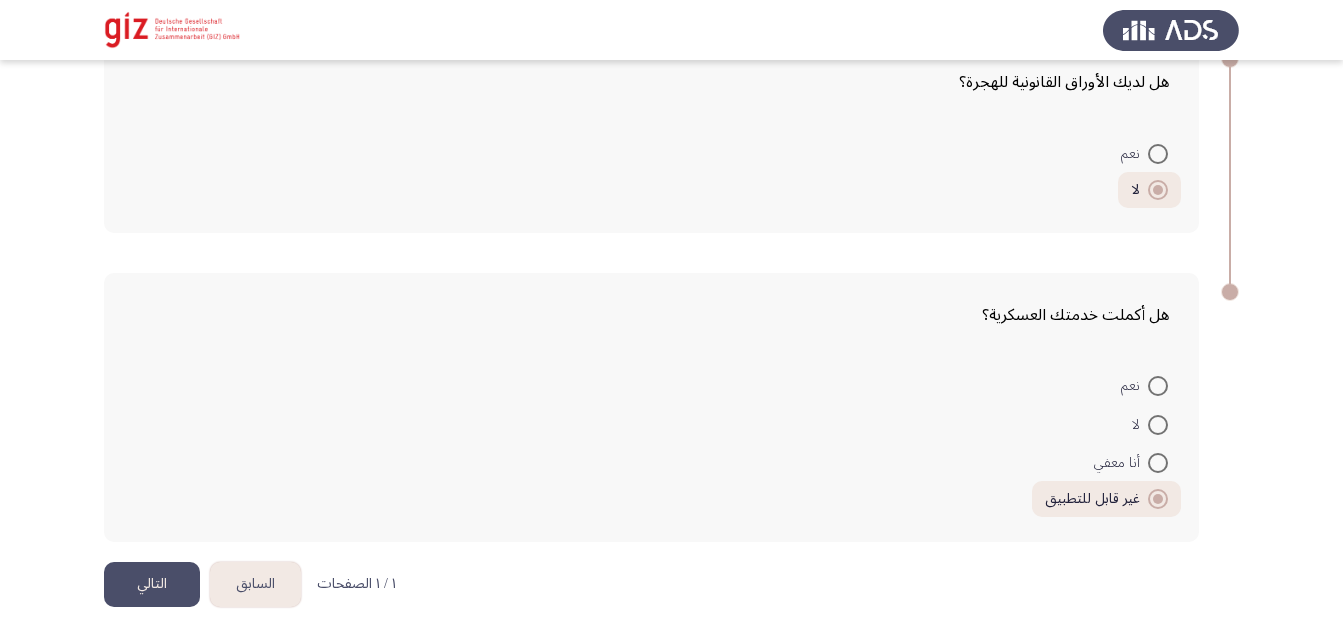 click on "التالي" 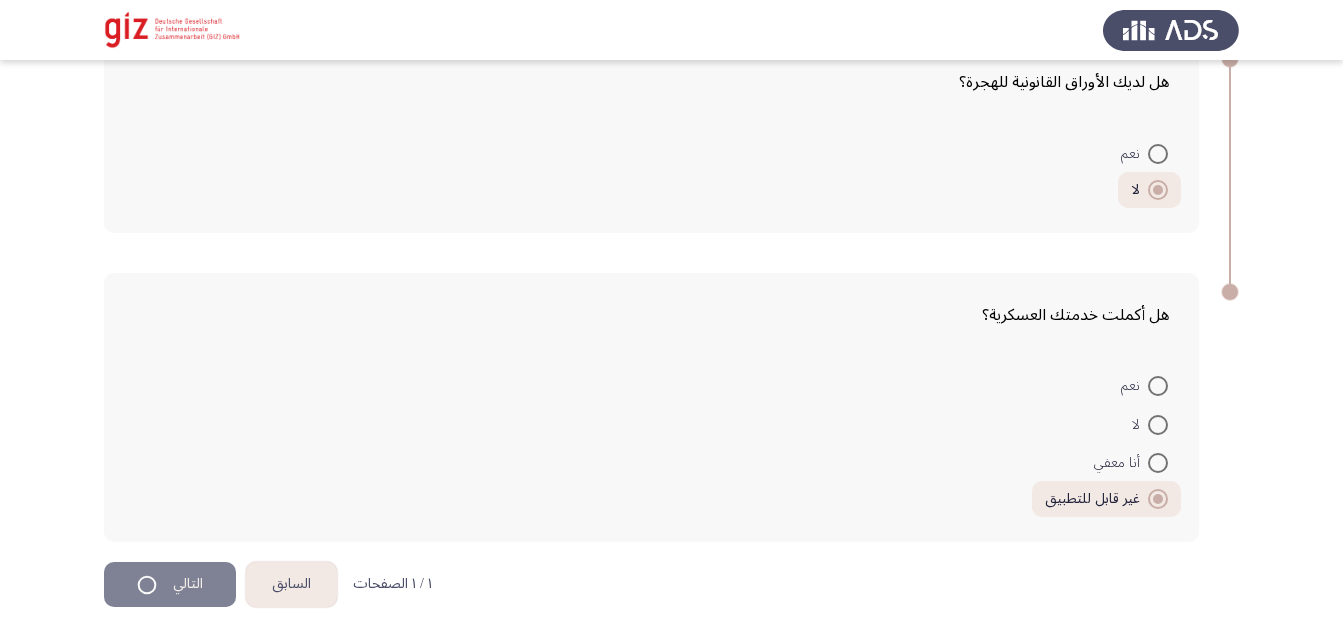 scroll, scrollTop: 0, scrollLeft: 0, axis: both 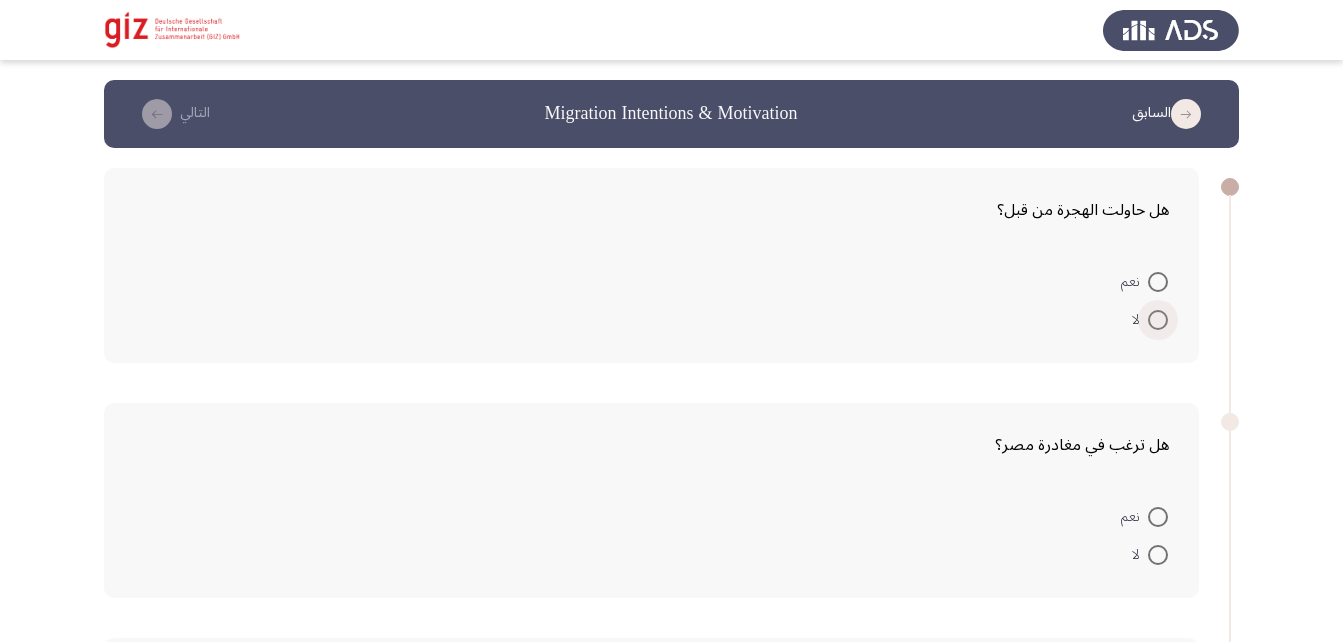 click on "لا" at bounding box center (1150, 320) 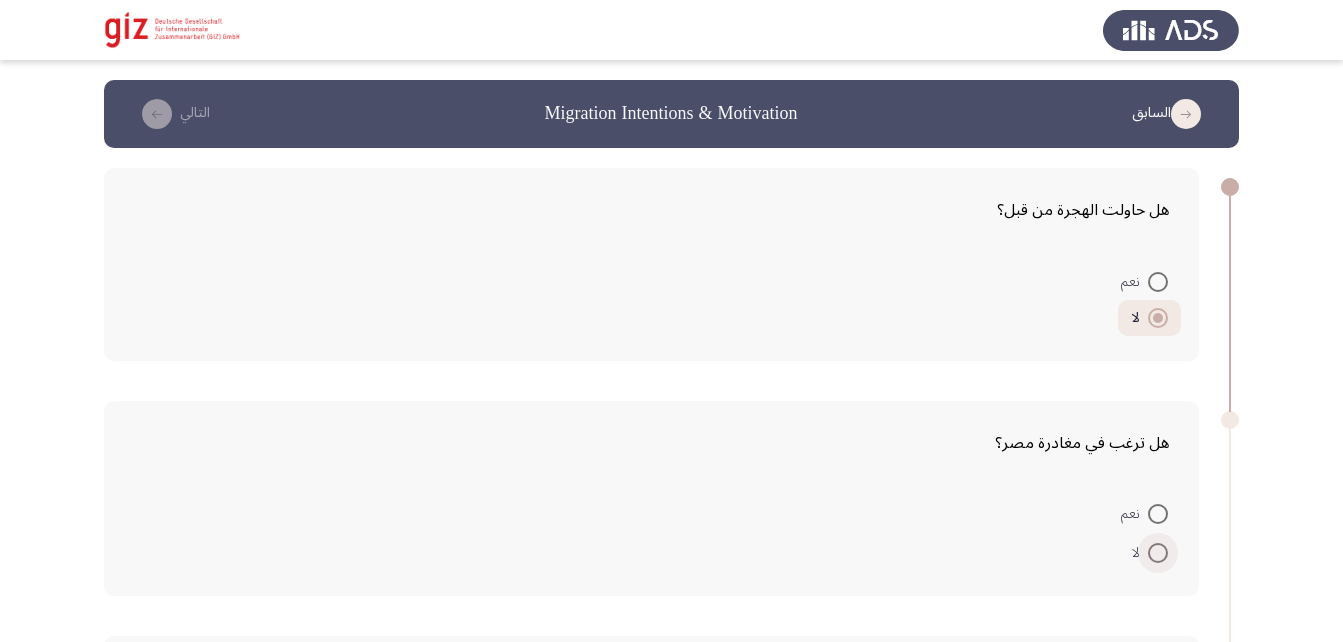 click at bounding box center (1158, 553) 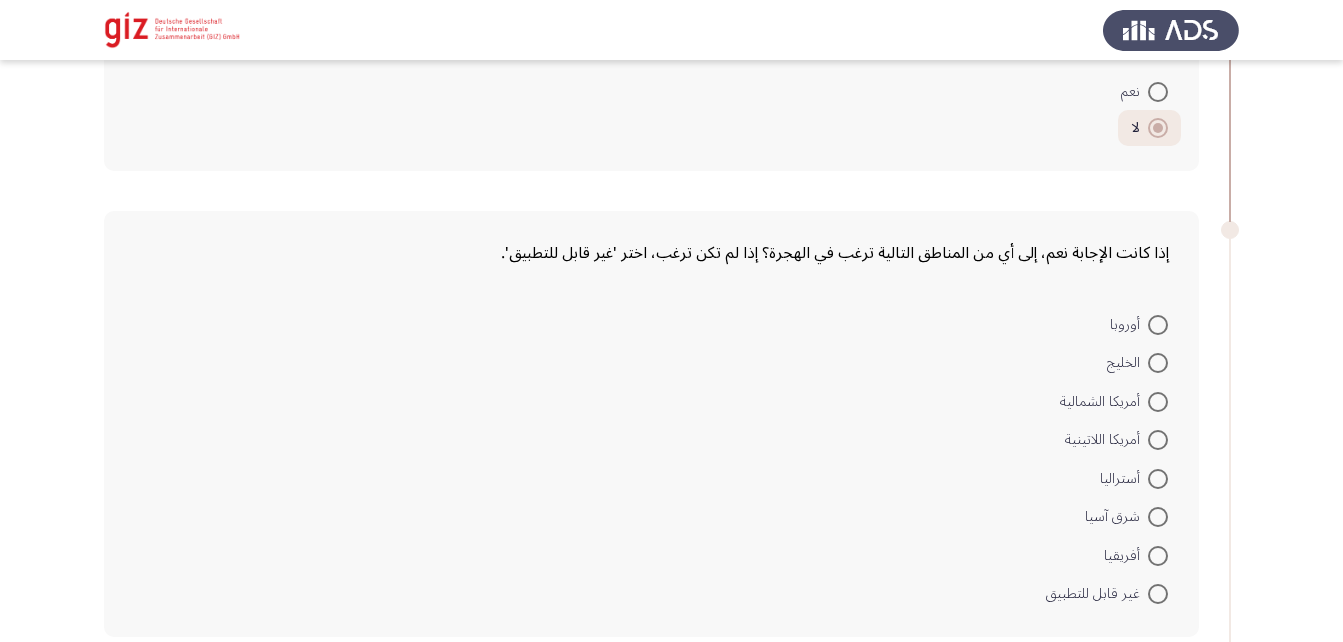 scroll, scrollTop: 466, scrollLeft: 0, axis: vertical 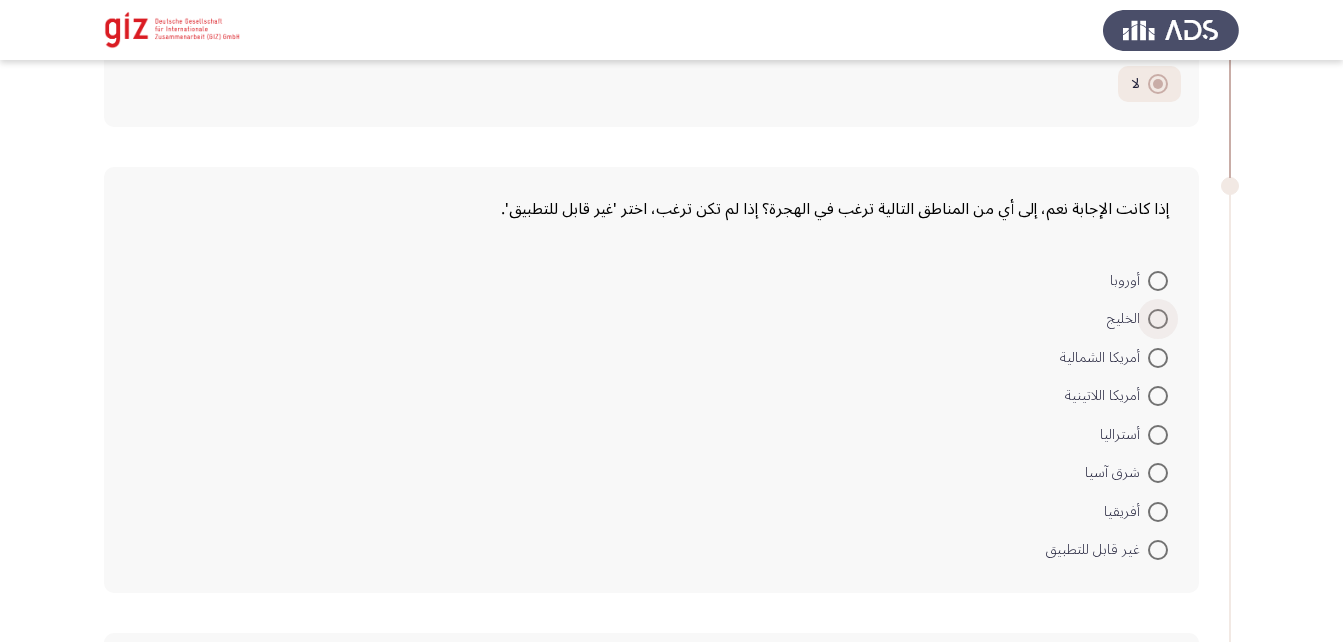 click at bounding box center (1158, 319) 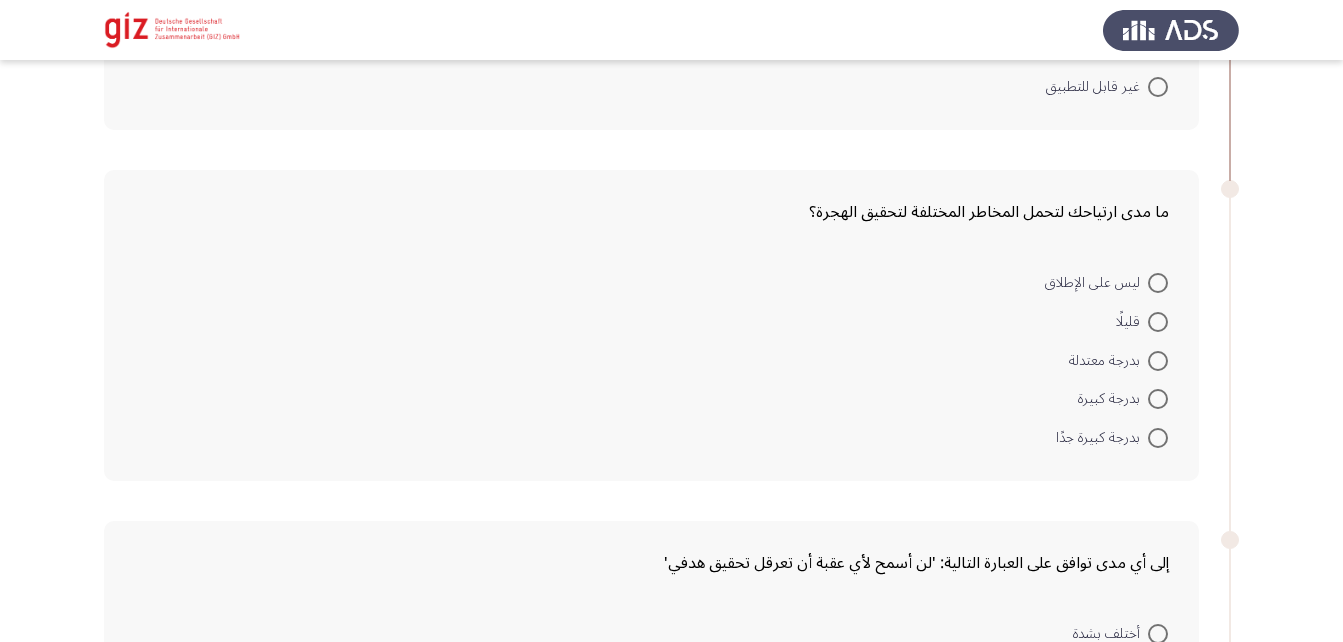 scroll, scrollTop: 926, scrollLeft: 0, axis: vertical 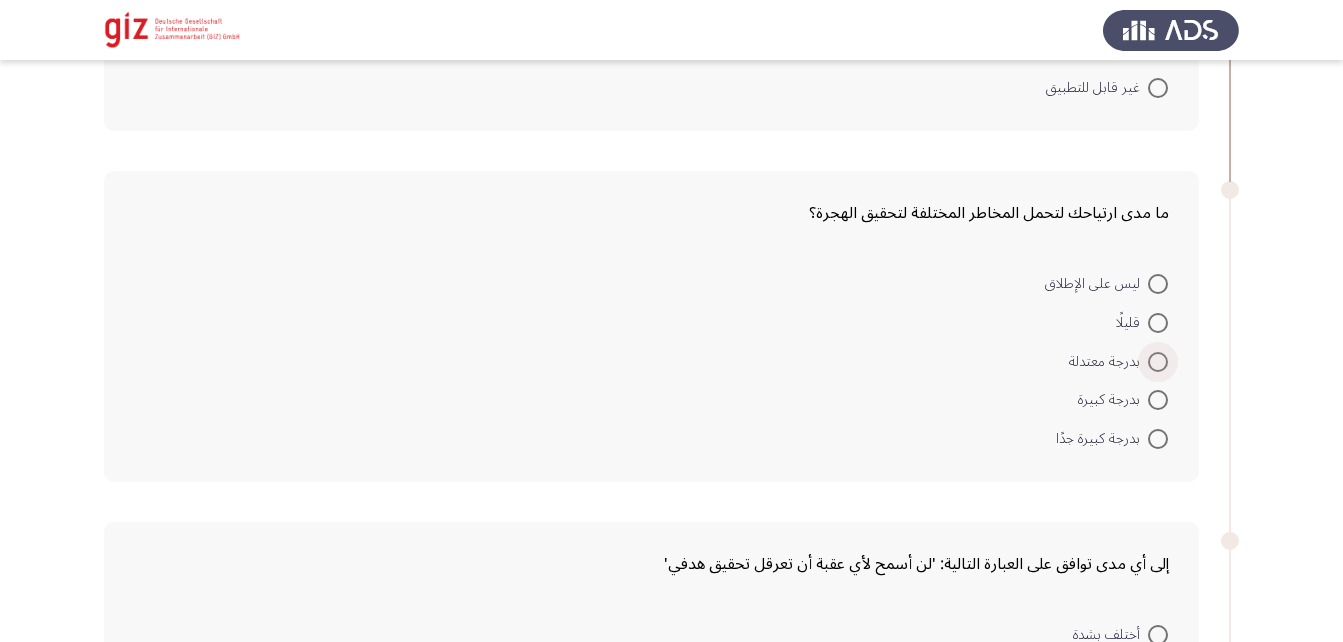 click at bounding box center [1158, 362] 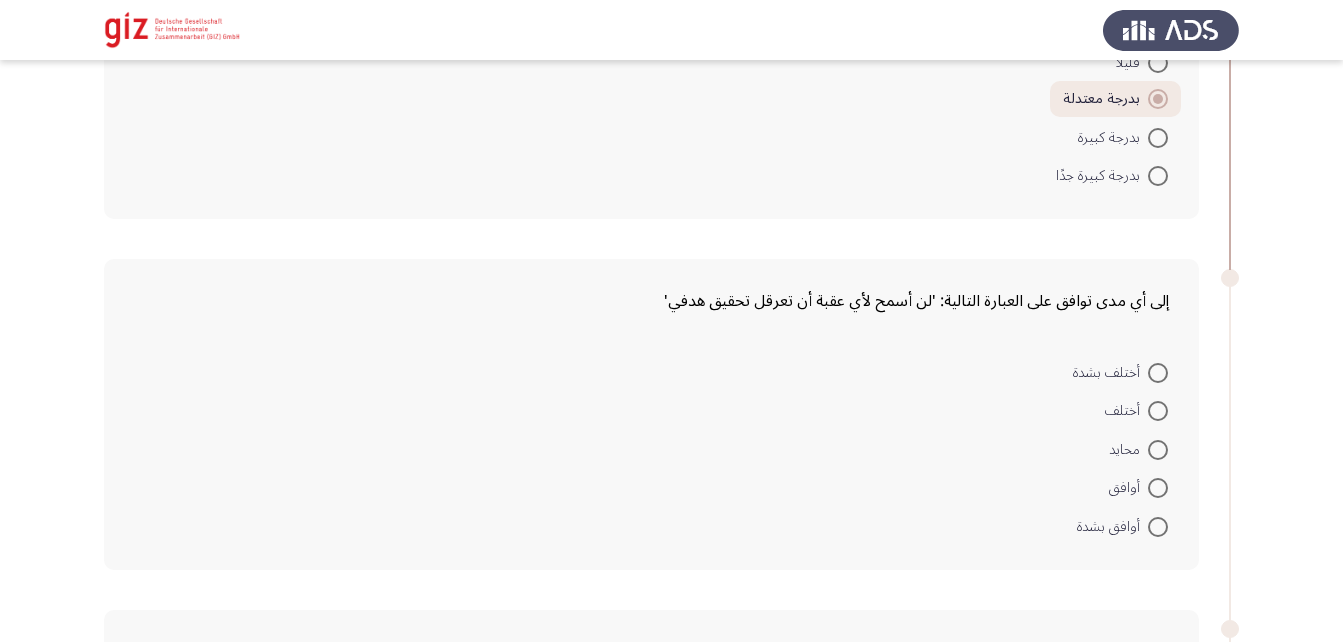 scroll, scrollTop: 1185, scrollLeft: 0, axis: vertical 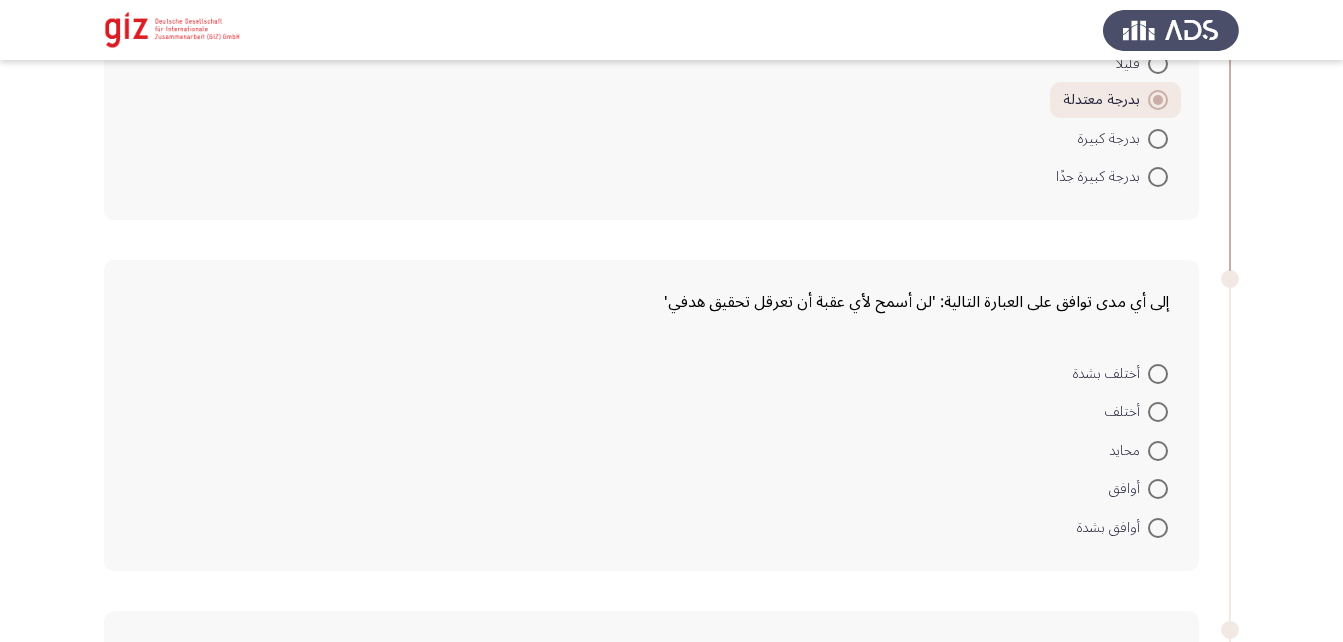 click at bounding box center (1158, 451) 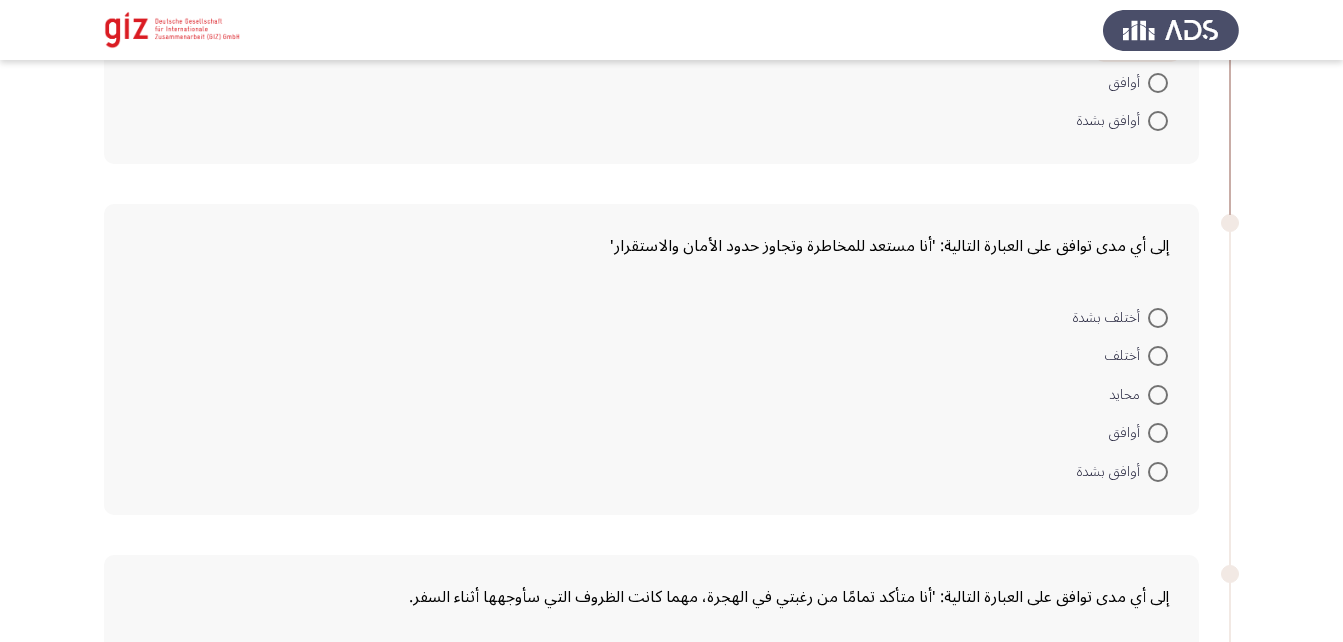 scroll, scrollTop: 1590, scrollLeft: 0, axis: vertical 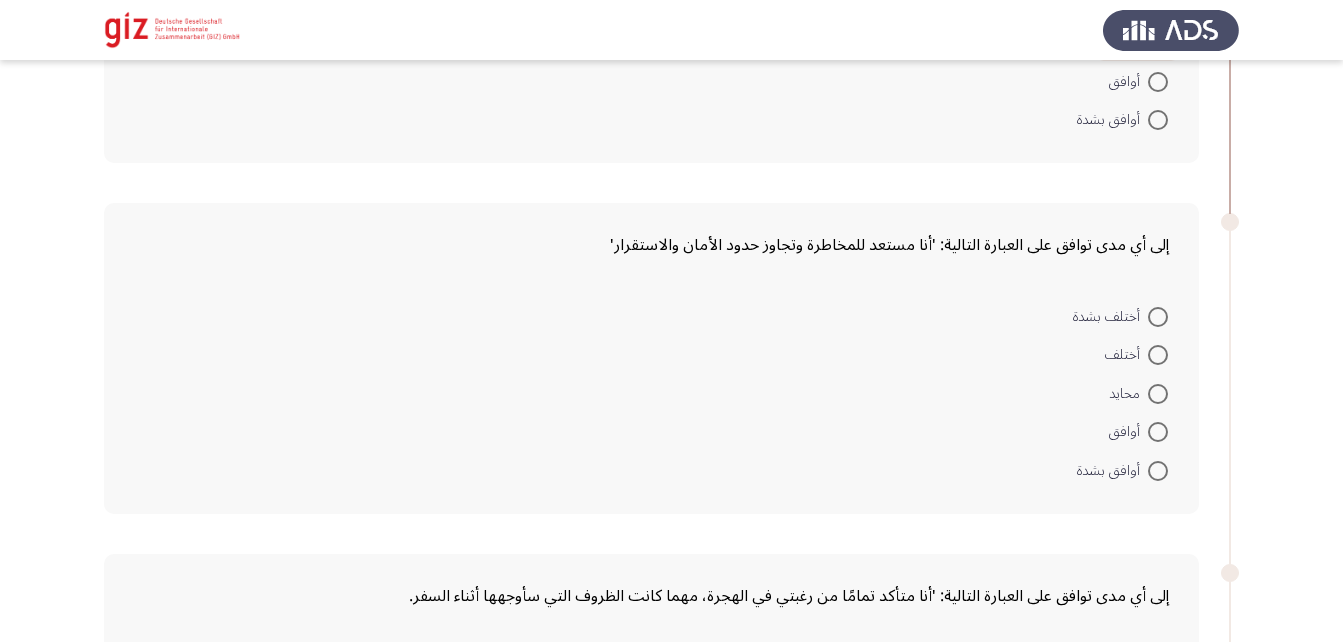 click at bounding box center [1158, 394] 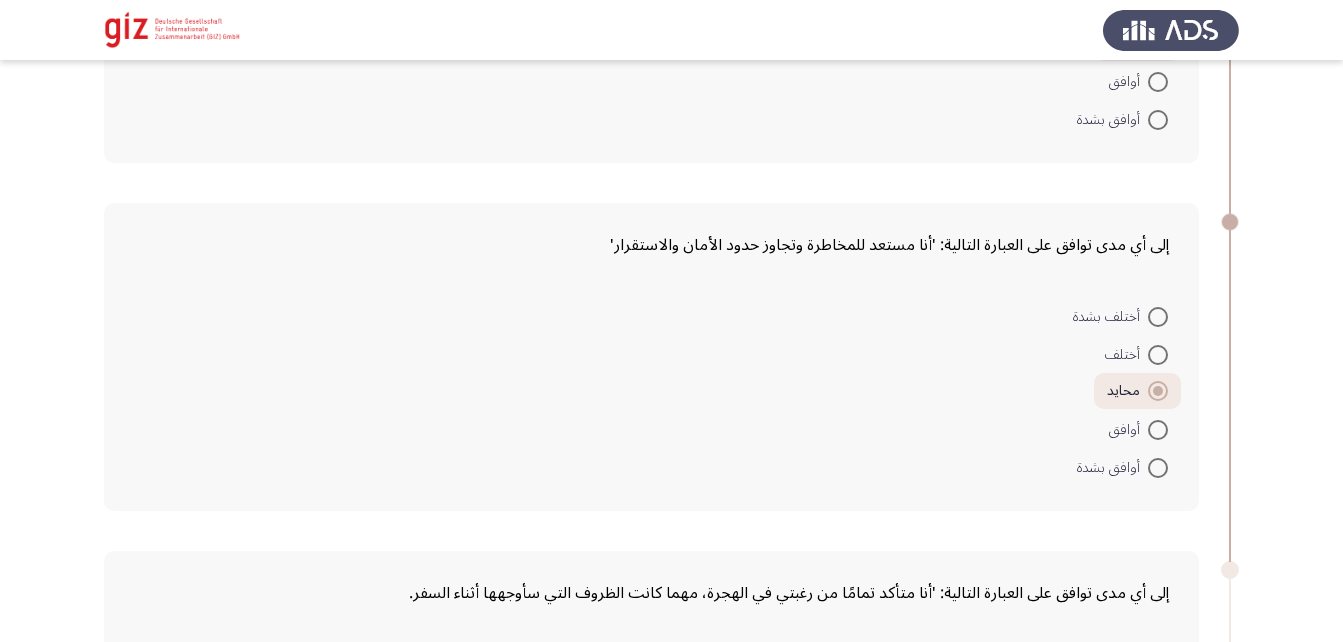 scroll, scrollTop: 1958, scrollLeft: 0, axis: vertical 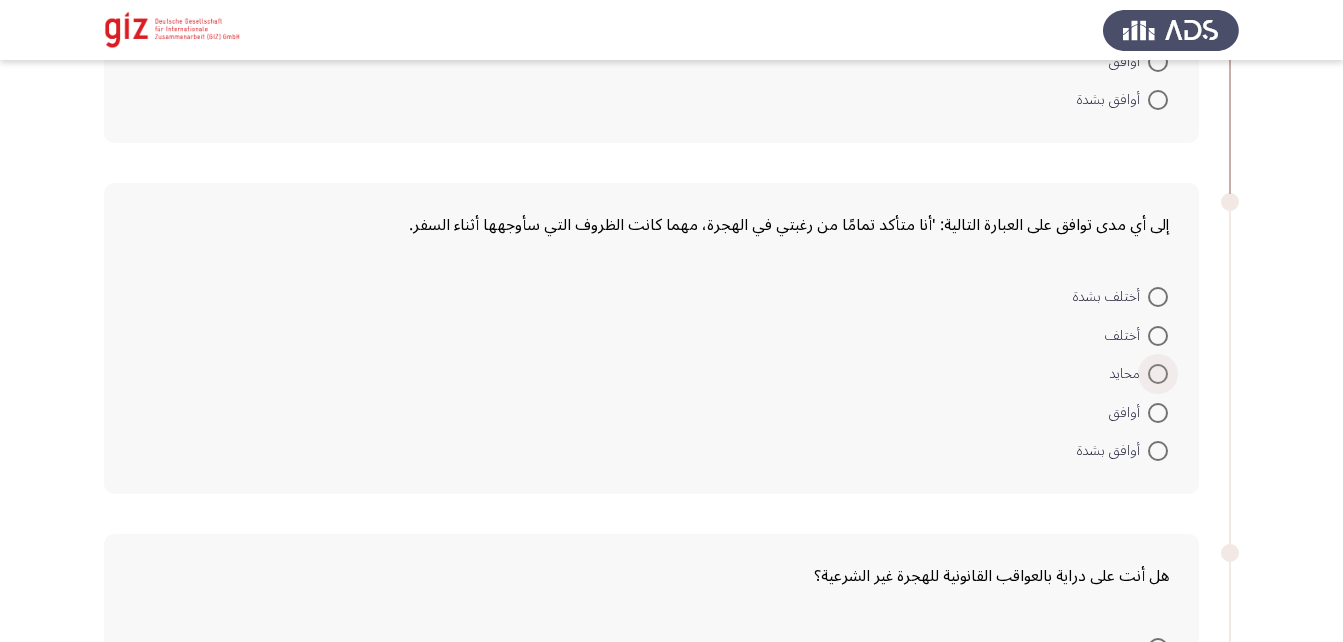 click at bounding box center (1158, 374) 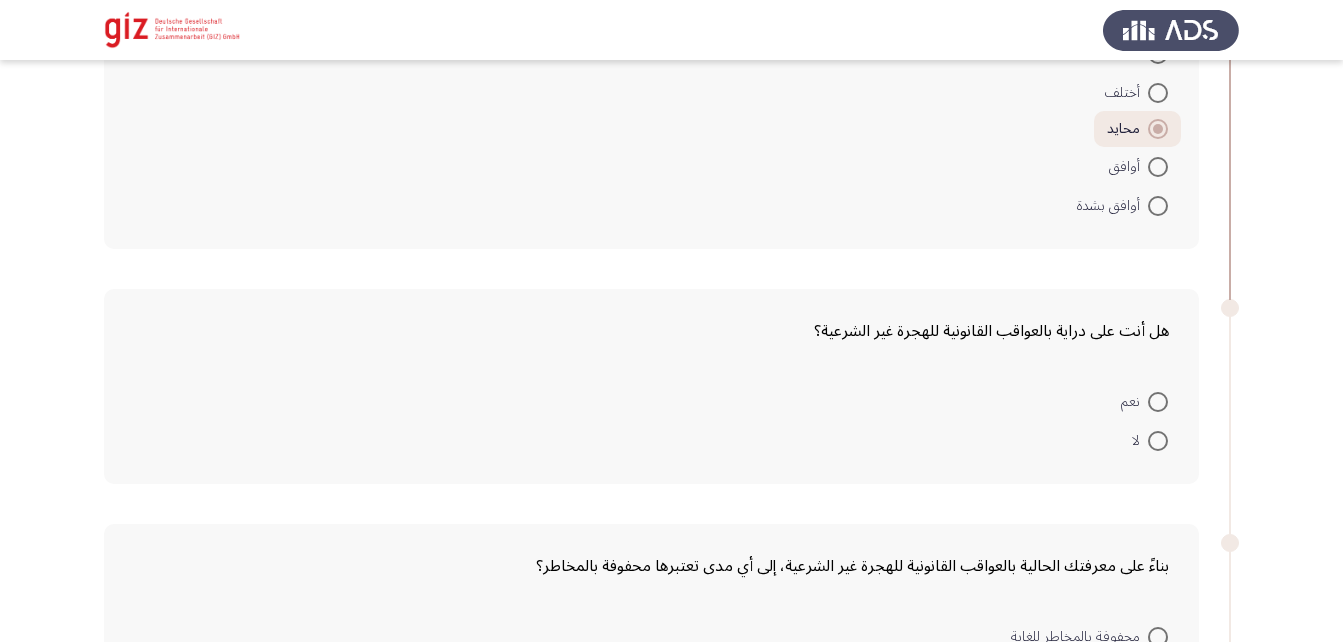 scroll, scrollTop: 2202, scrollLeft: 0, axis: vertical 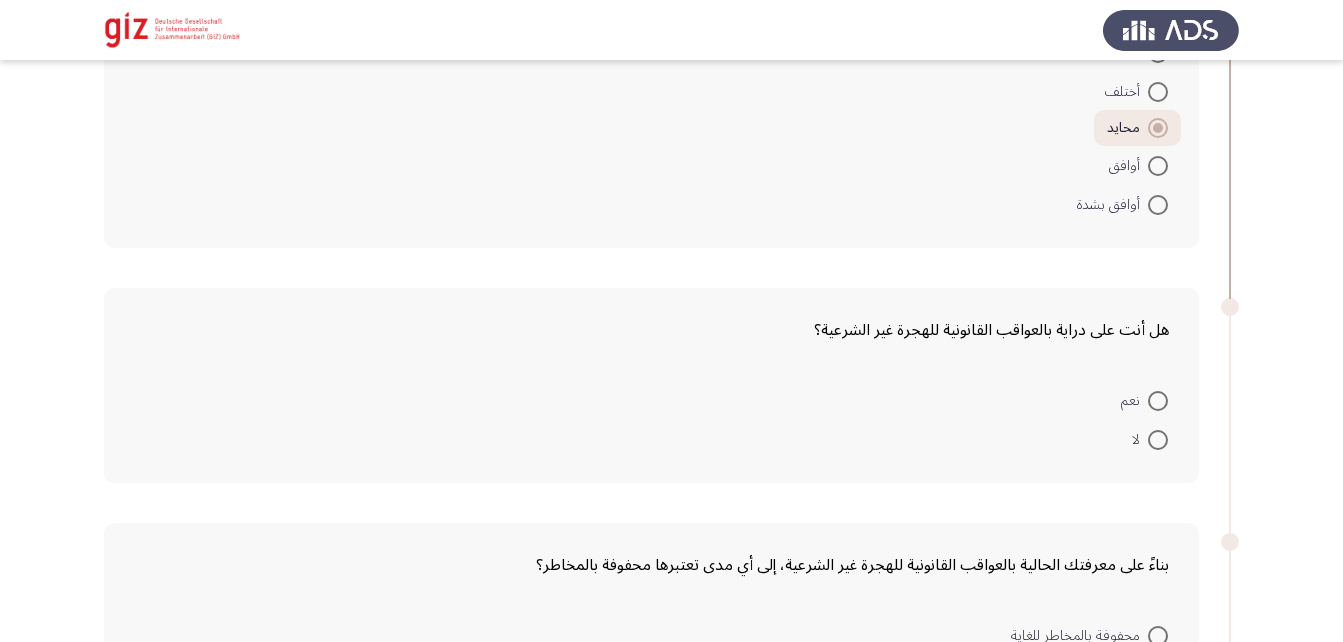 click at bounding box center (1158, 440) 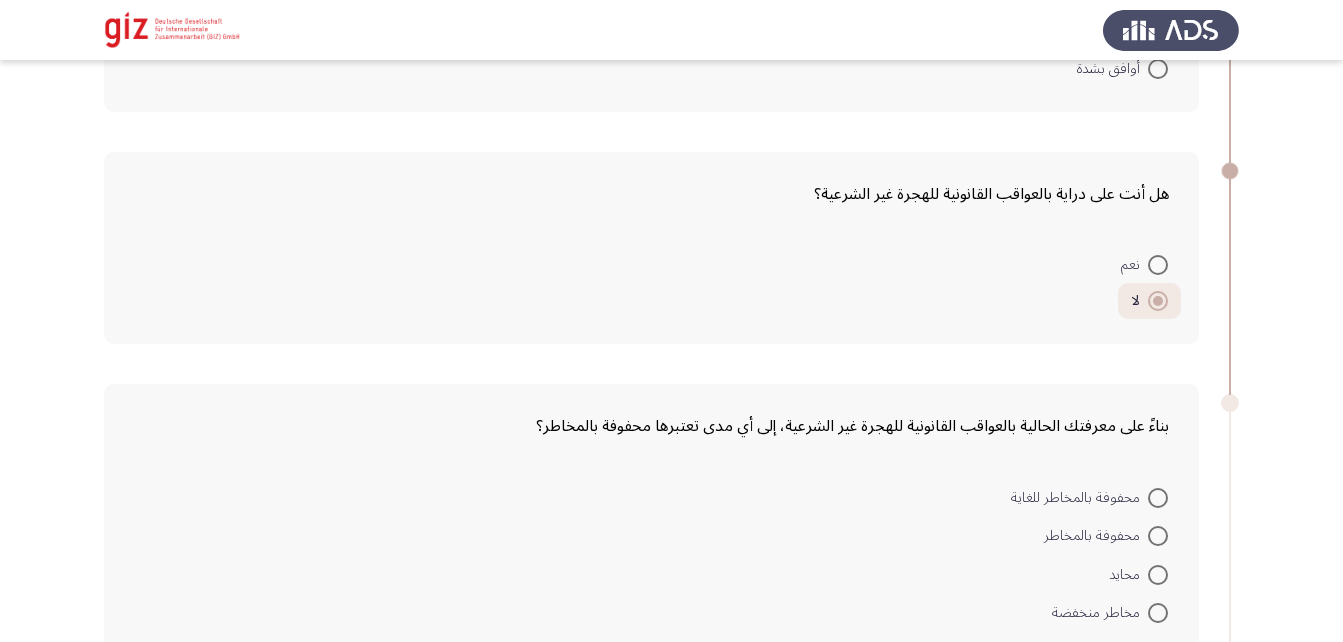 scroll, scrollTop: 2489, scrollLeft: 0, axis: vertical 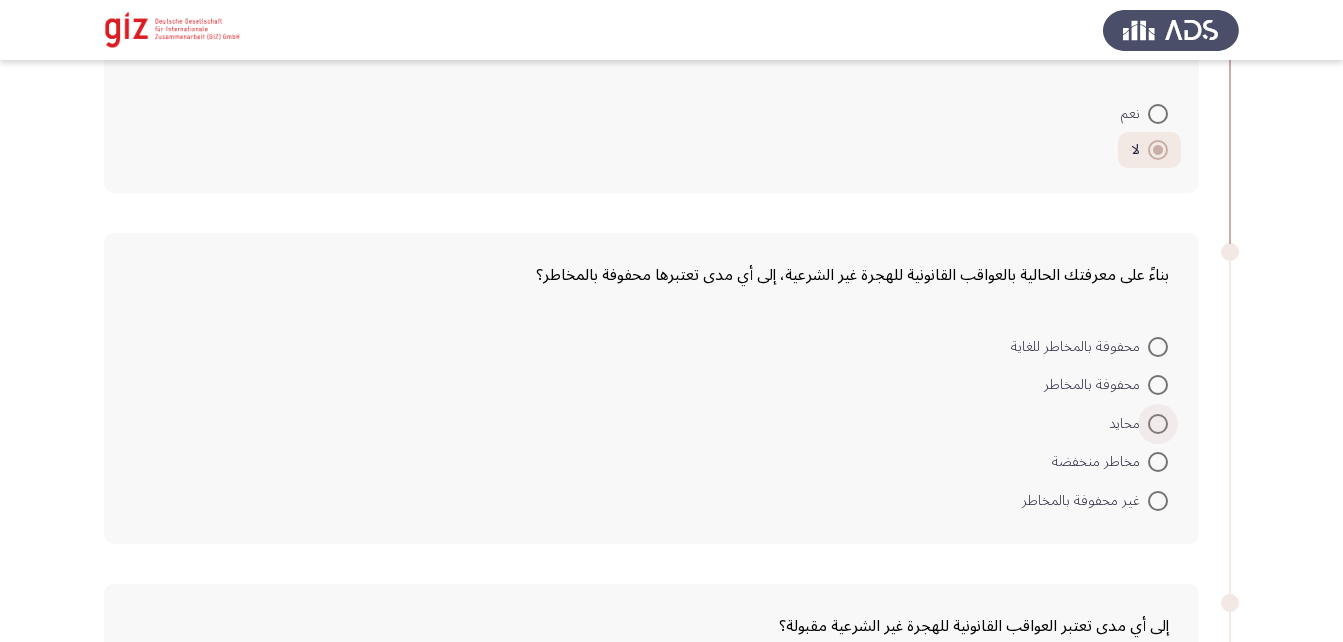 click at bounding box center [1158, 424] 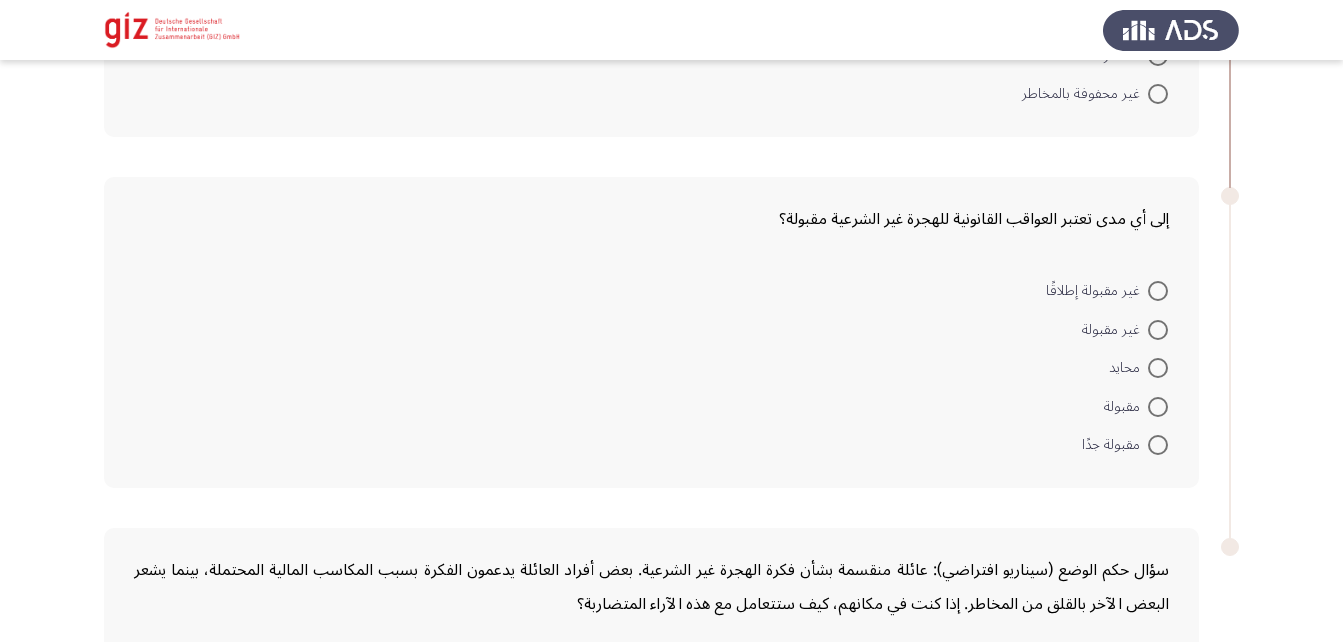 scroll, scrollTop: 2894, scrollLeft: 0, axis: vertical 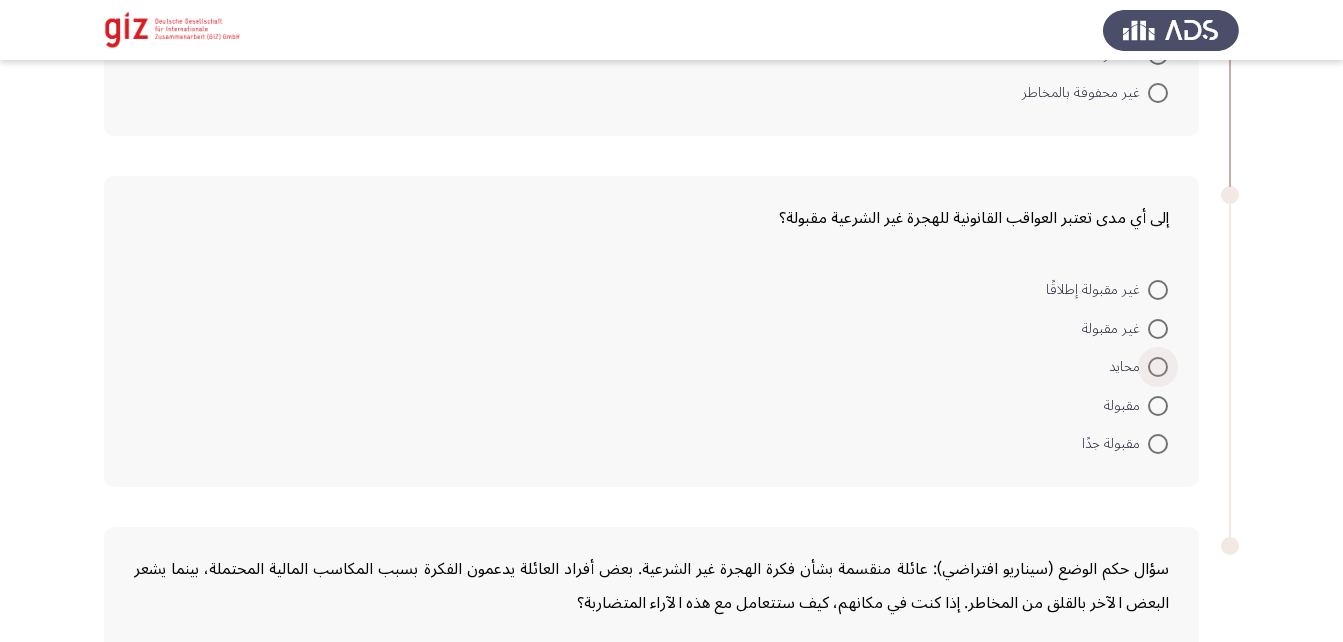 click on "محايد" at bounding box center (1138, 367) 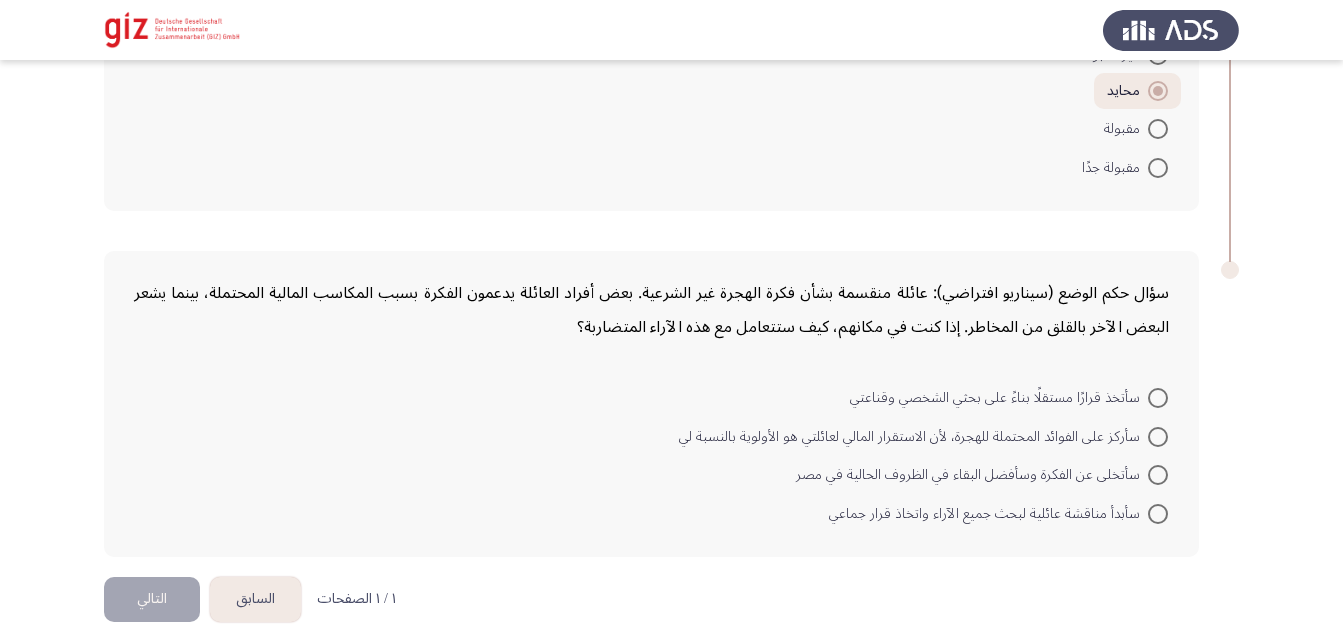 scroll, scrollTop: 3169, scrollLeft: 0, axis: vertical 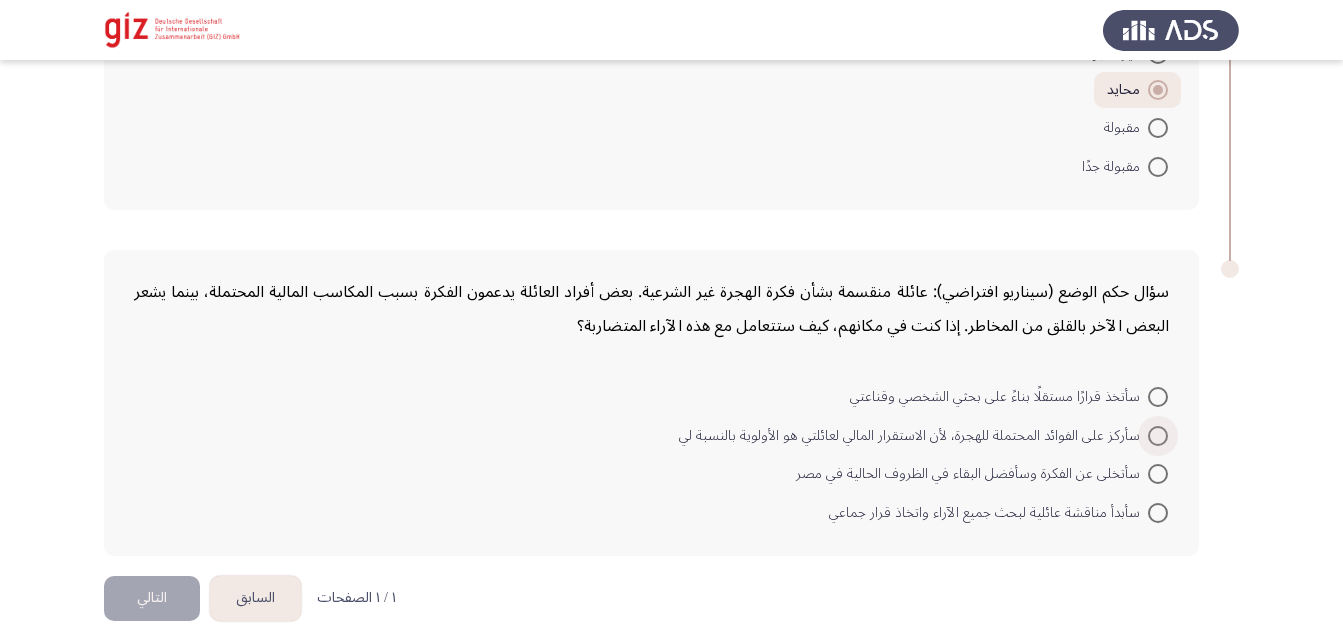 click at bounding box center (1158, 436) 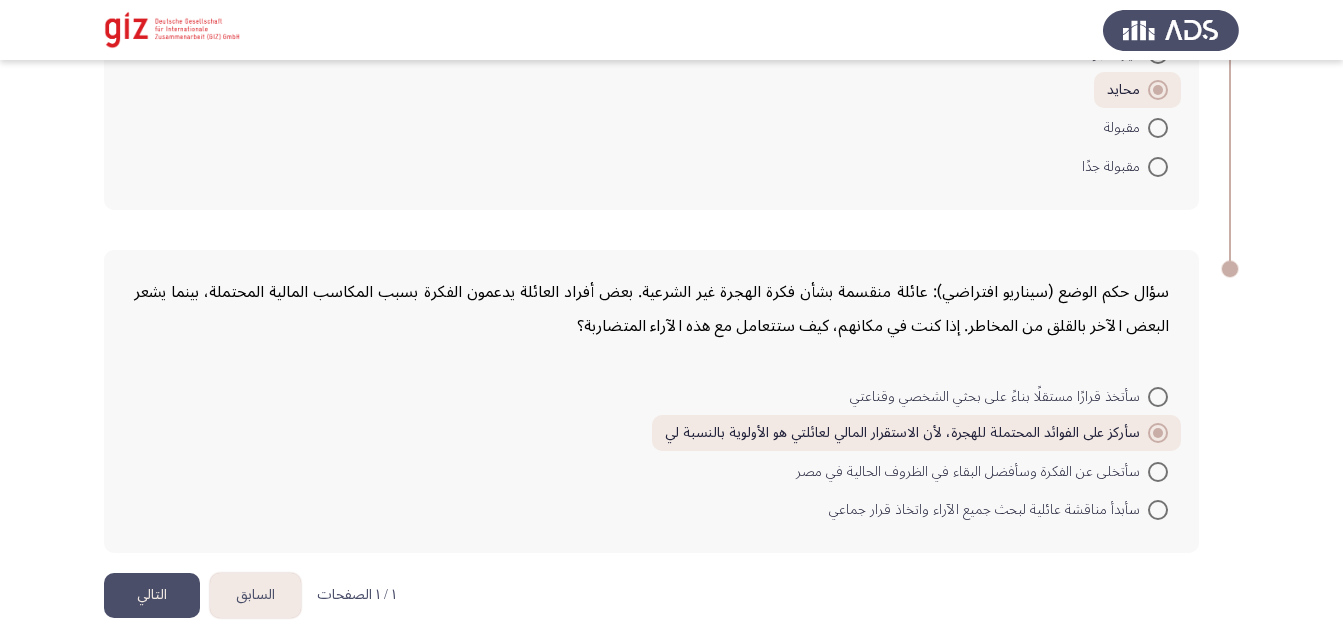 click on "التالي" 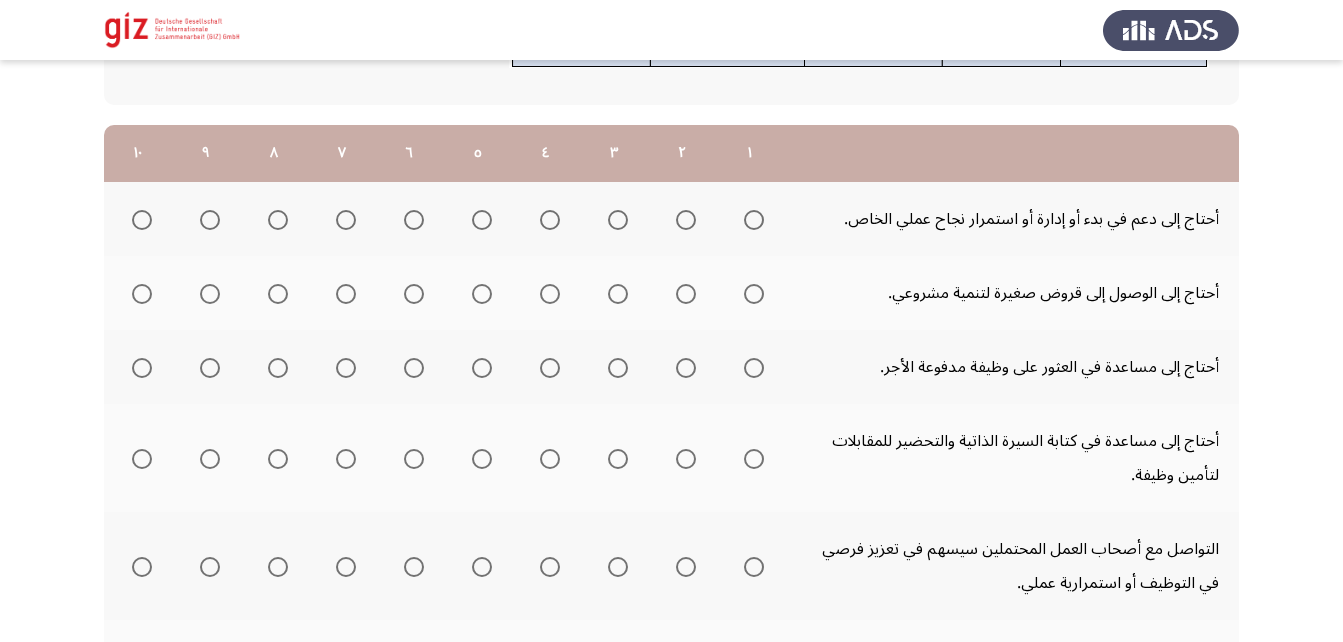 scroll, scrollTop: 241, scrollLeft: 0, axis: vertical 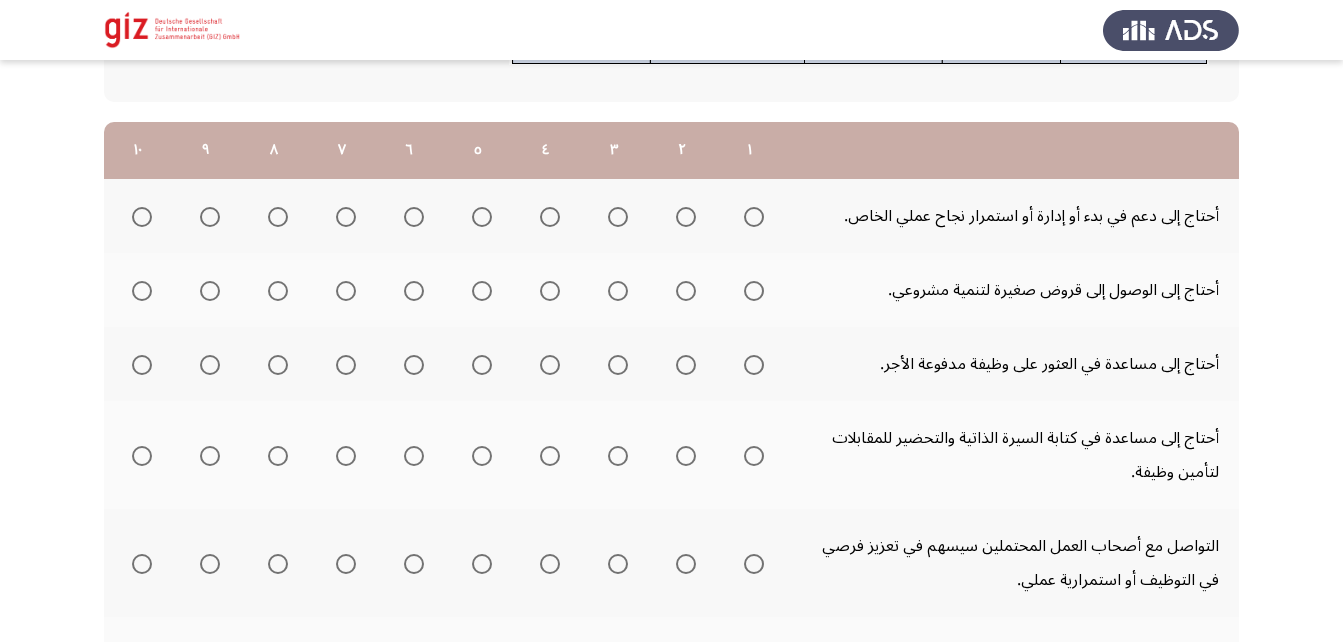 click 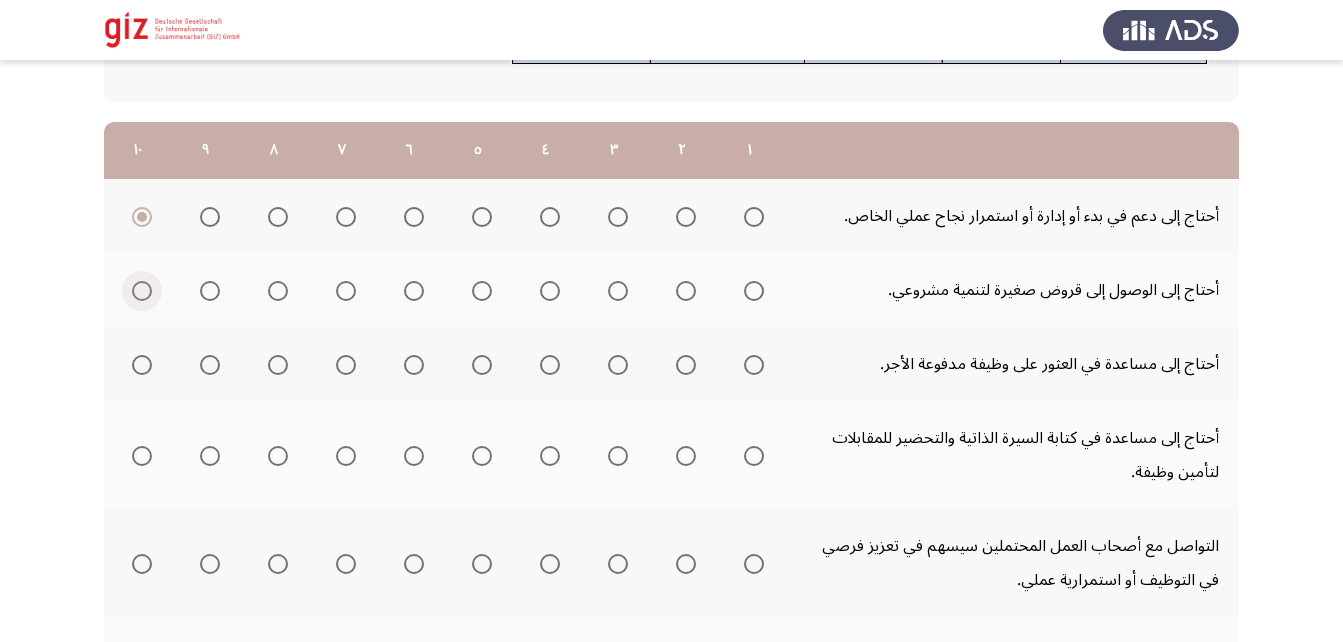 click at bounding box center [142, 291] 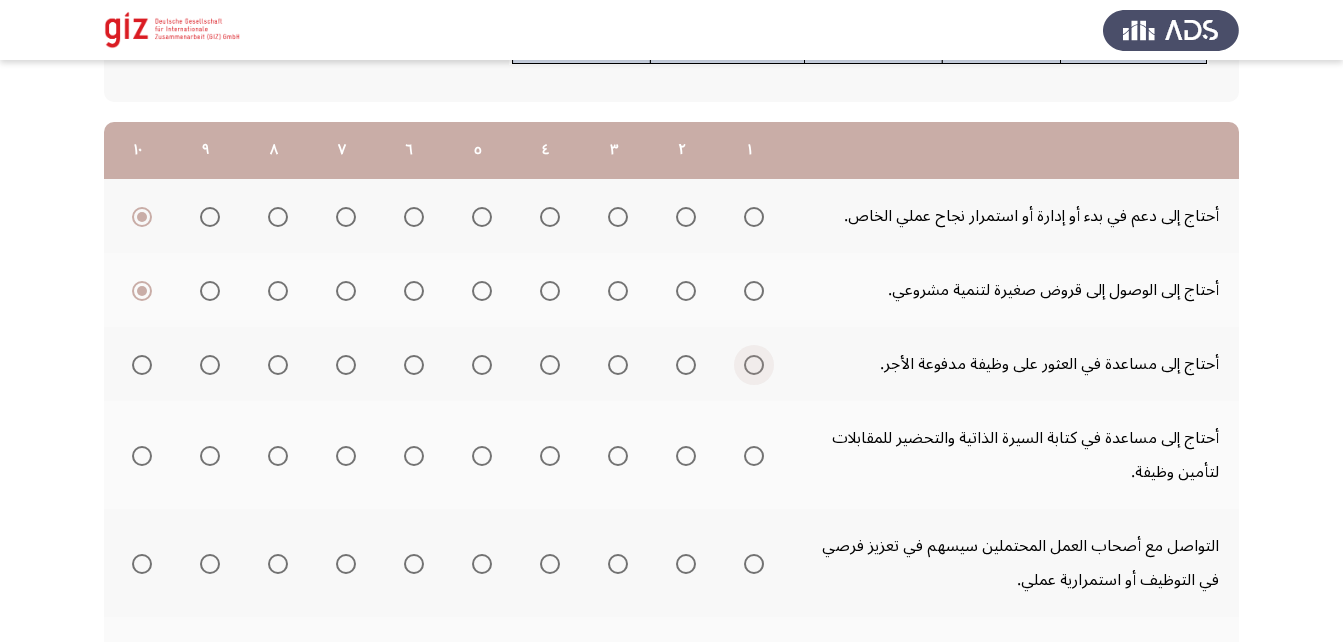 click at bounding box center (754, 365) 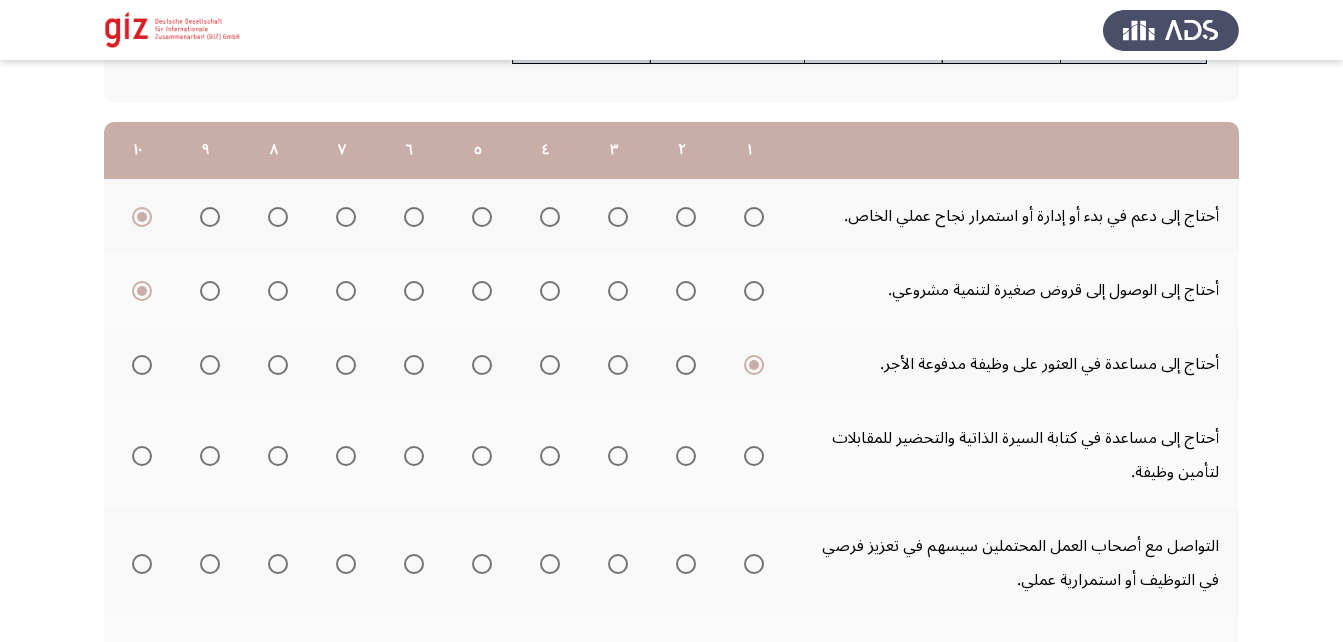 click 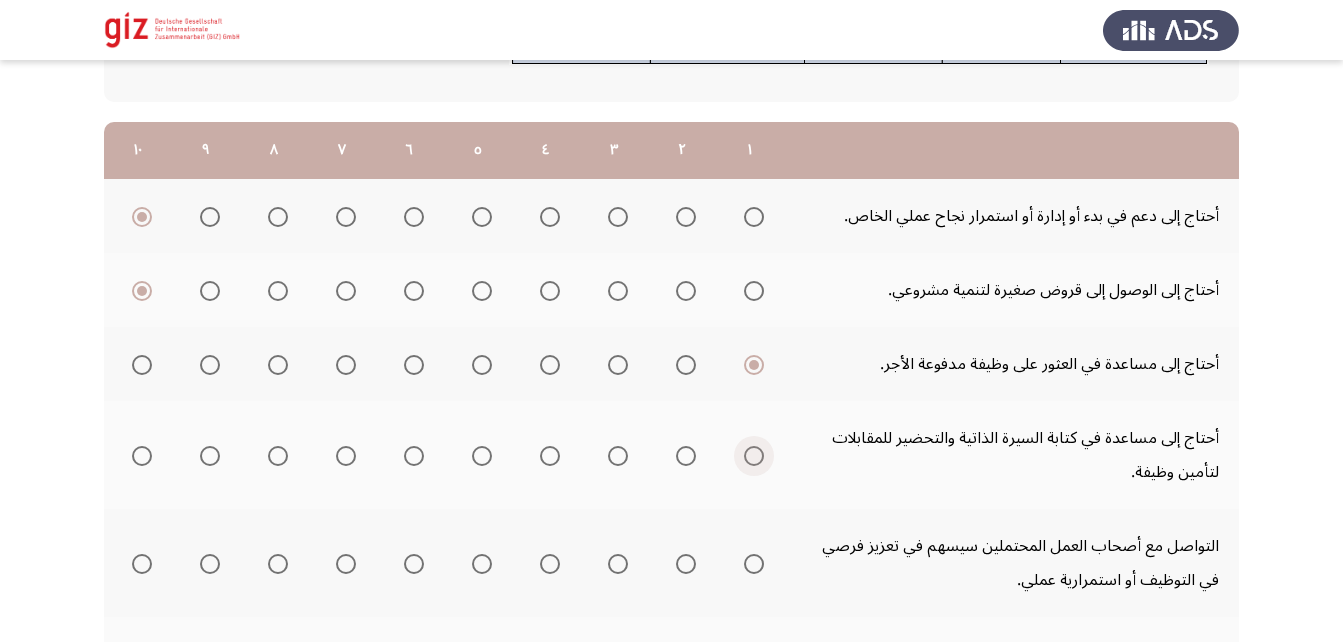 click at bounding box center [754, 456] 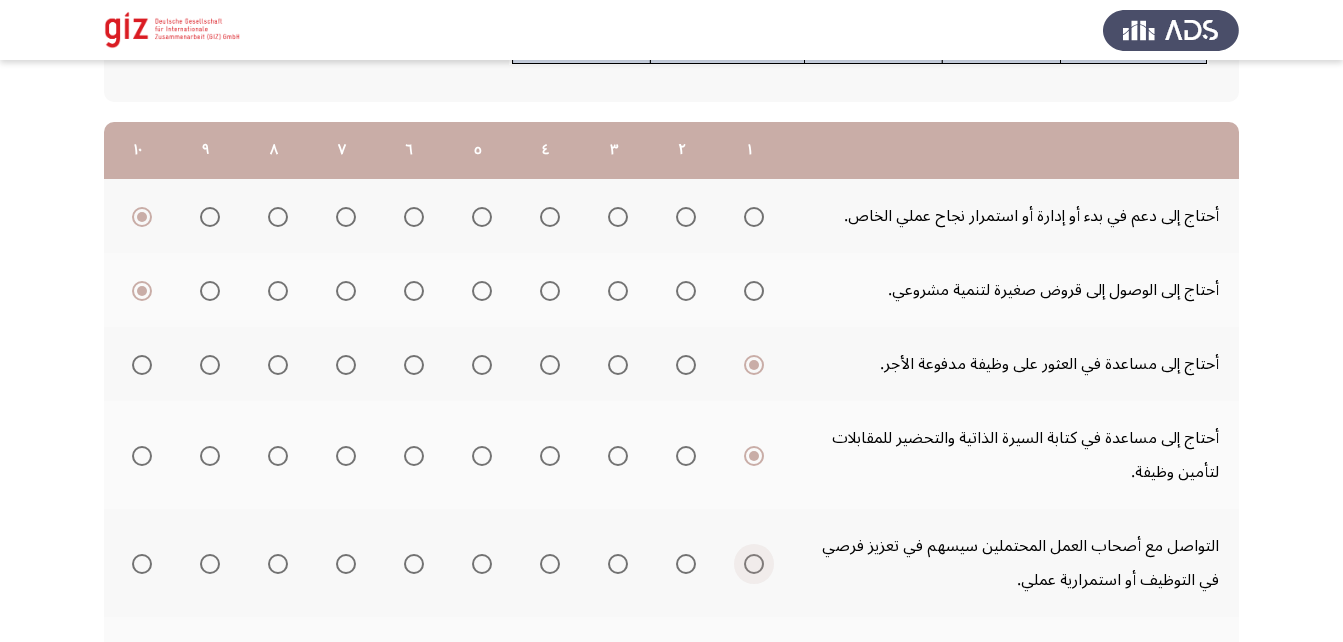 click at bounding box center [754, 564] 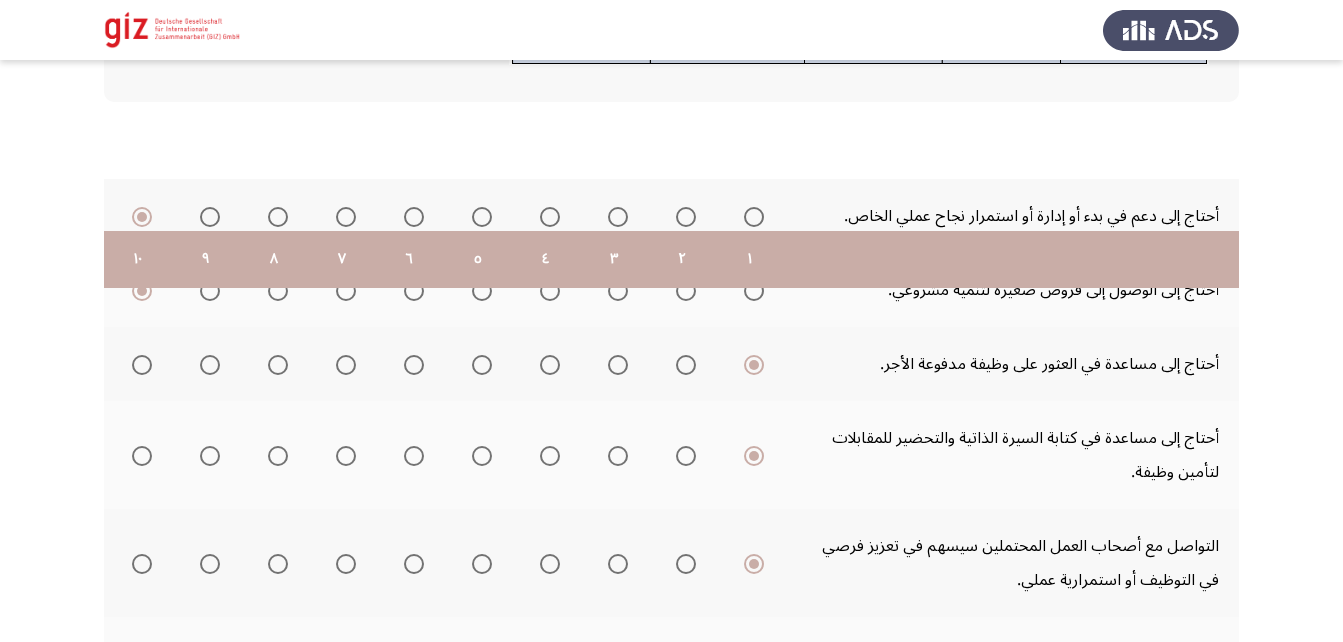 scroll, scrollTop: 471, scrollLeft: 0, axis: vertical 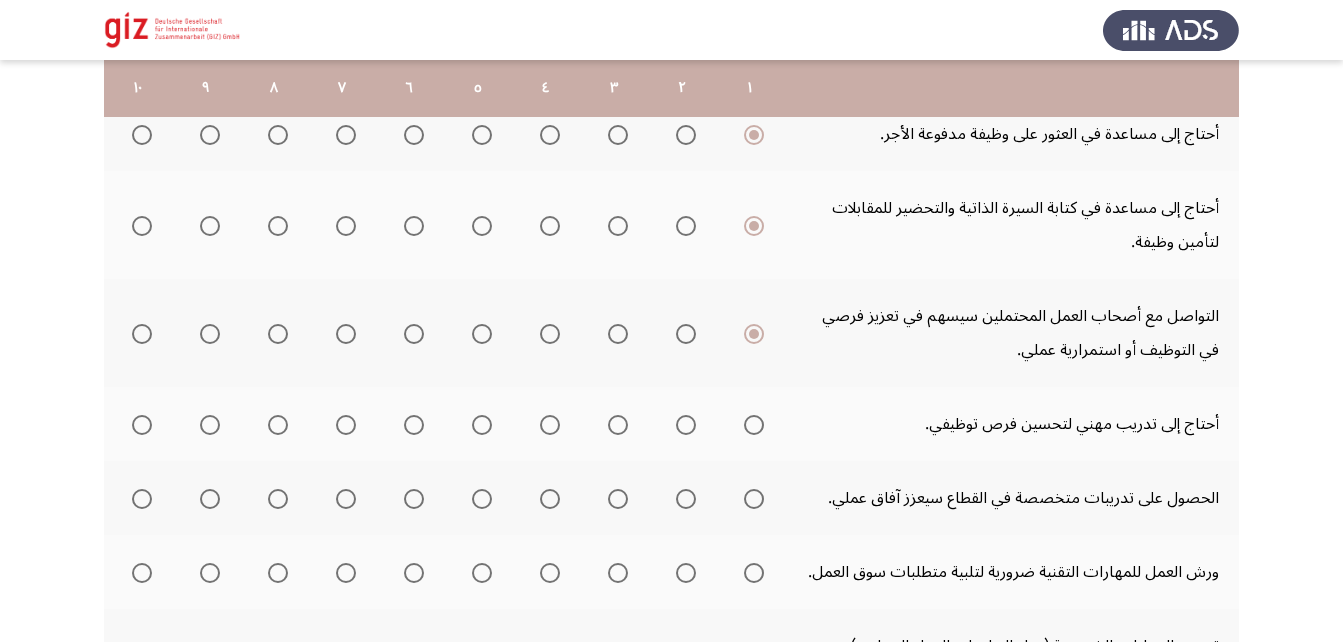 click at bounding box center (754, 425) 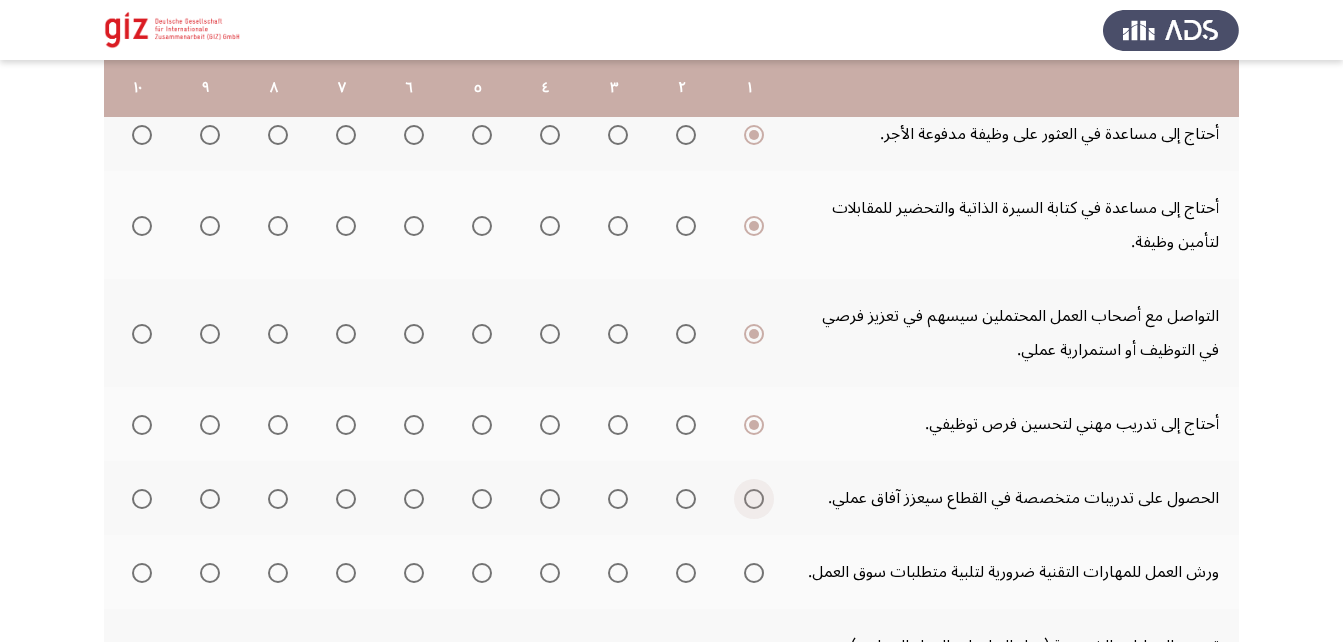 click at bounding box center (754, 499) 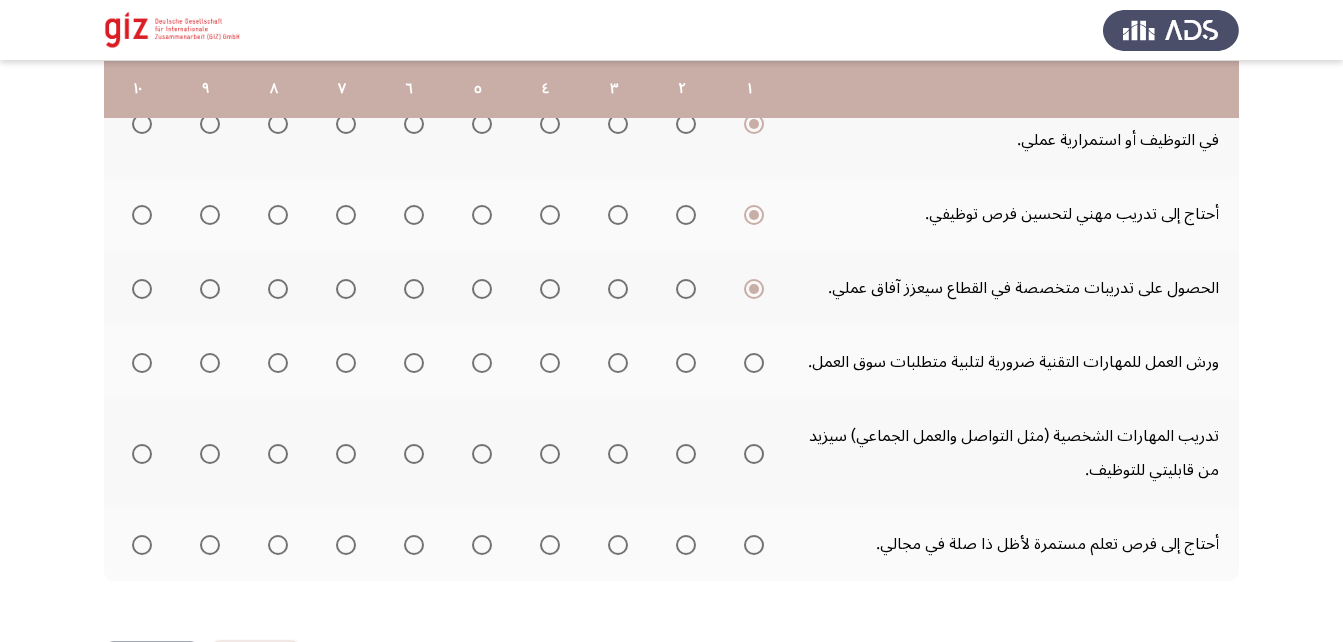 scroll, scrollTop: 683, scrollLeft: 0, axis: vertical 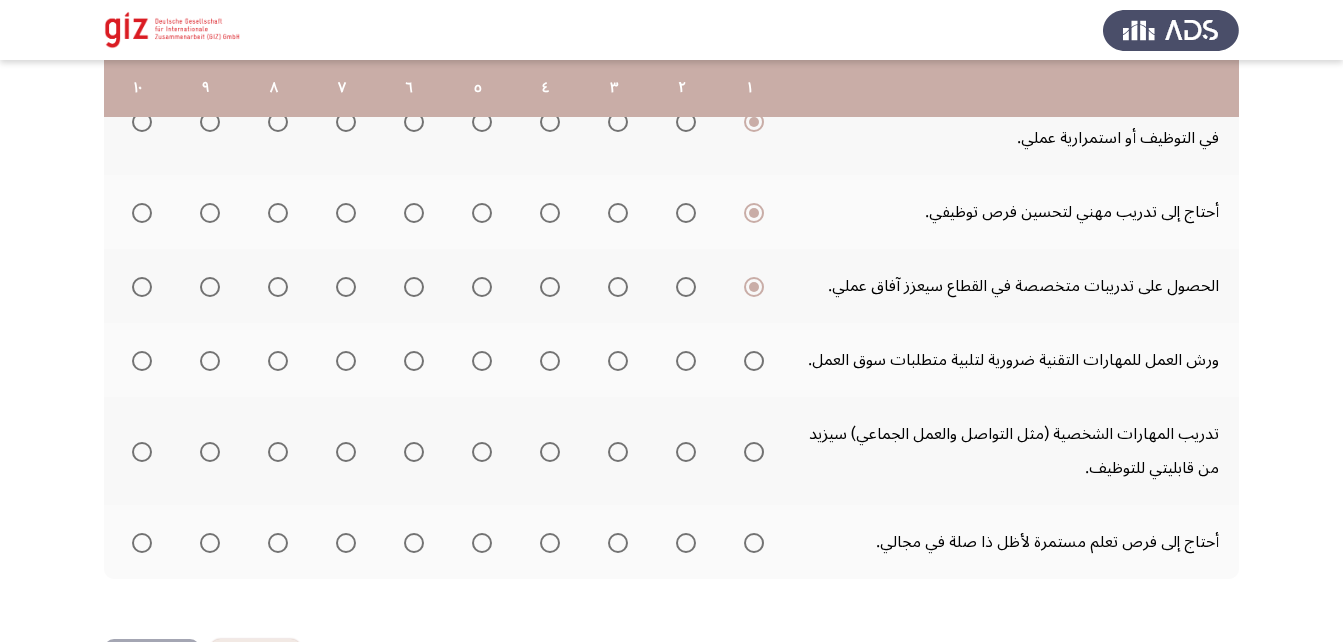 click at bounding box center [754, 361] 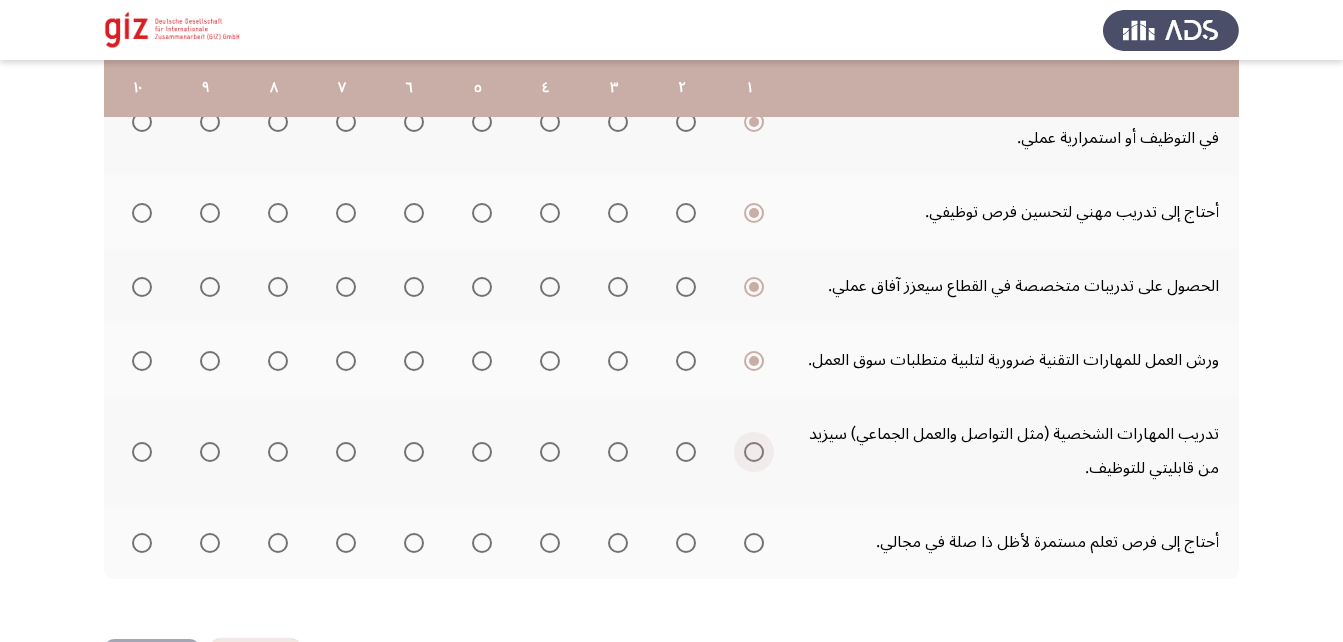 click at bounding box center (754, 452) 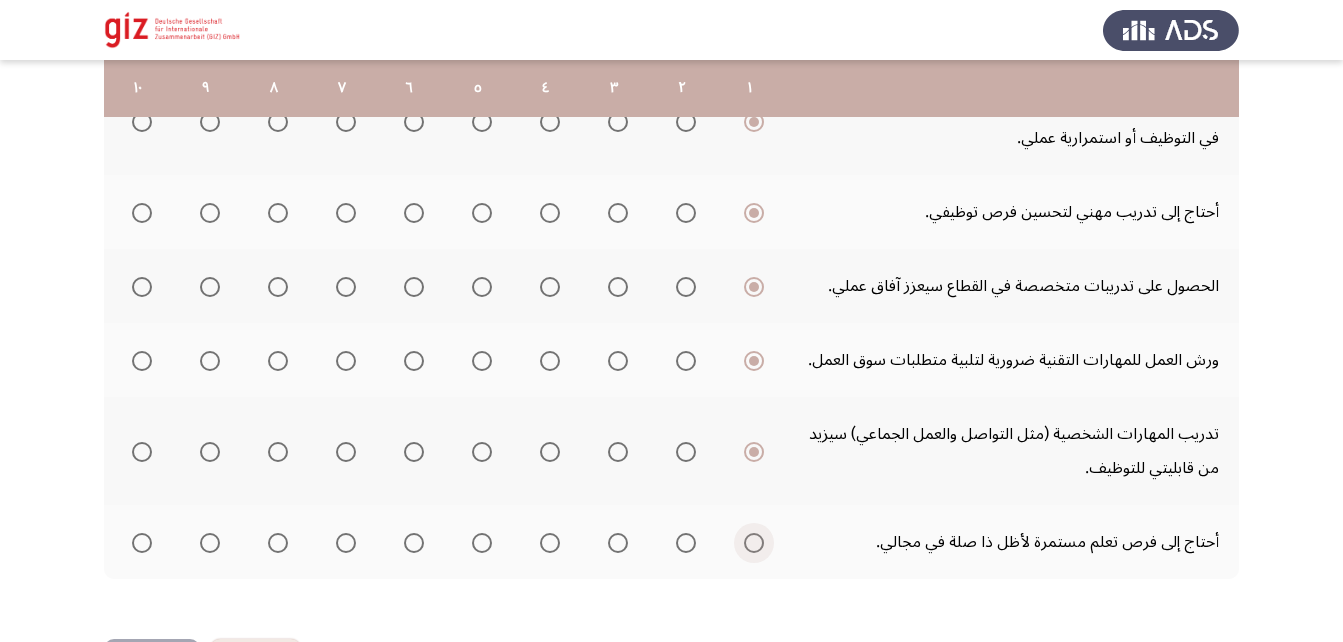 click at bounding box center [754, 543] 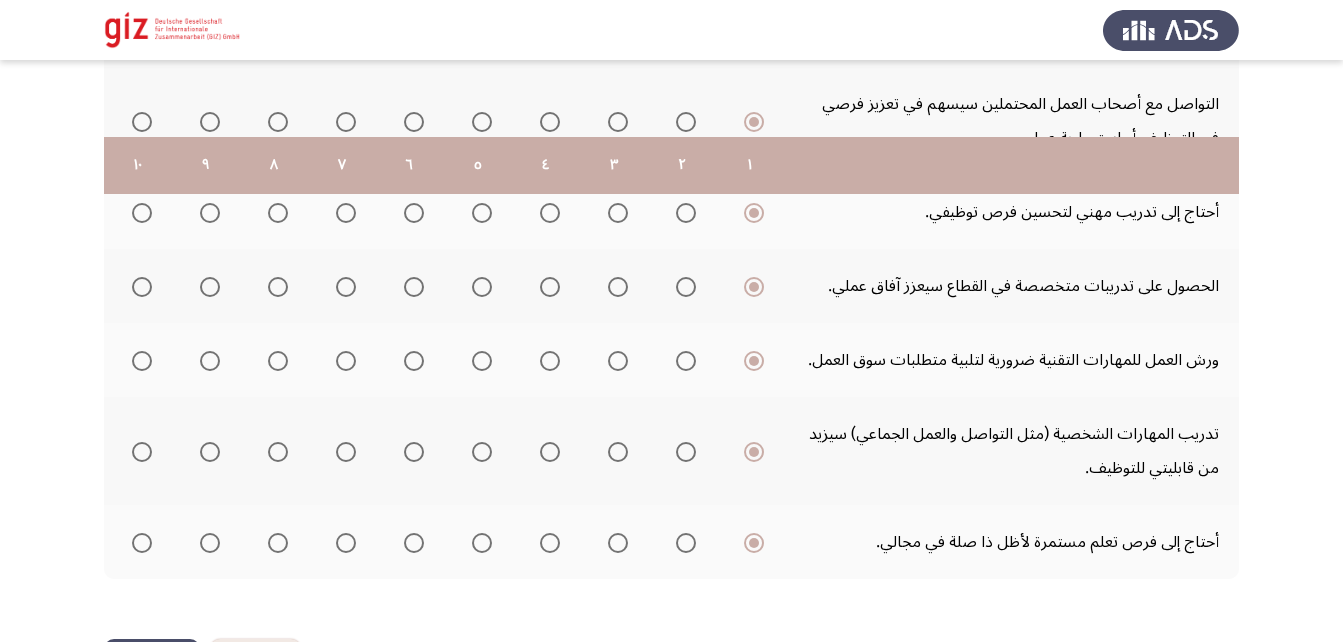 scroll, scrollTop: 760, scrollLeft: 0, axis: vertical 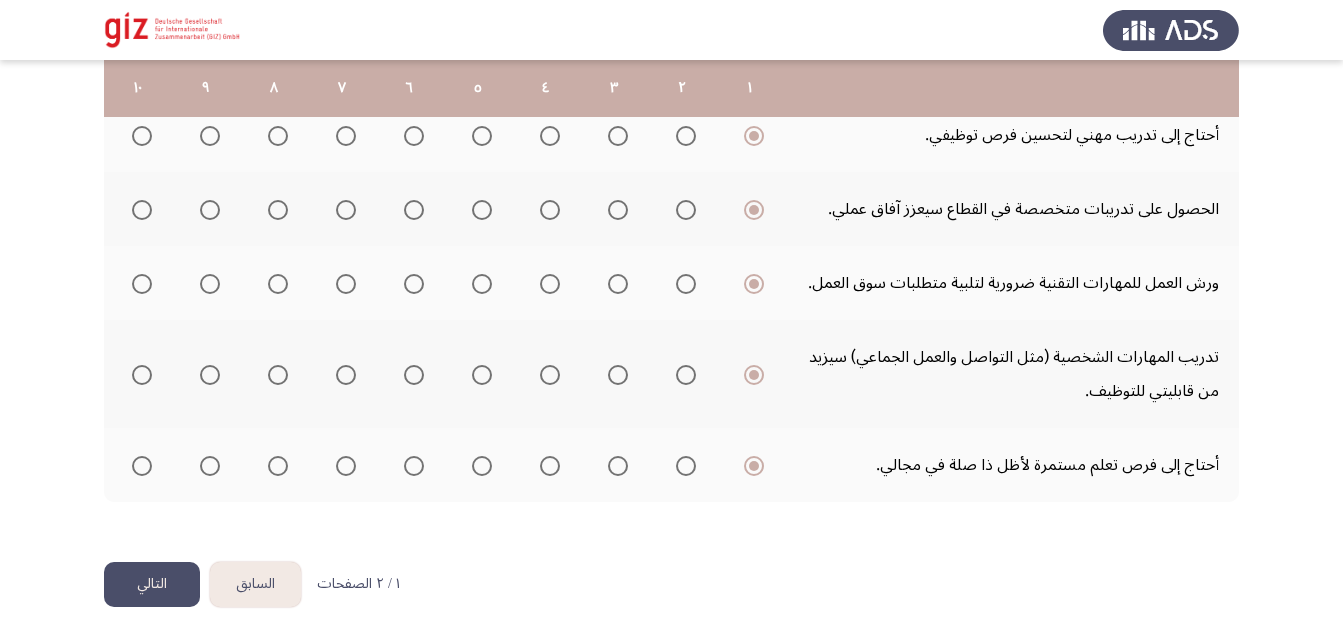 click on "التالي" 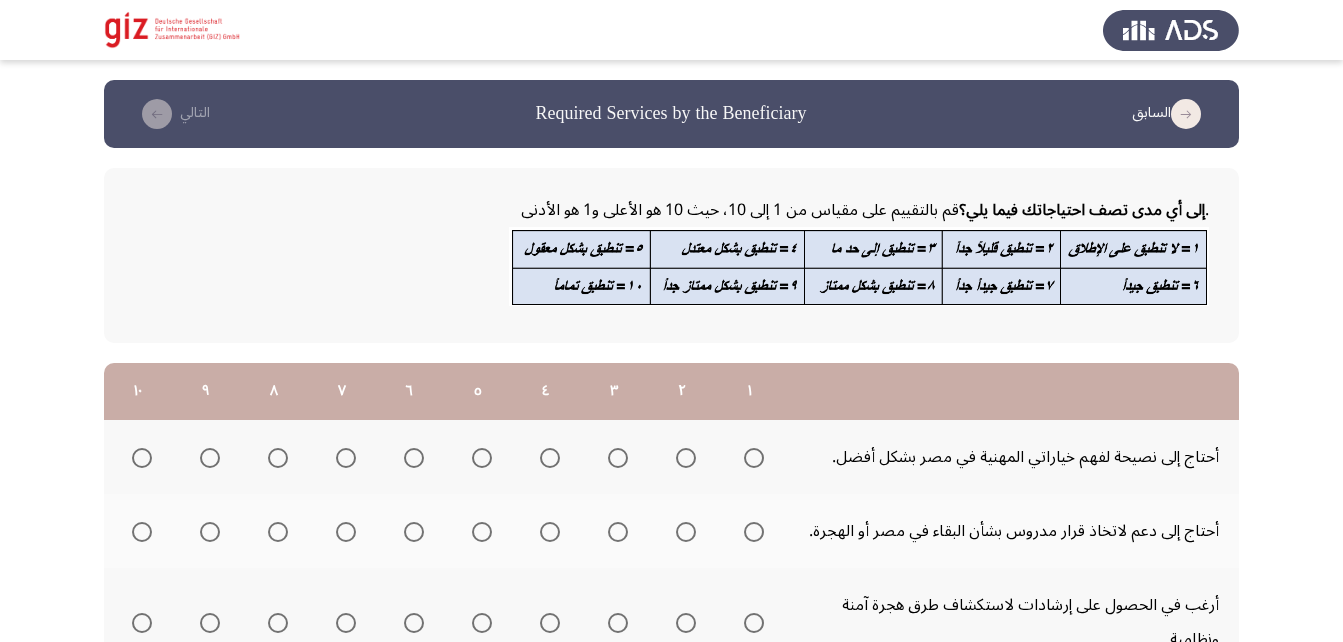 scroll, scrollTop: 143, scrollLeft: 0, axis: vertical 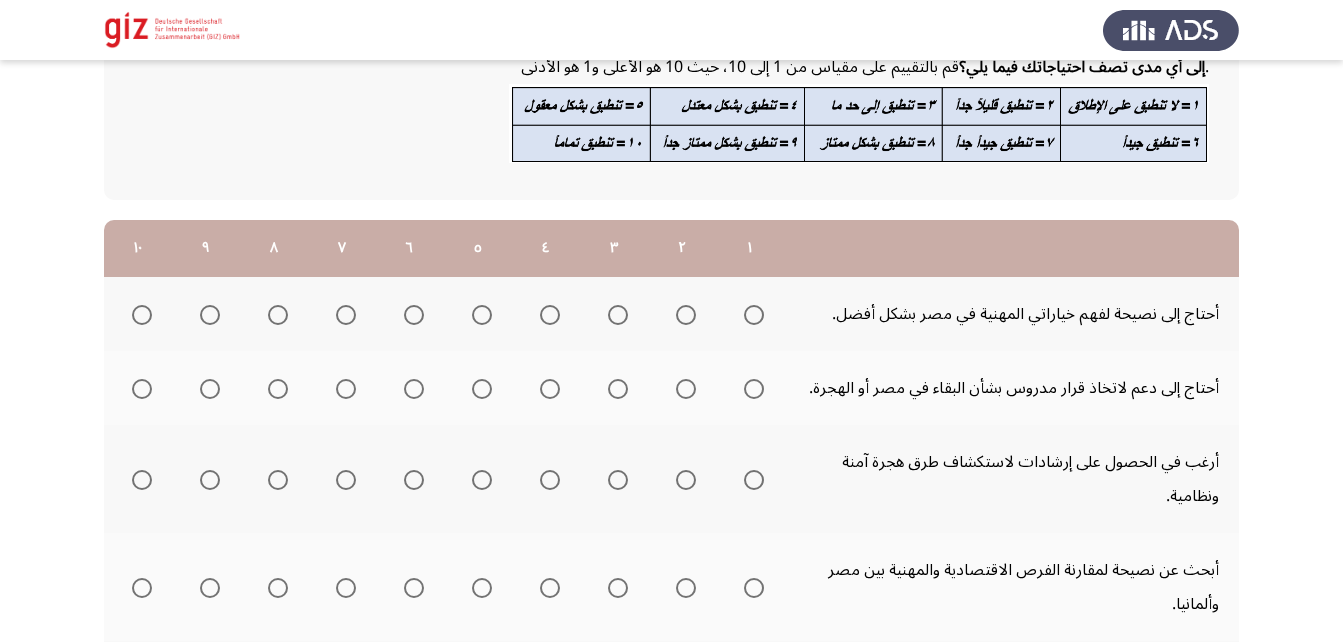 click at bounding box center (754, 315) 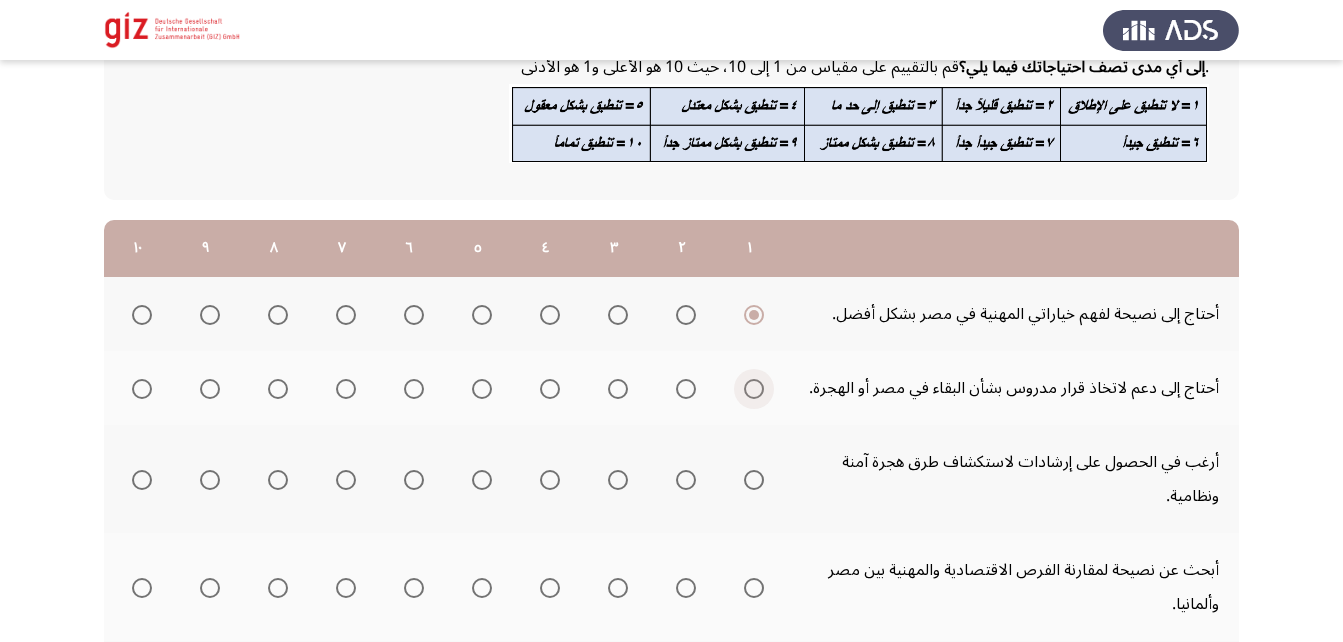 click at bounding box center [754, 389] 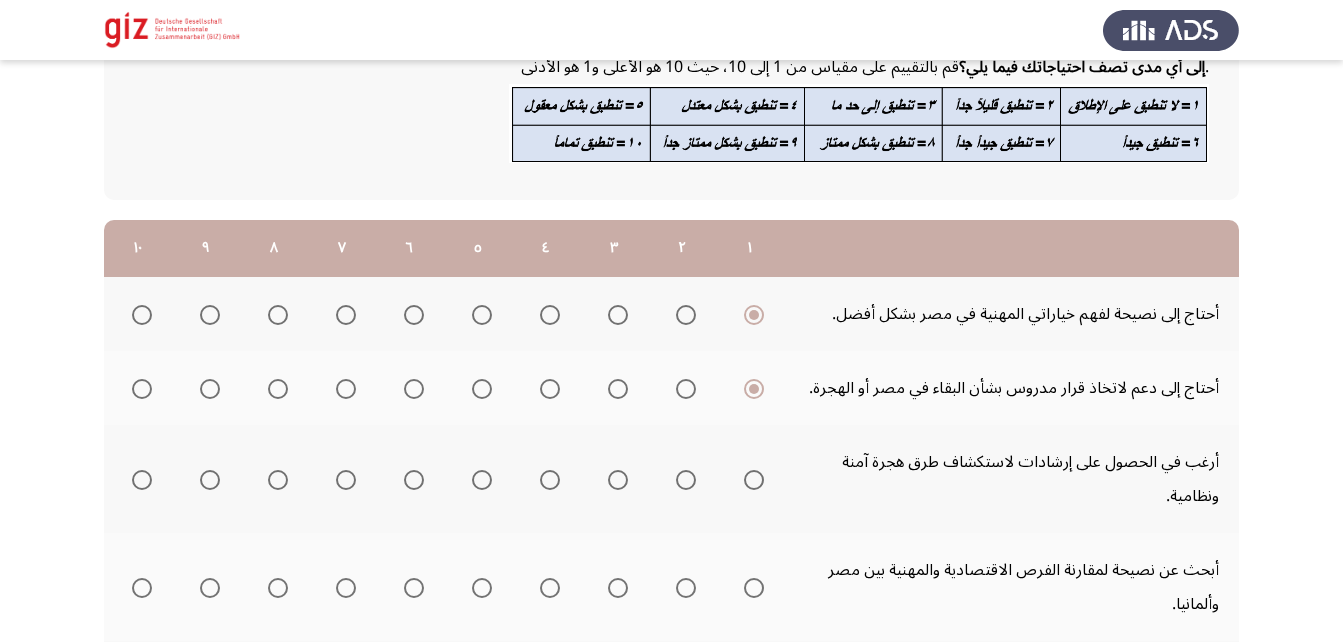 click at bounding box center (754, 480) 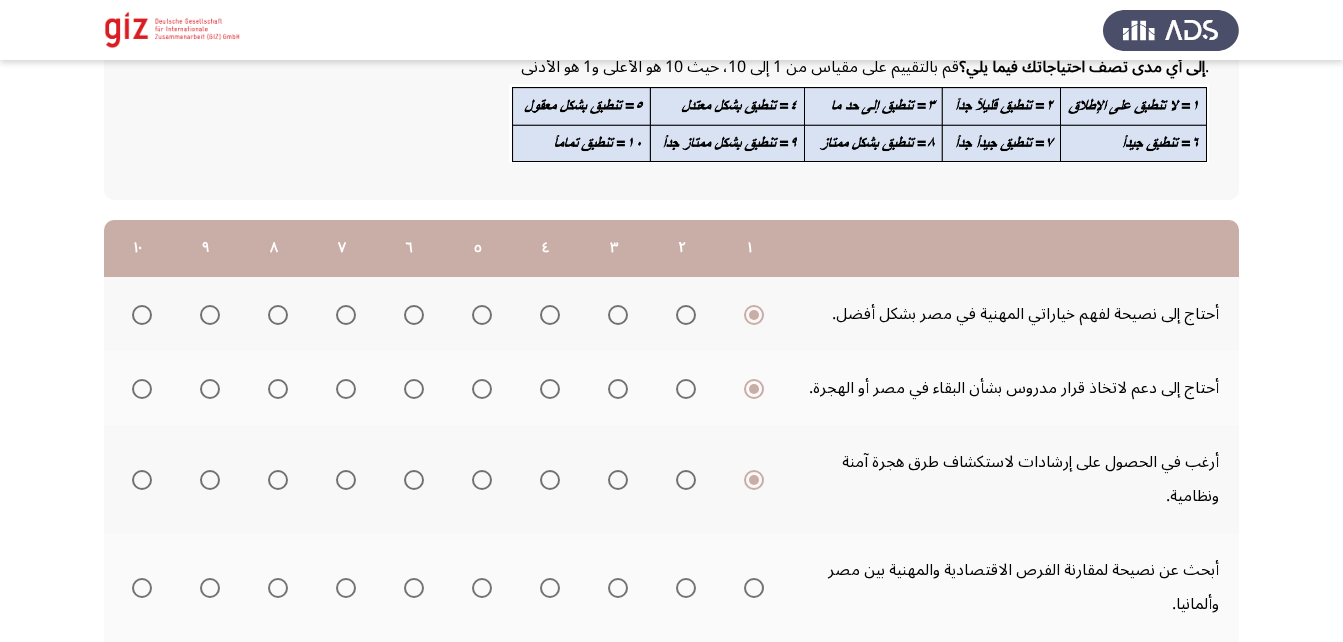 click at bounding box center (754, 588) 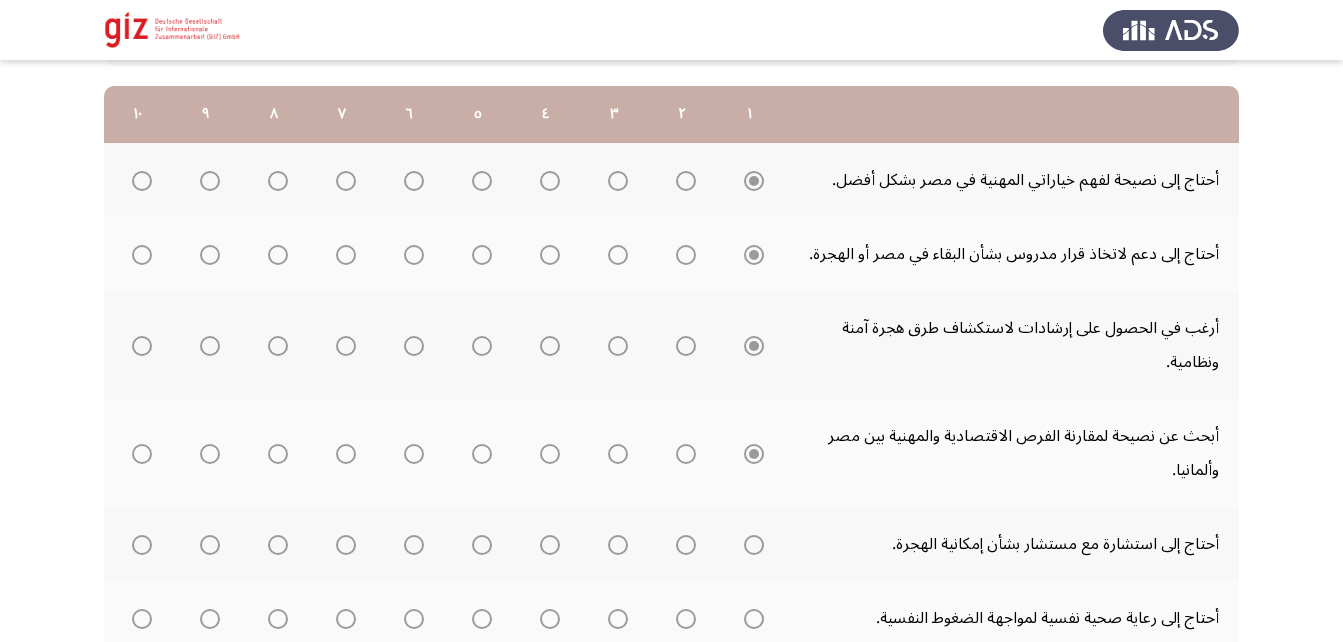 scroll, scrollTop: 282, scrollLeft: 0, axis: vertical 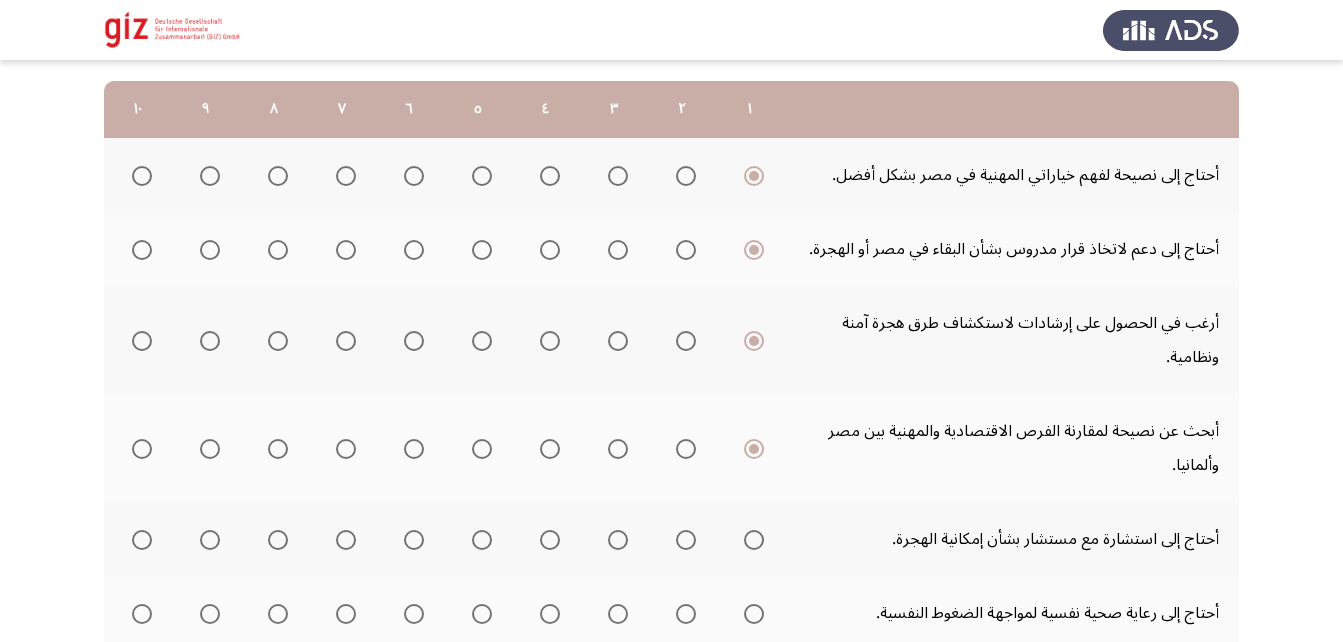 click at bounding box center [754, 540] 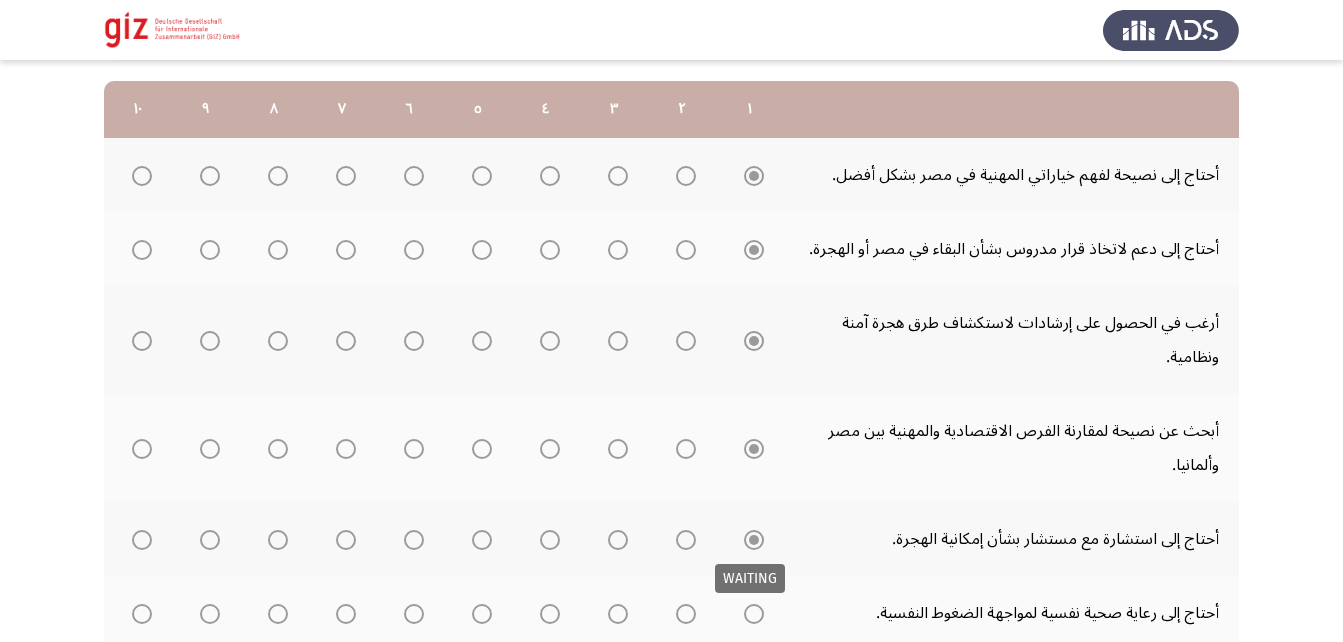 scroll, scrollTop: 443, scrollLeft: 0, axis: vertical 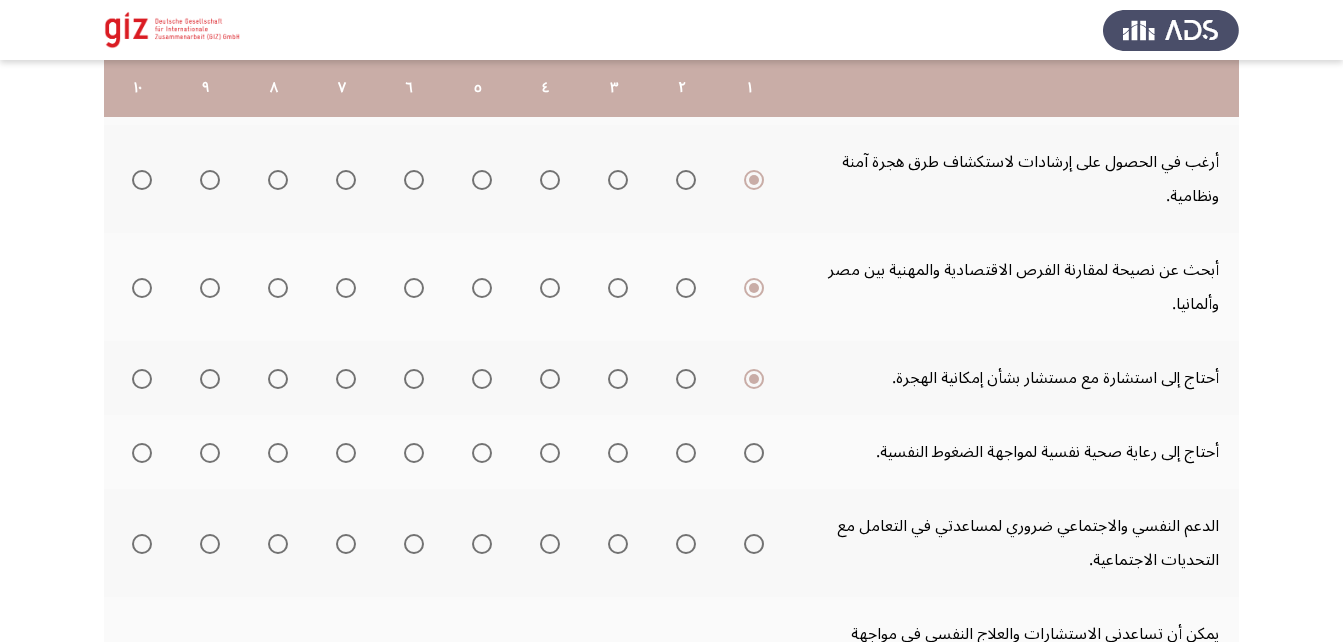 click at bounding box center [754, 453] 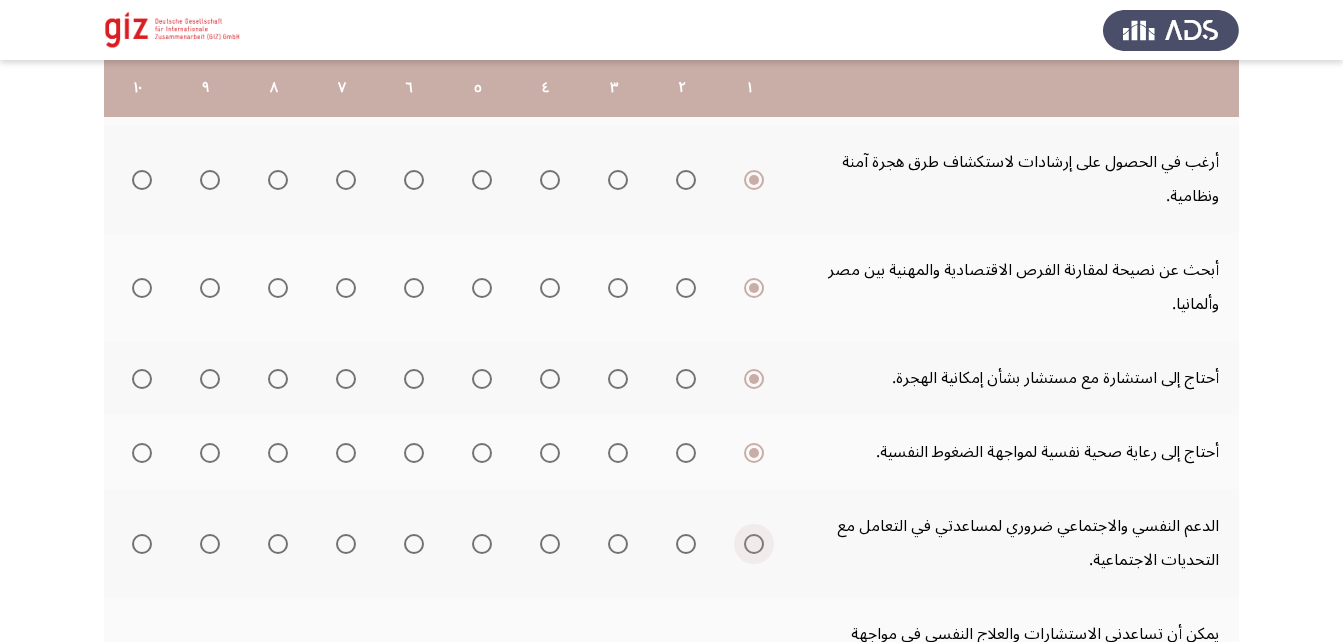 click at bounding box center [754, 544] 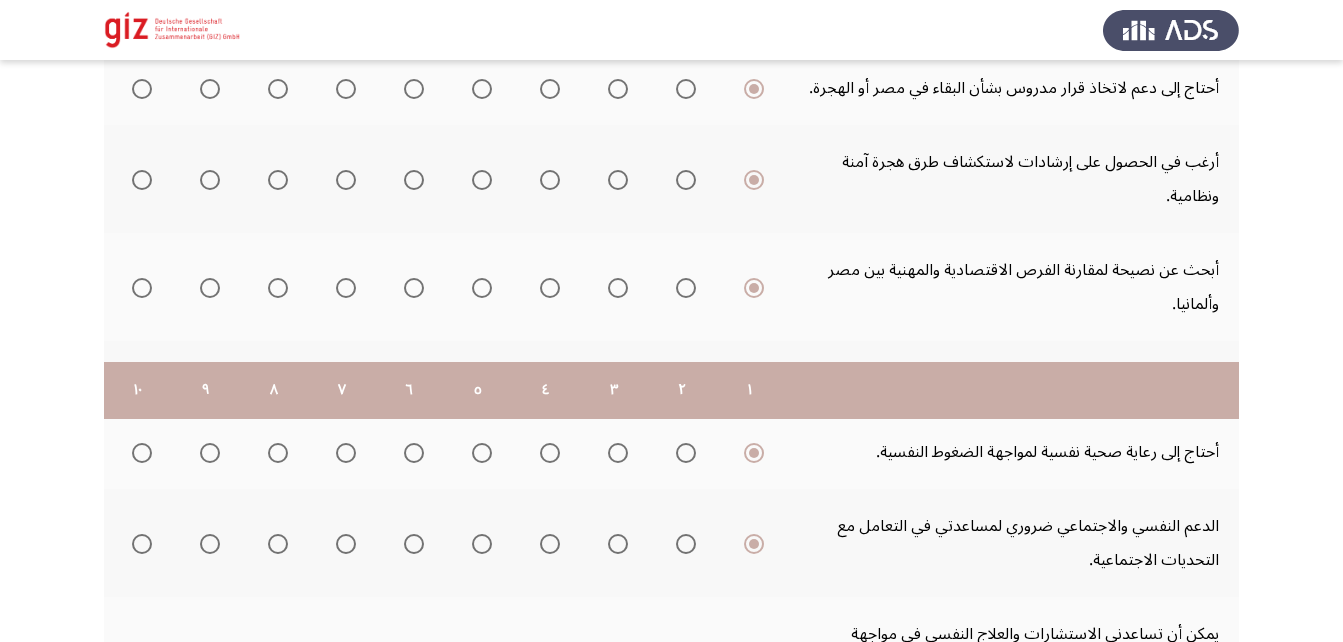 scroll, scrollTop: 748, scrollLeft: 0, axis: vertical 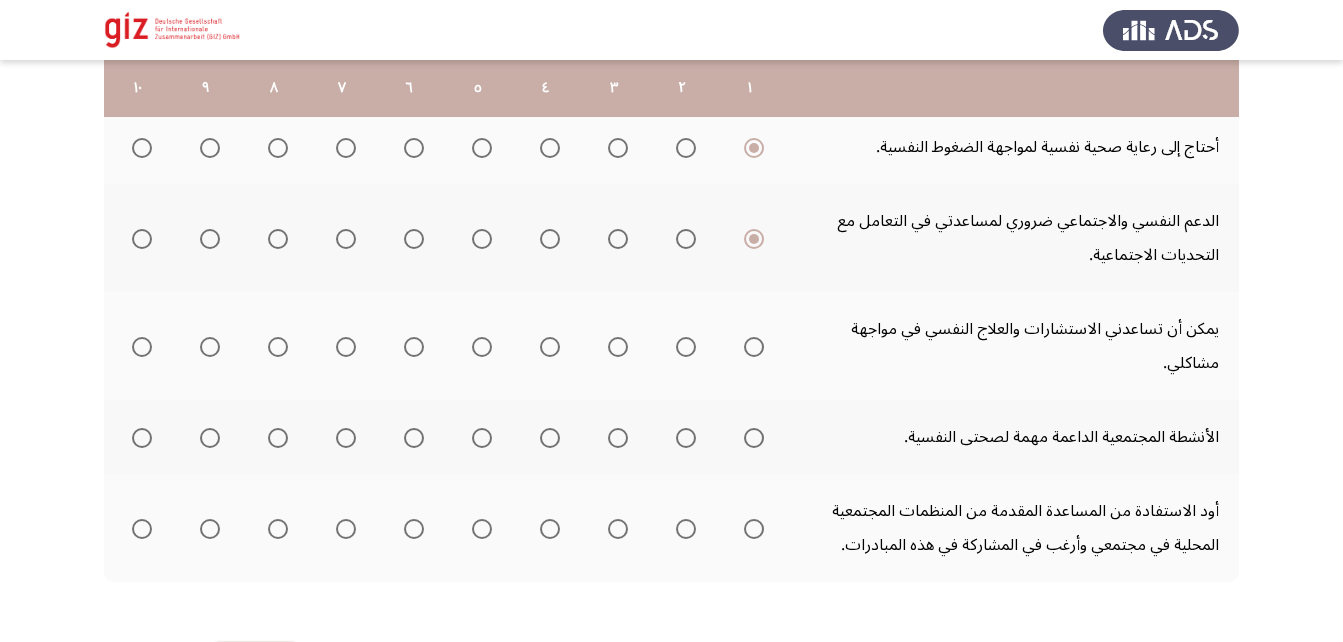 click at bounding box center [754, 347] 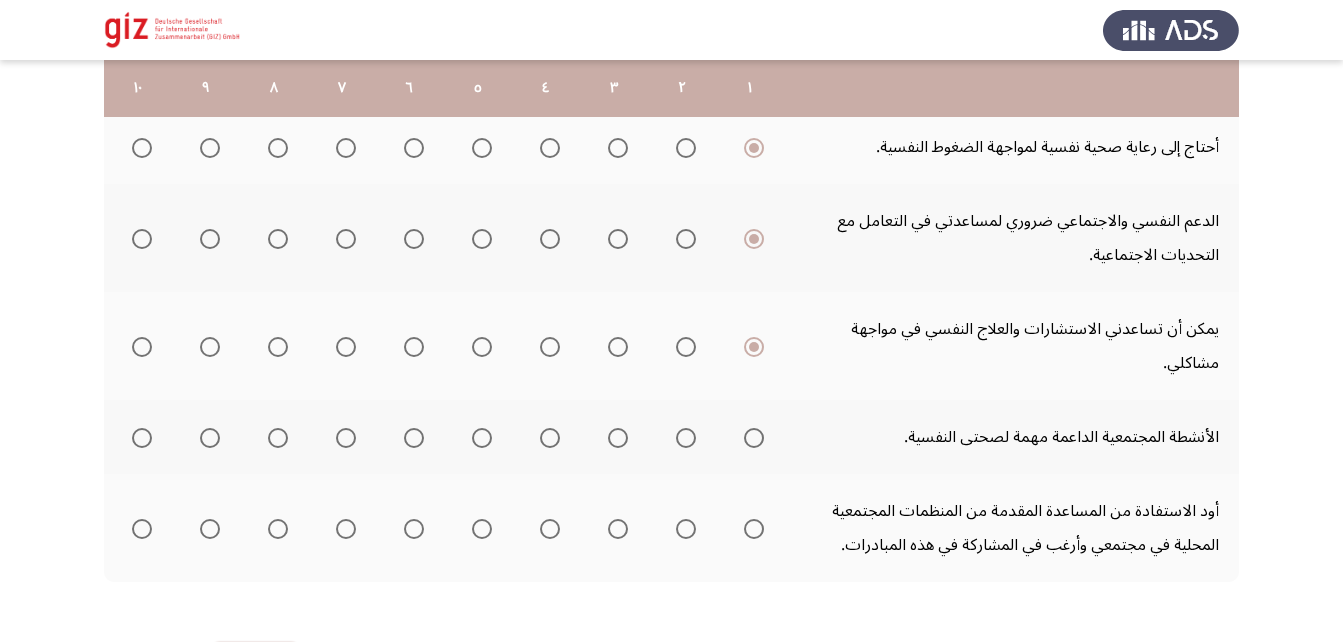 click at bounding box center [754, 438] 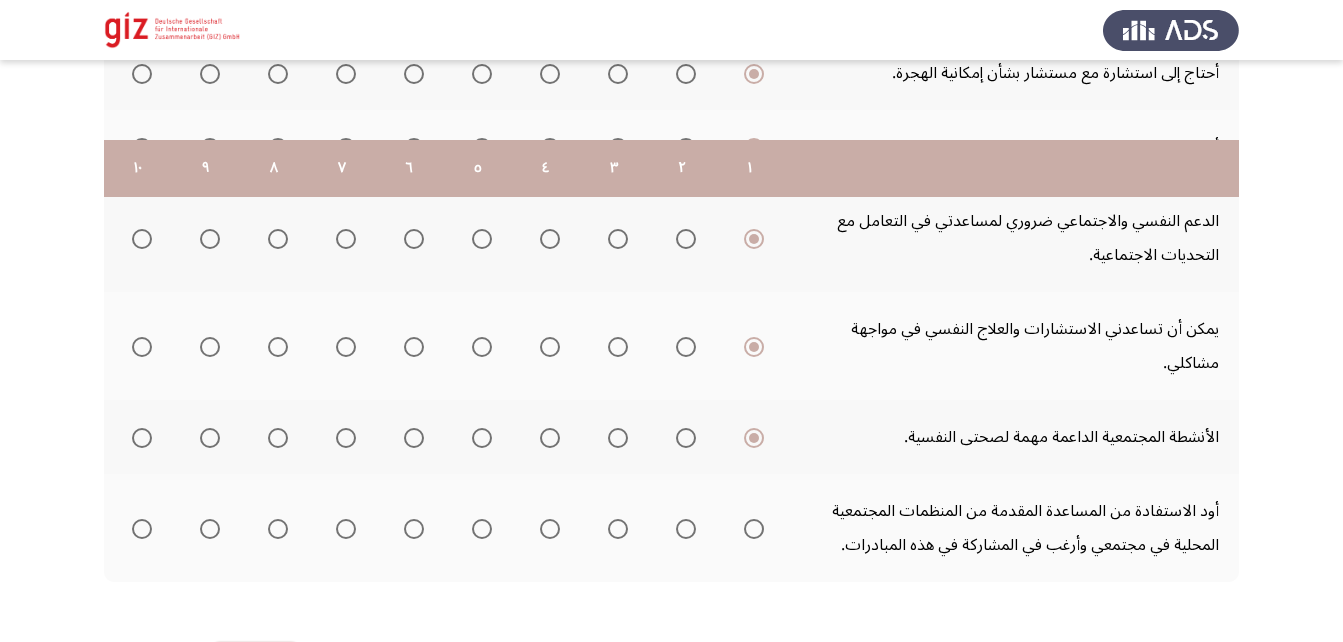 scroll, scrollTop: 828, scrollLeft: 0, axis: vertical 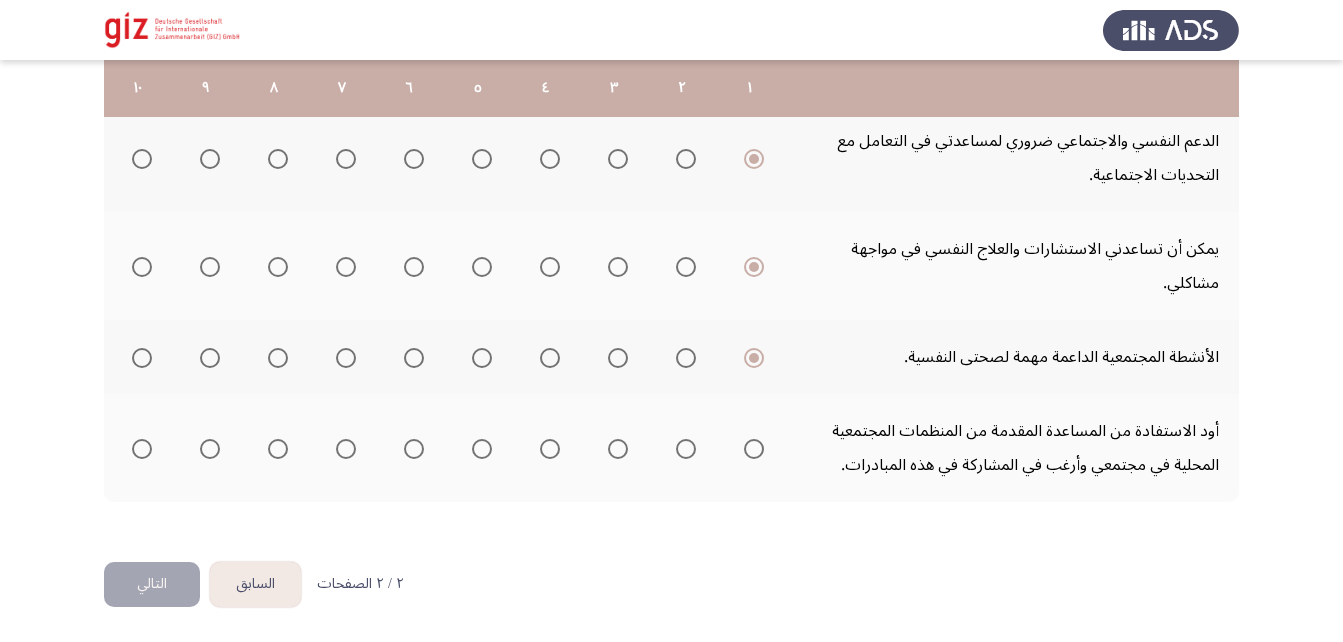 click at bounding box center (754, 449) 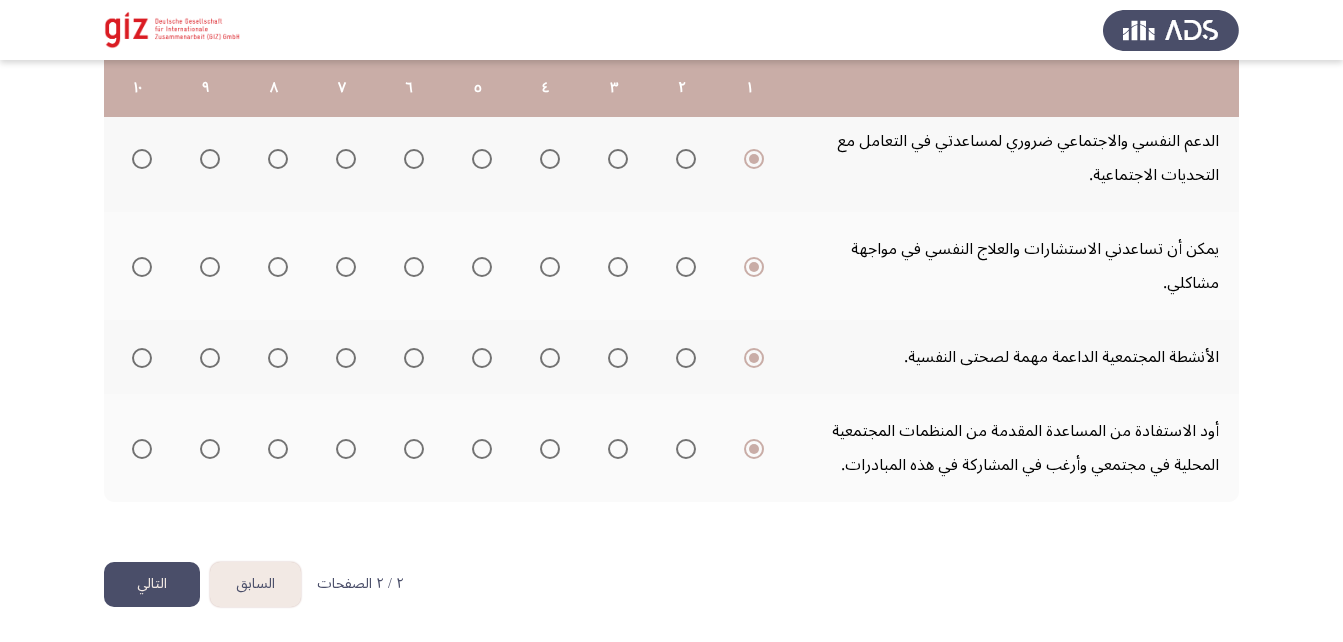 click on "التالي" 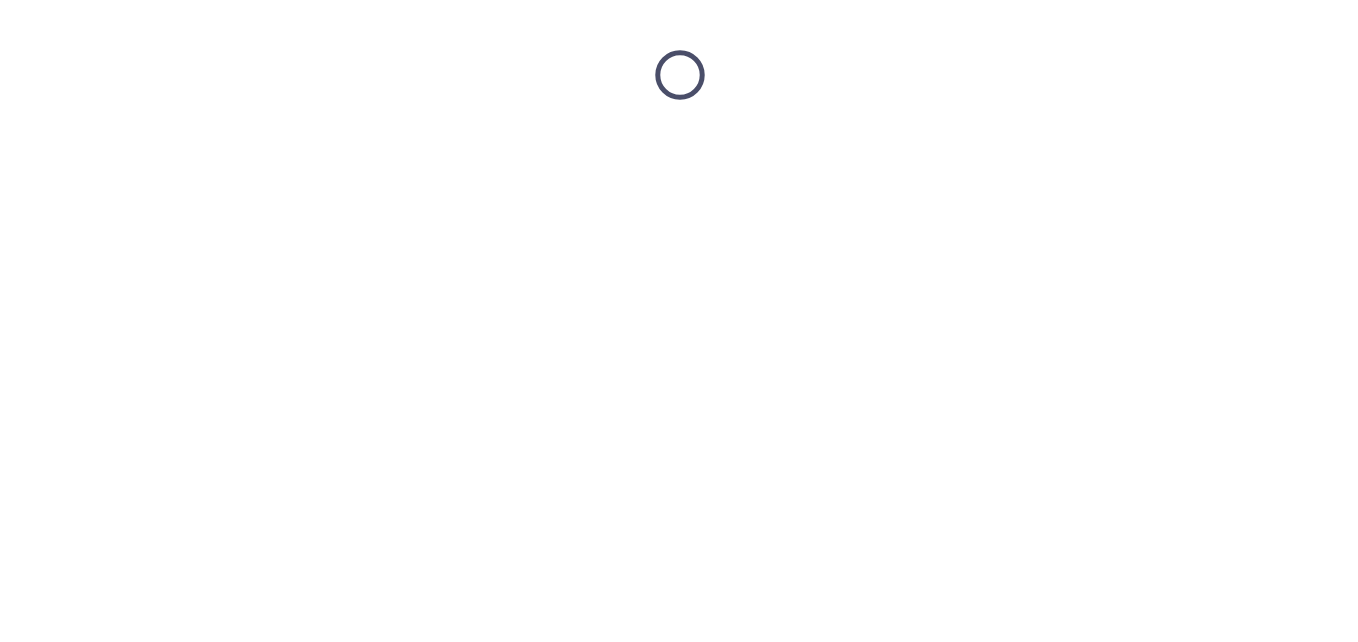 scroll, scrollTop: 0, scrollLeft: 0, axis: both 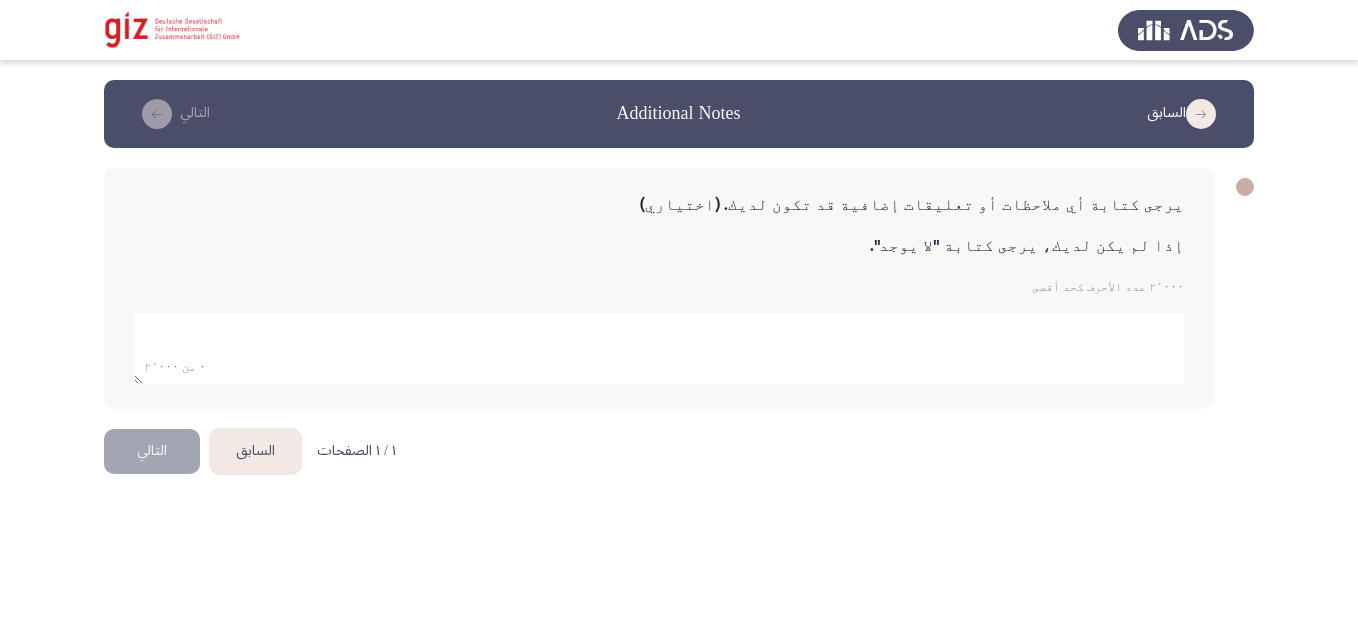 click 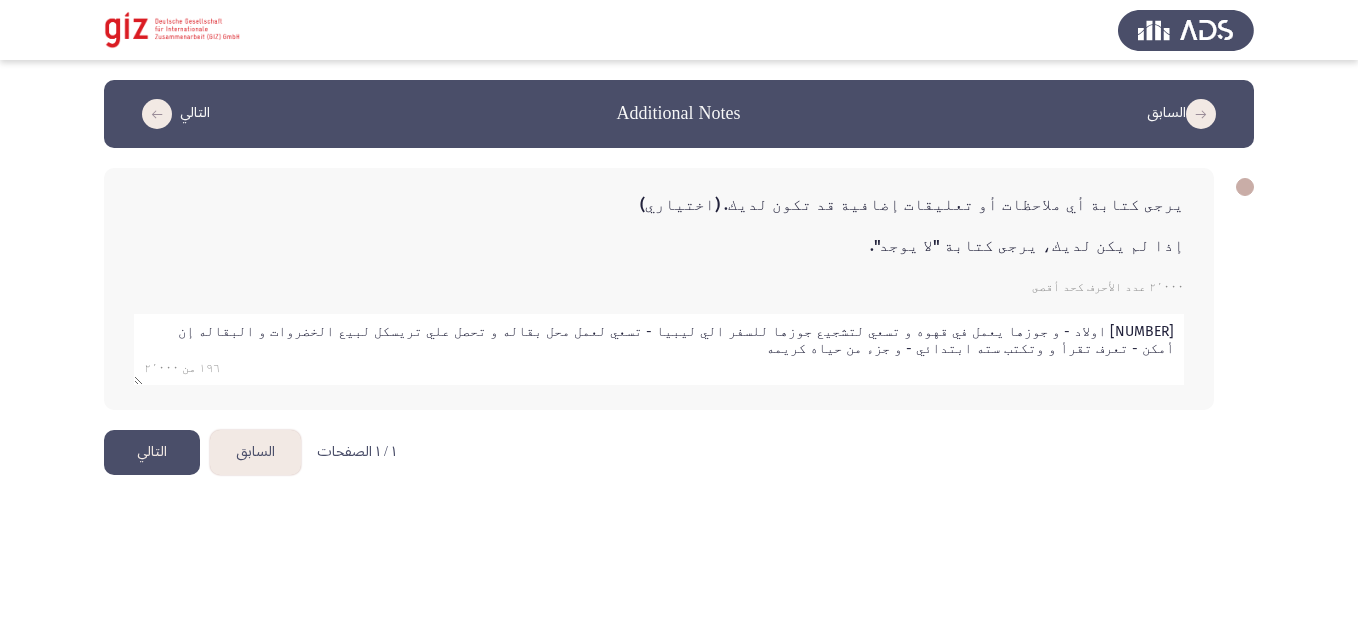 type on "[NUMBER] اولاد - و جوزها يعمل في قهوه و تسعي لتشجيع جوزها للسفر الي ليبيا - تسعي لعمل محل بقاله و تحصل علي تريسكل لبيع الخضروات و البقاله إن أمكن - تعرف تقرأ و وتكتب سته ابتدائي - و جزء من حياه كريمه" 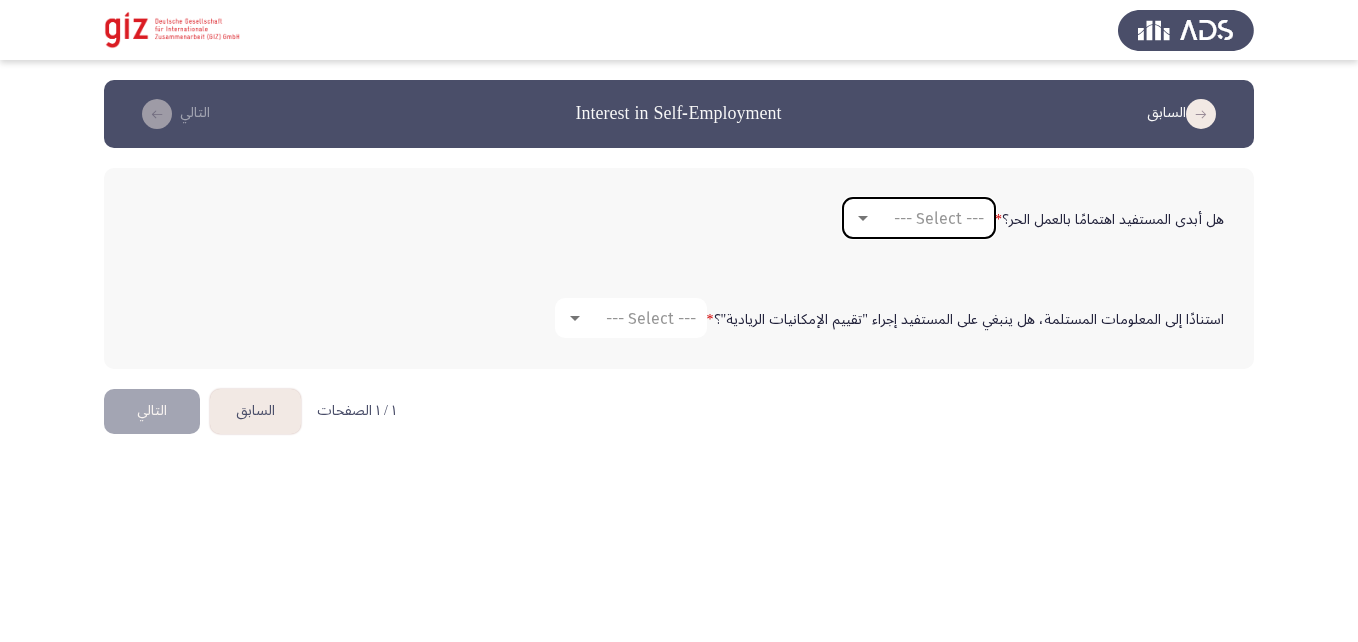 click on "--- Select ---" at bounding box center [939, 218] 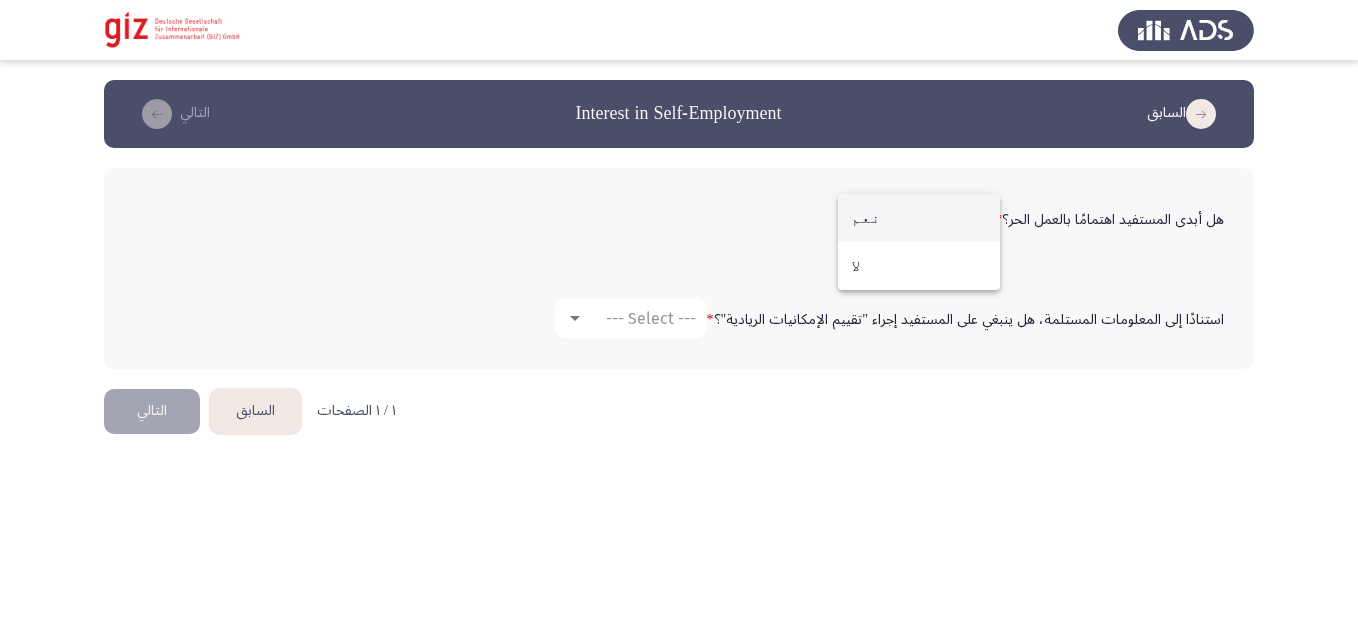 click on "نعم" at bounding box center [919, 218] 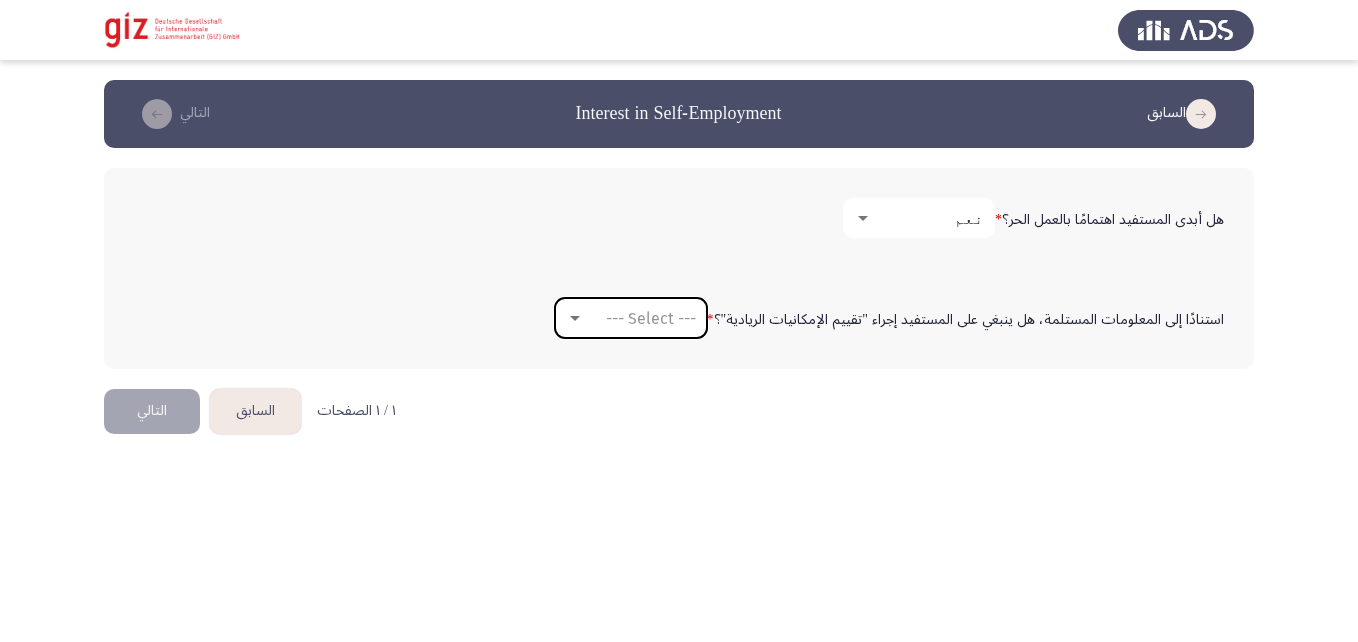 click on "--- Select ---" at bounding box center [651, 318] 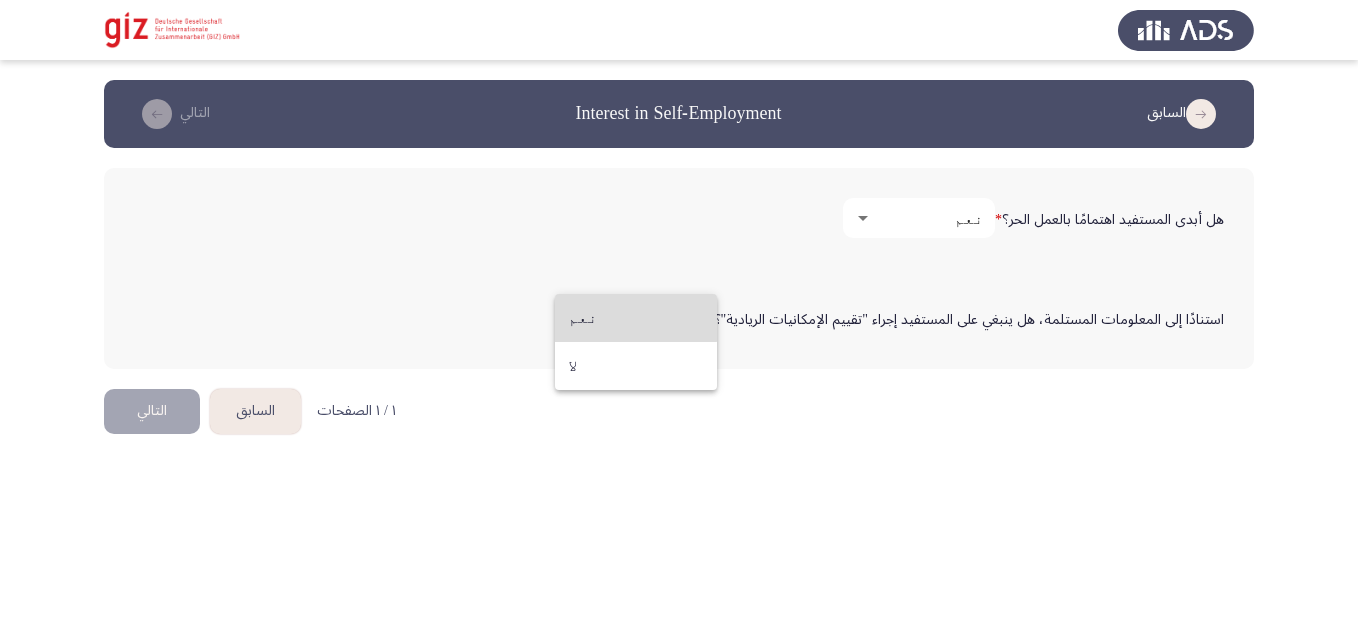 click on "نعم" at bounding box center (636, 318) 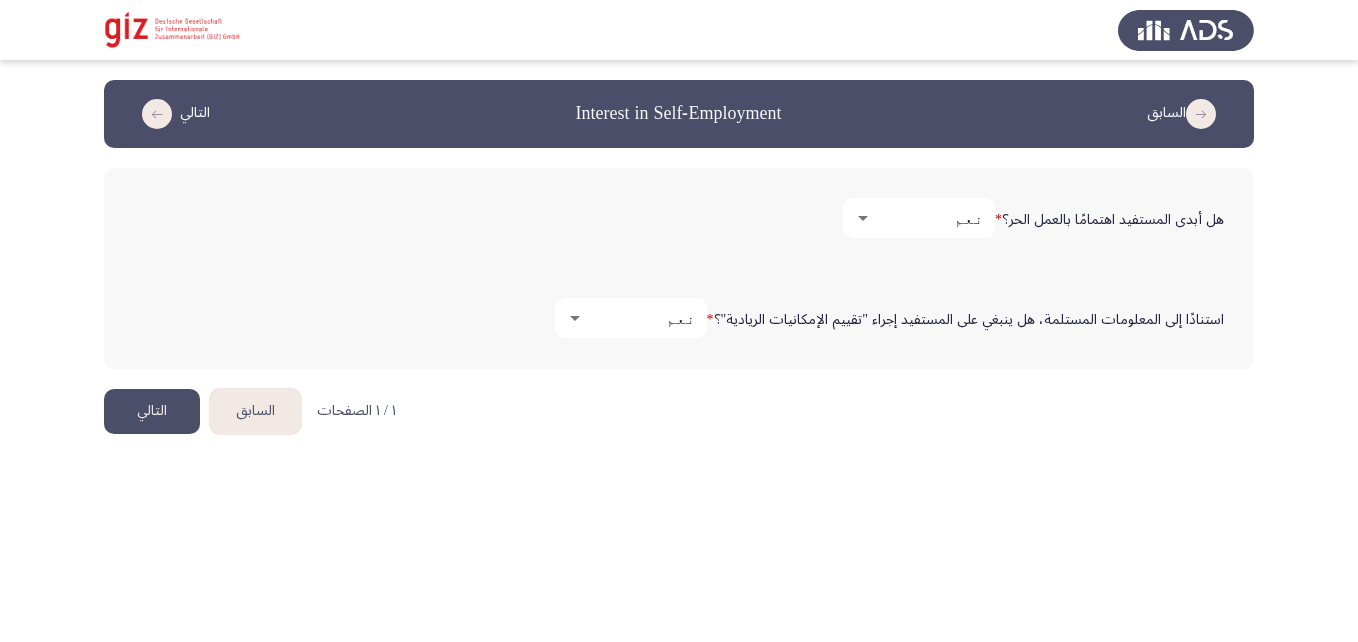 click on "التالي" 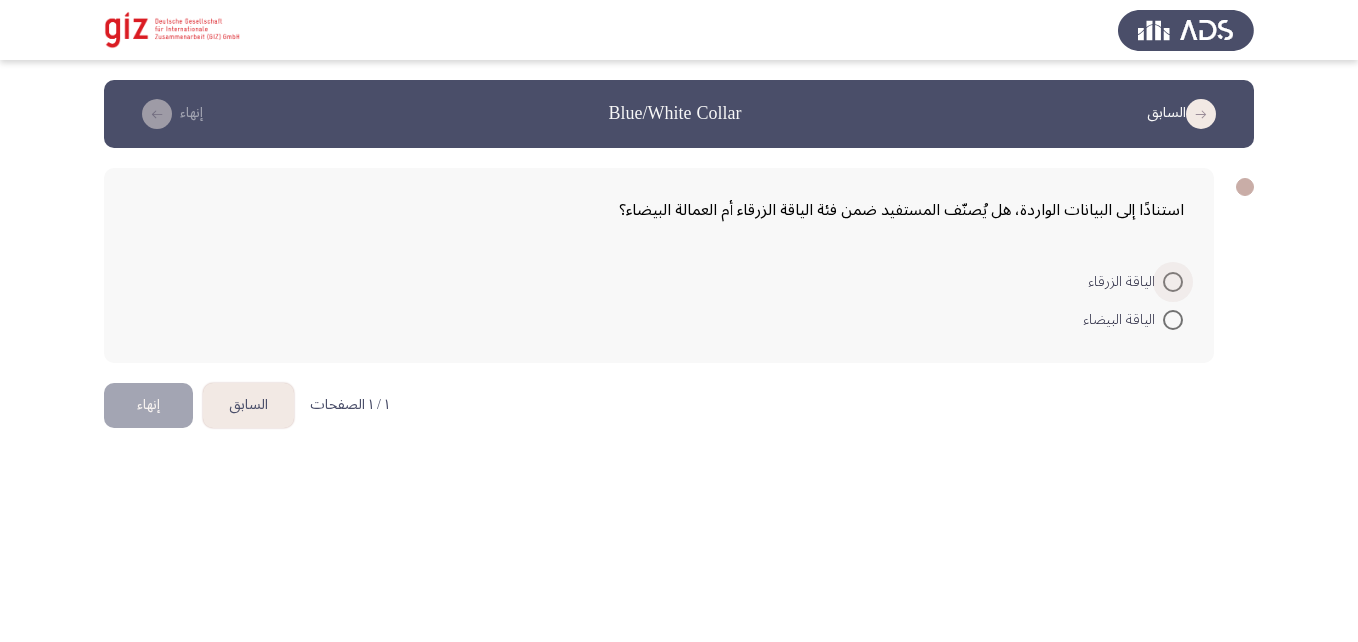 click at bounding box center [1173, 282] 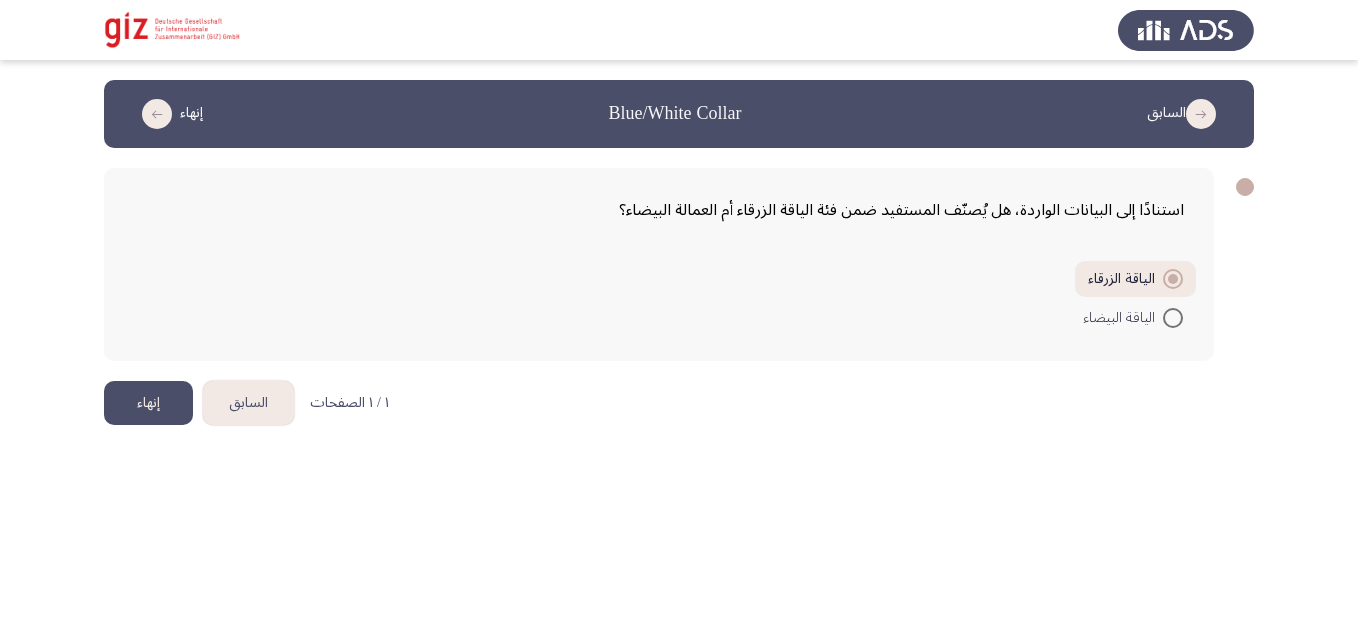 click on "إنهاء" 